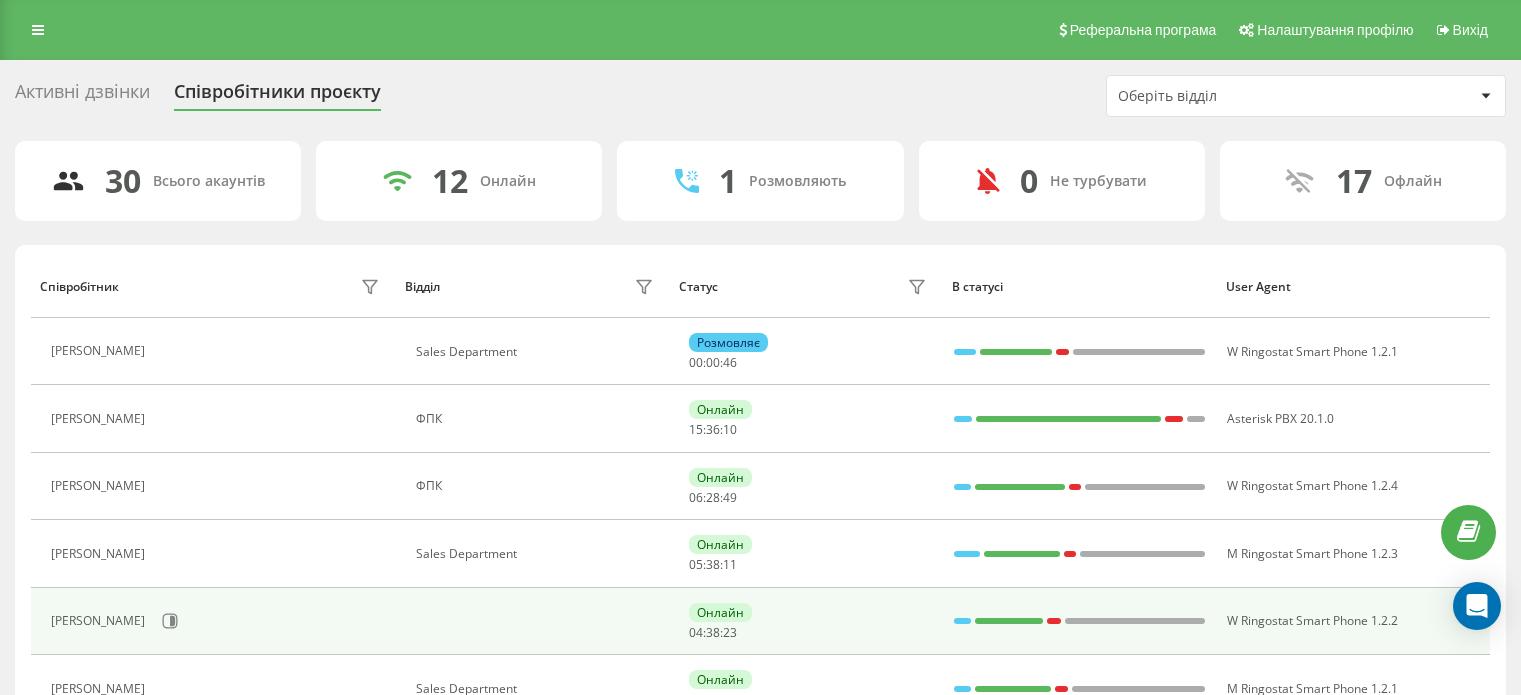 scroll, scrollTop: 87, scrollLeft: 0, axis: vertical 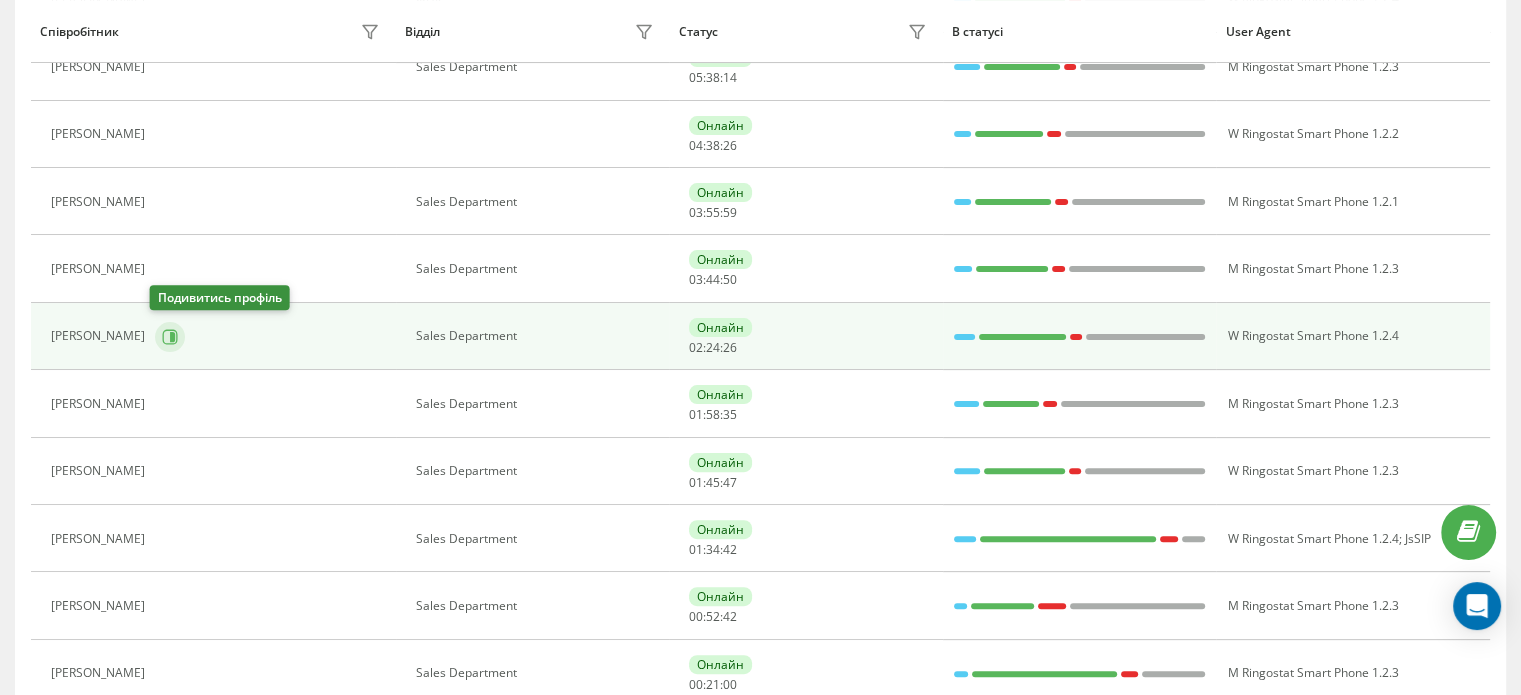 click 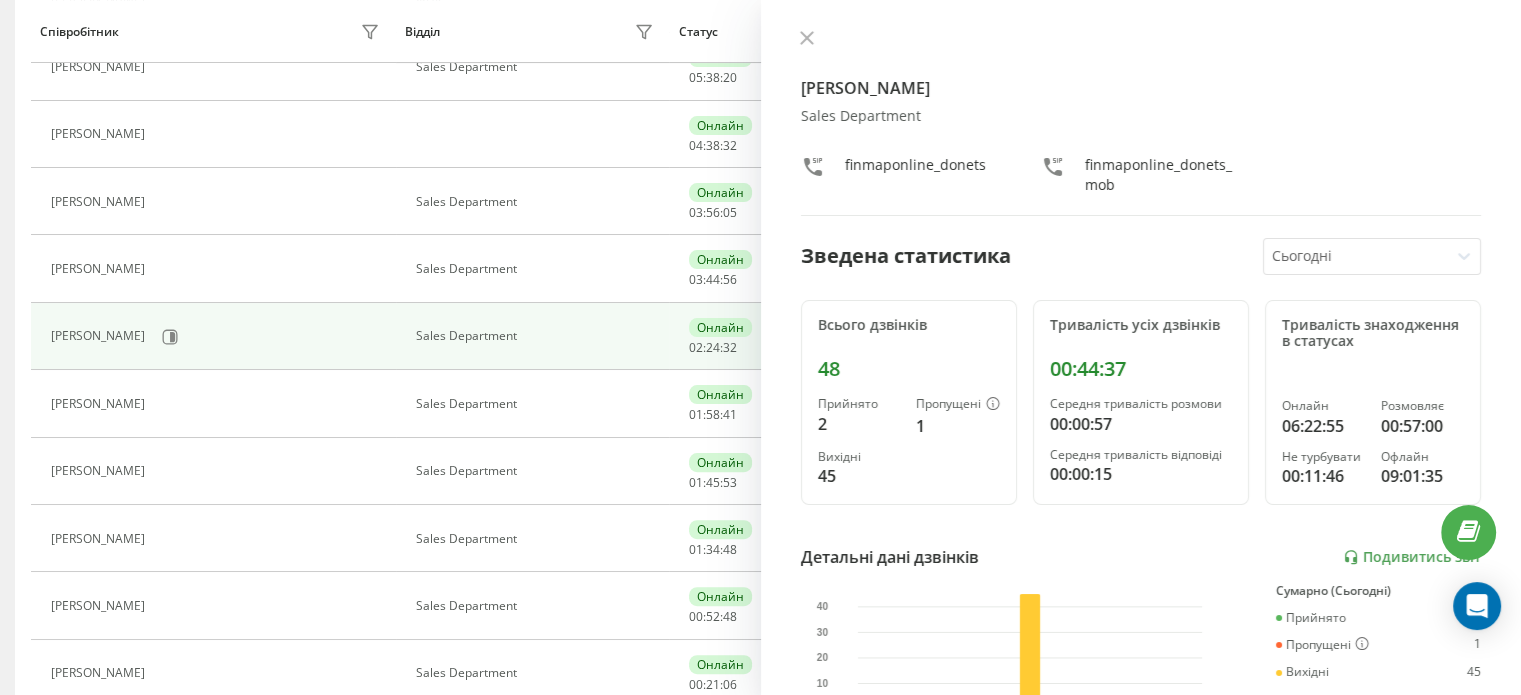 scroll, scrollTop: 396, scrollLeft: 0, axis: vertical 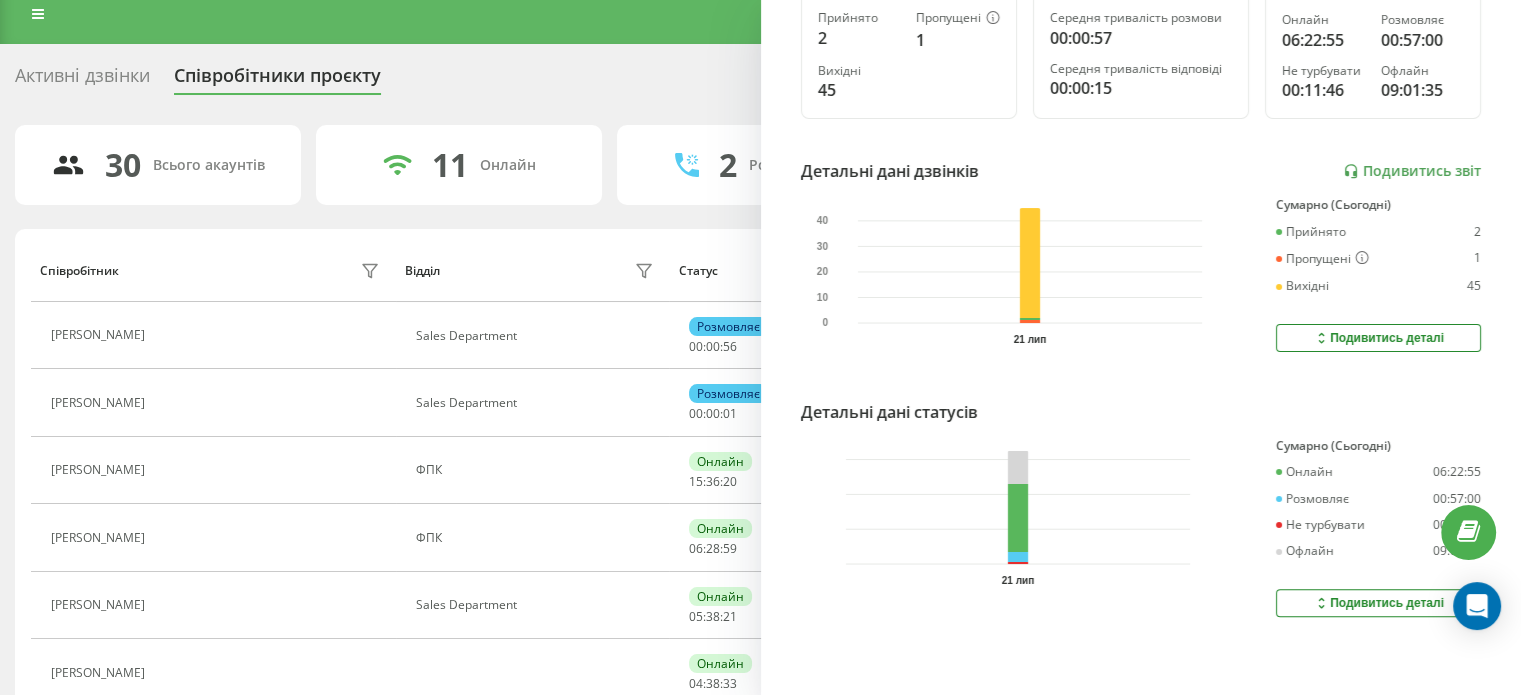 click on "Подивитись деталі" at bounding box center (1378, 603) 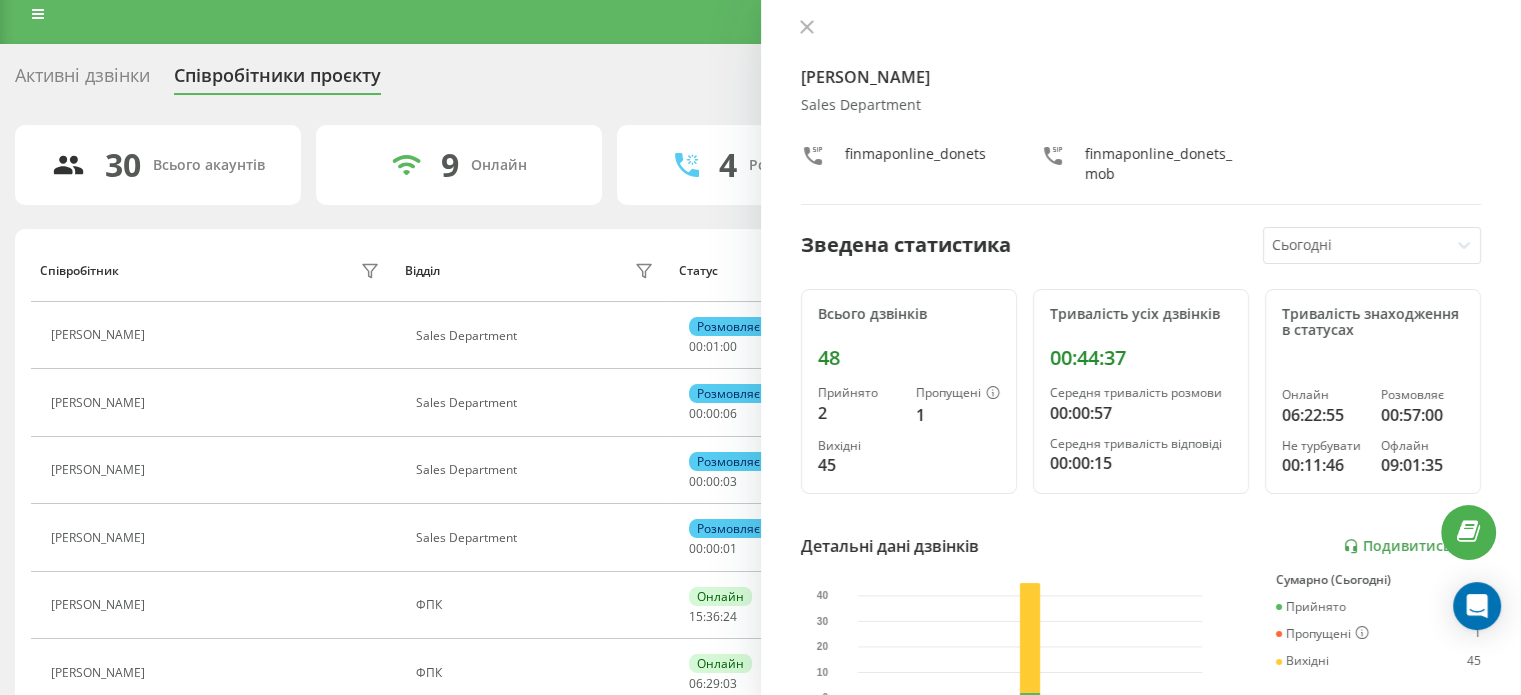 scroll, scrollTop: 0, scrollLeft: 0, axis: both 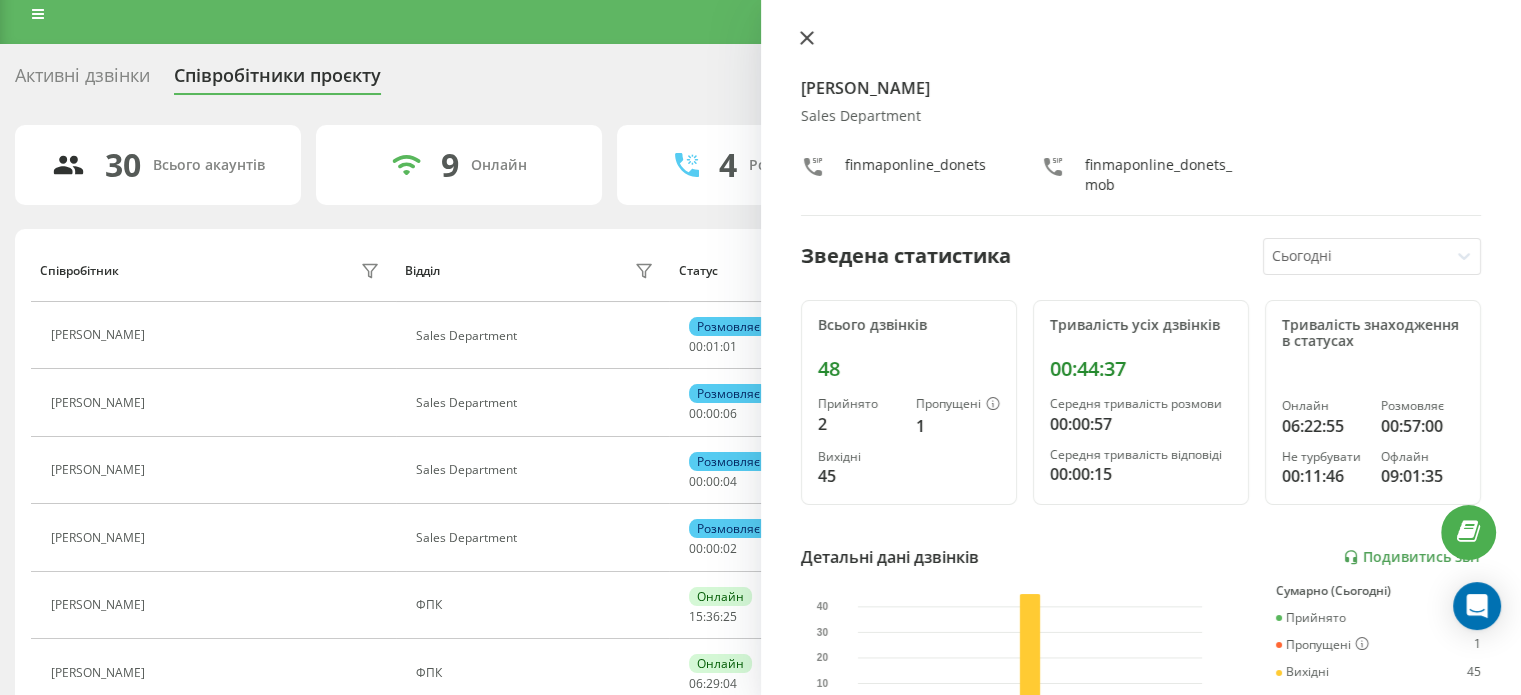 click 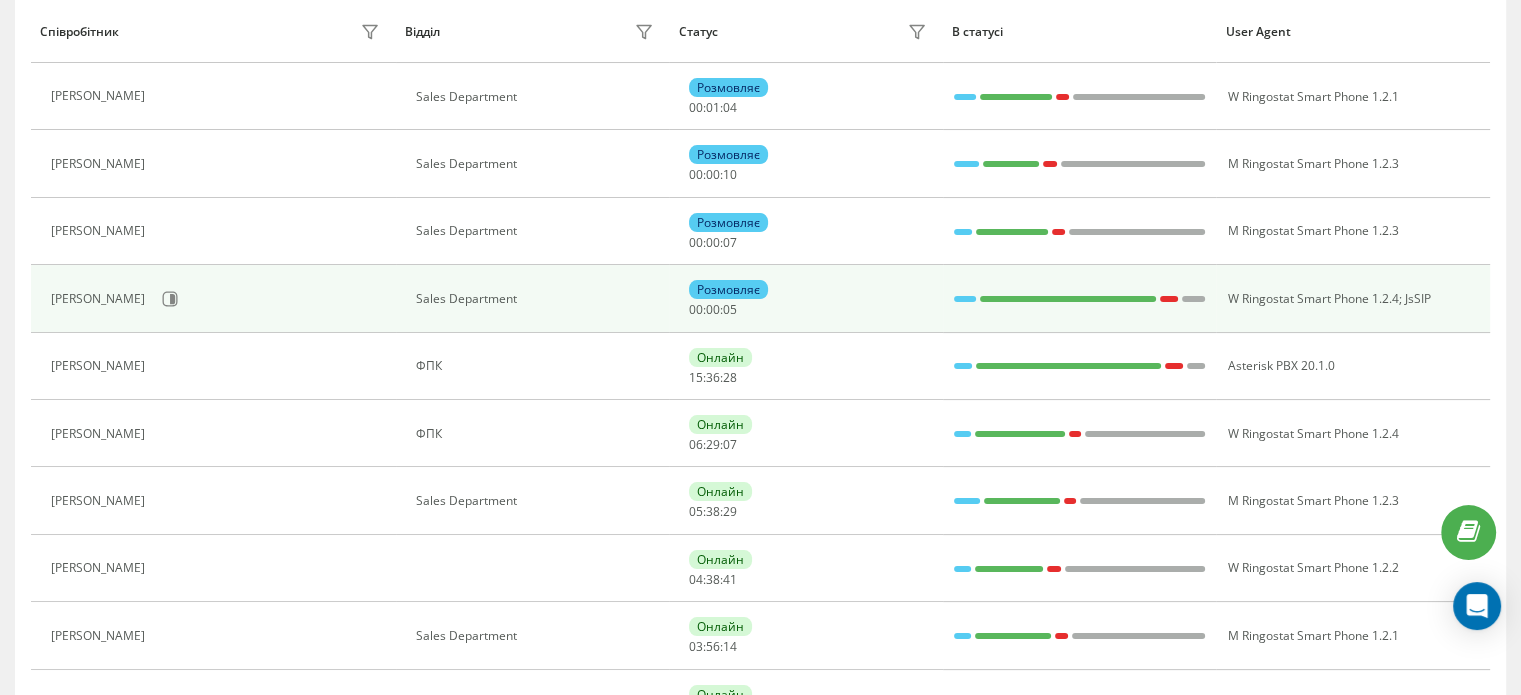 scroll, scrollTop: 316, scrollLeft: 0, axis: vertical 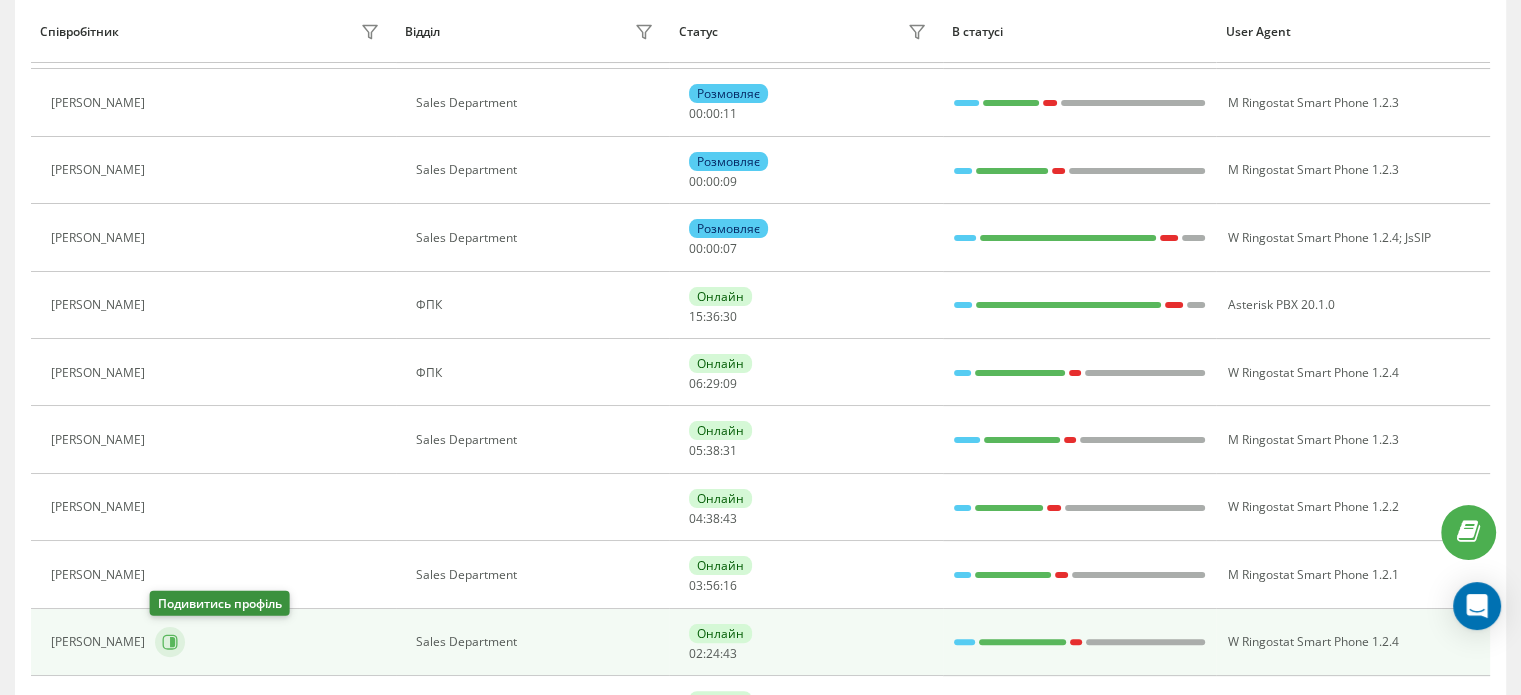 click 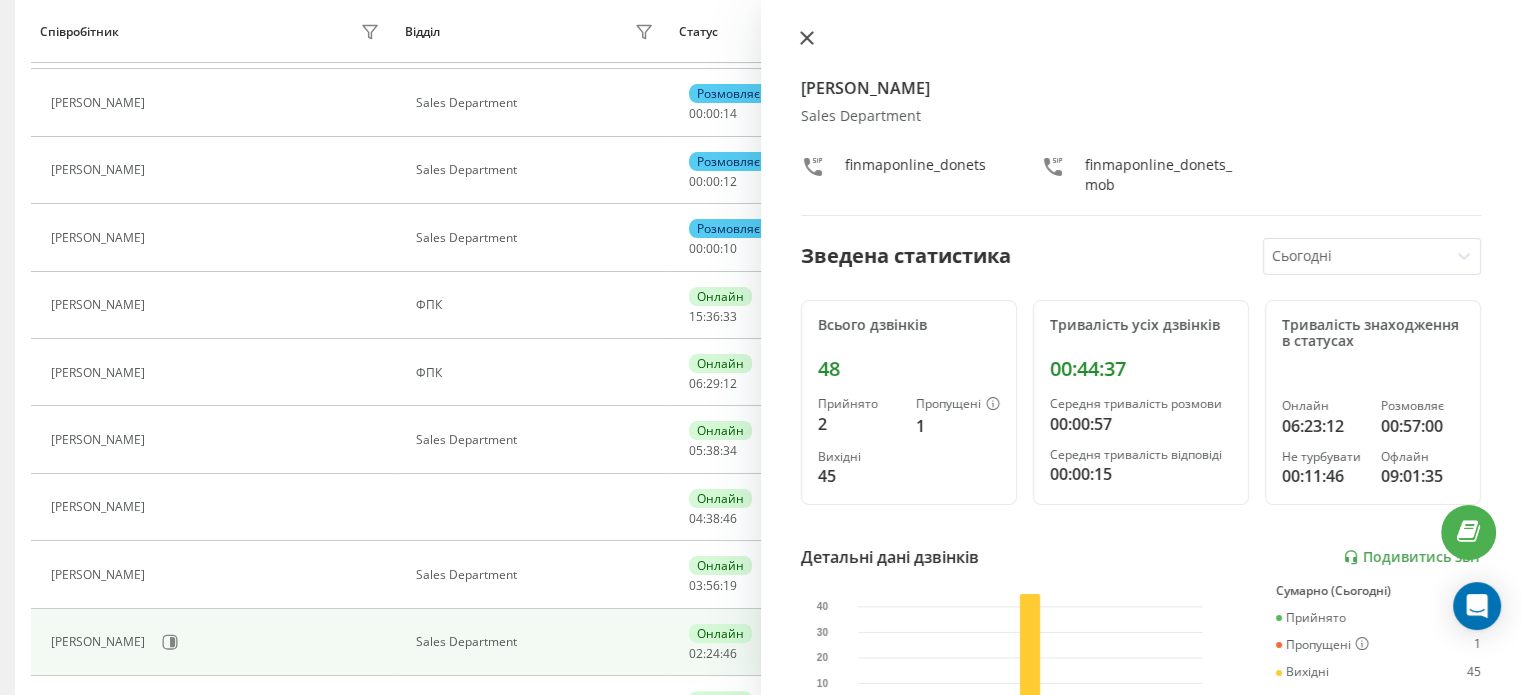 click 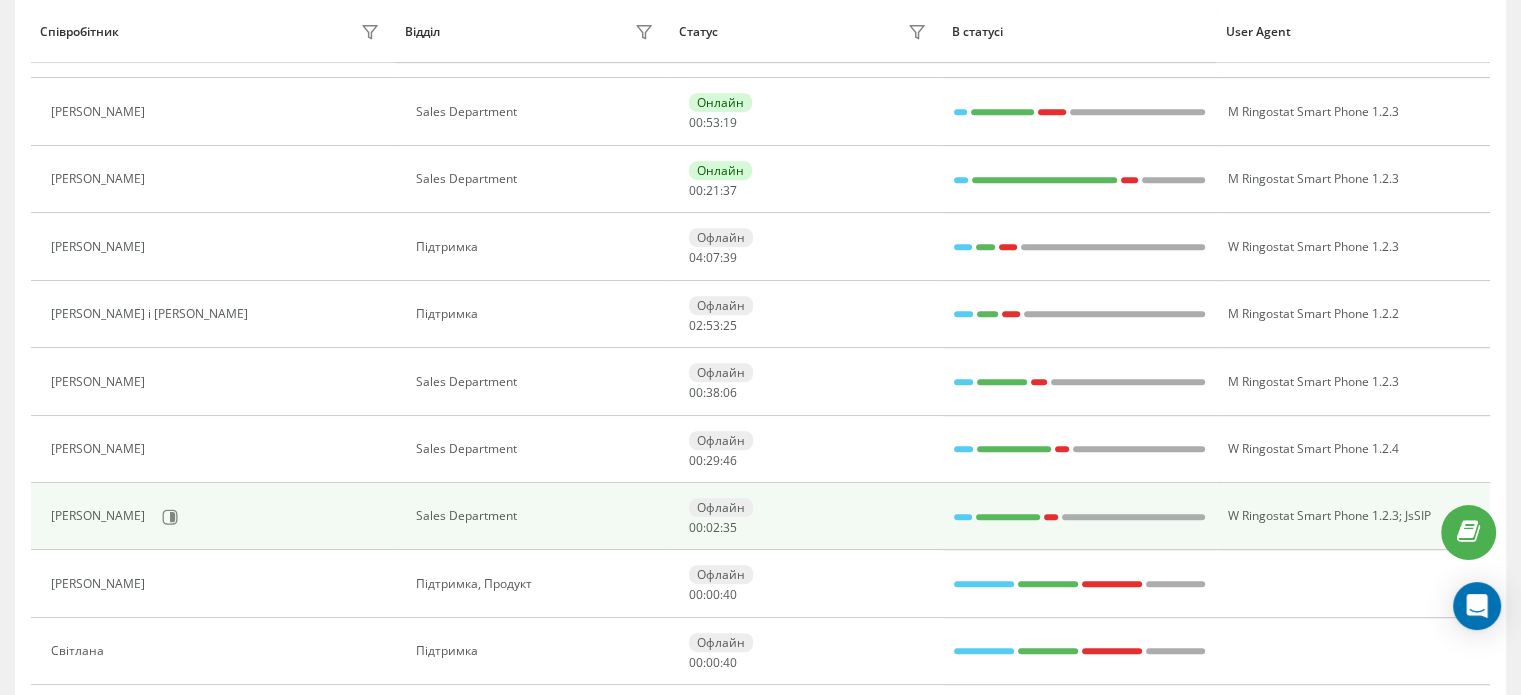 scroll, scrollTop: 976, scrollLeft: 0, axis: vertical 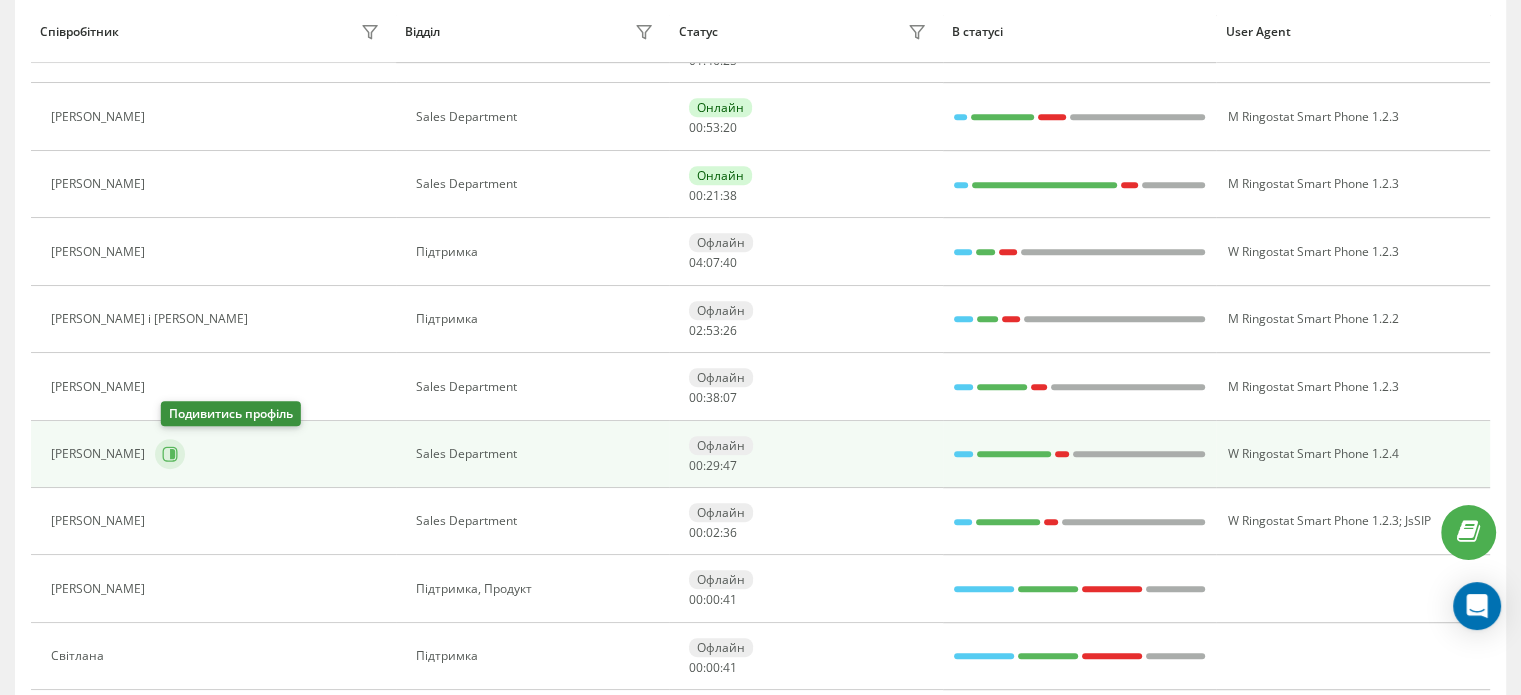 click 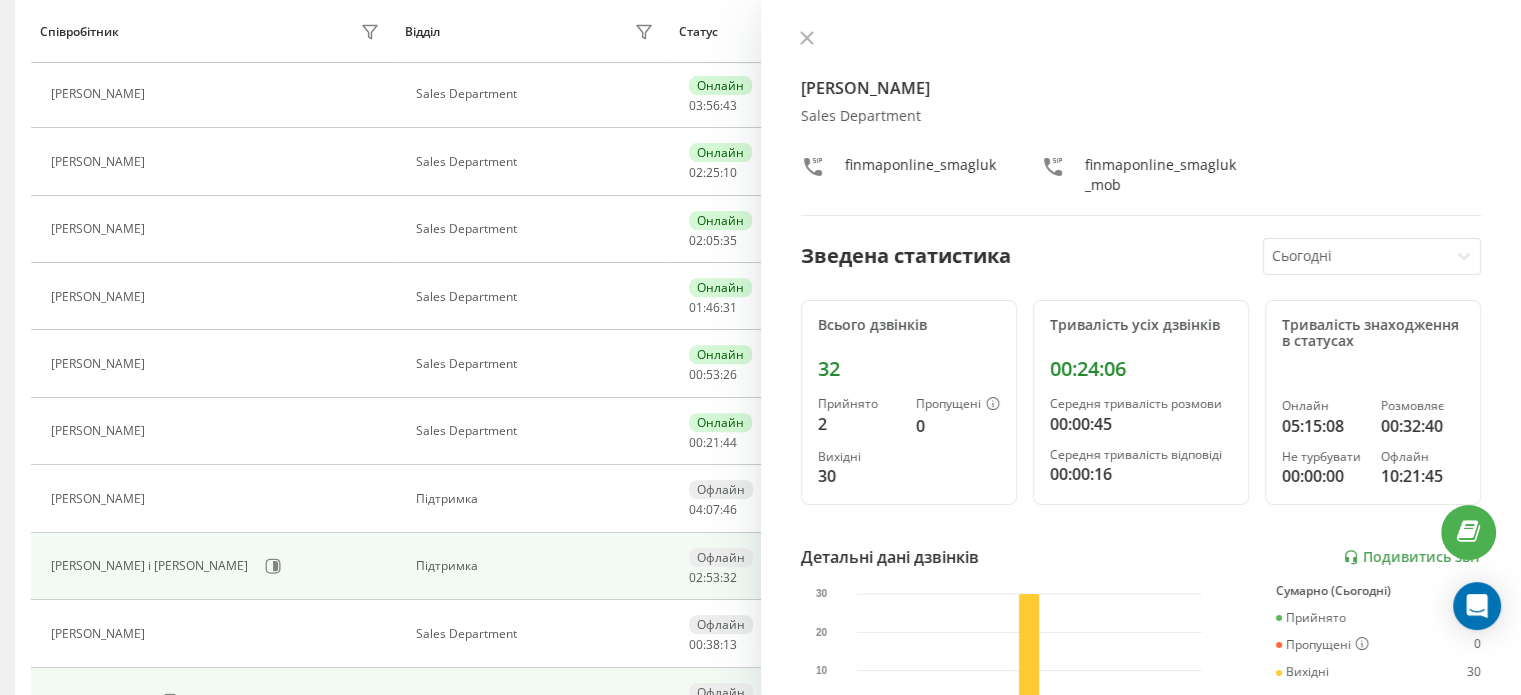 scroll, scrollTop: 676, scrollLeft: 0, axis: vertical 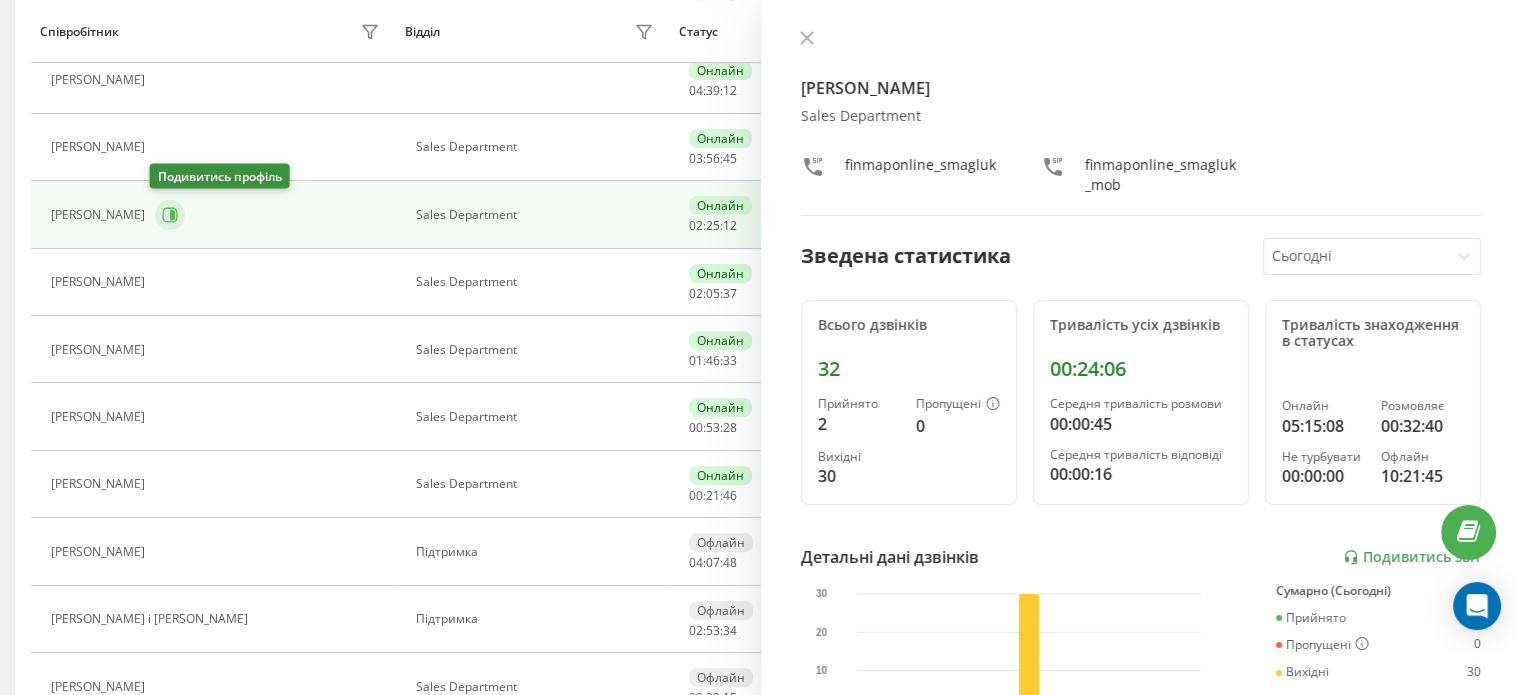click 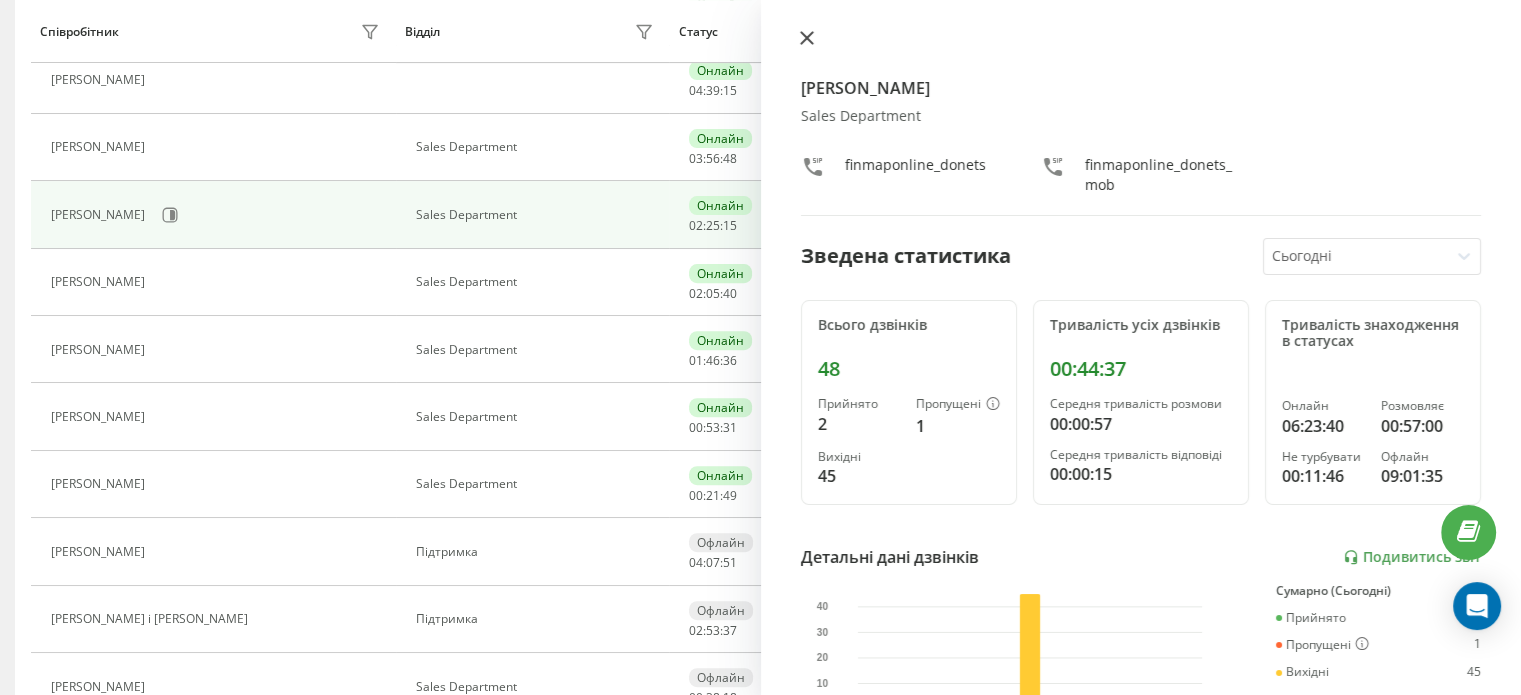 click 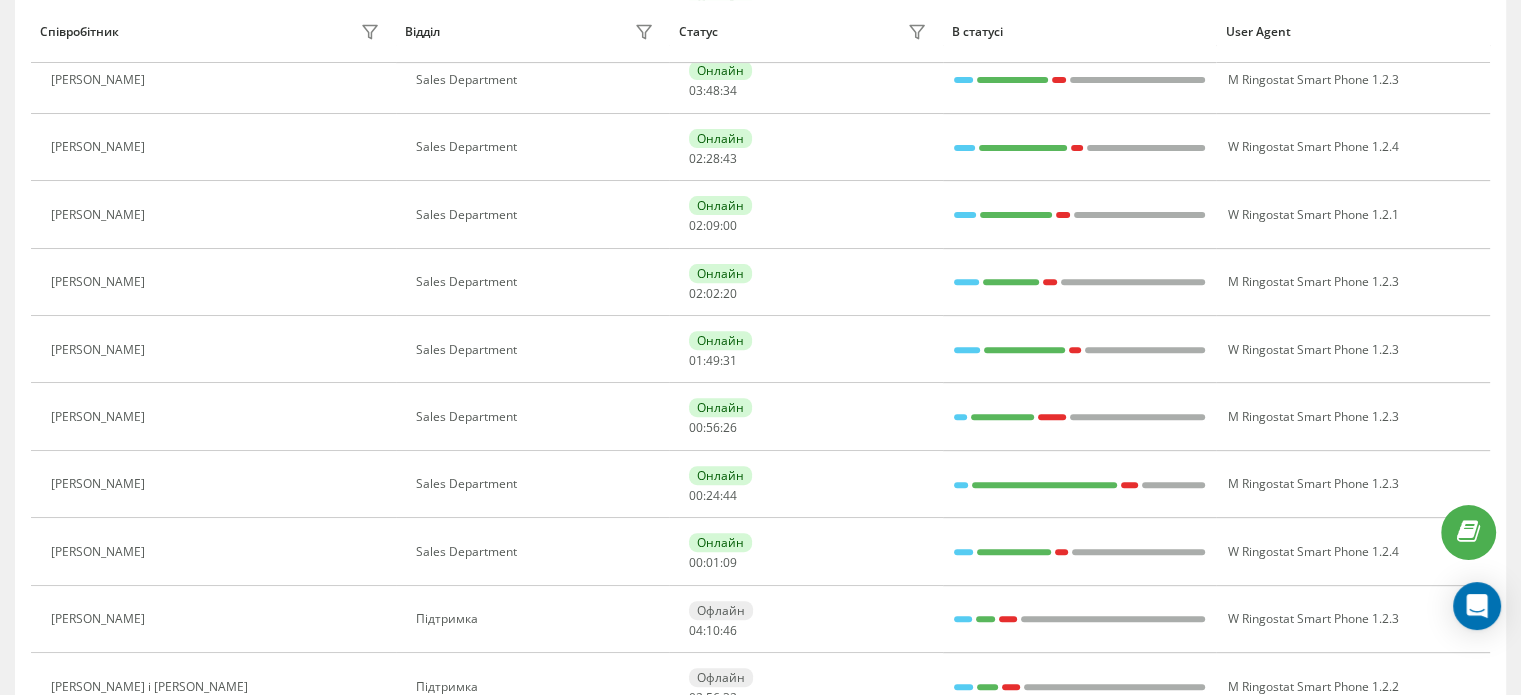scroll, scrollTop: 340, scrollLeft: 0, axis: vertical 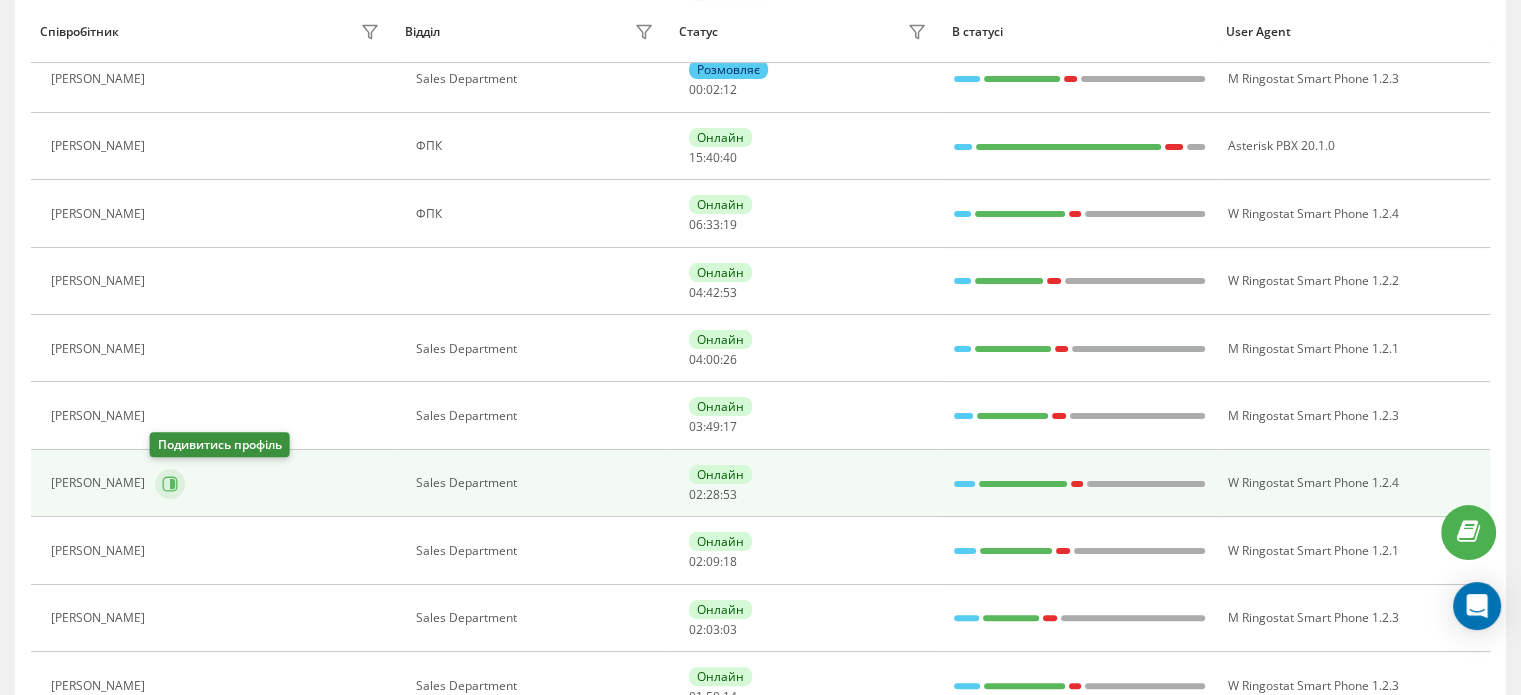 click 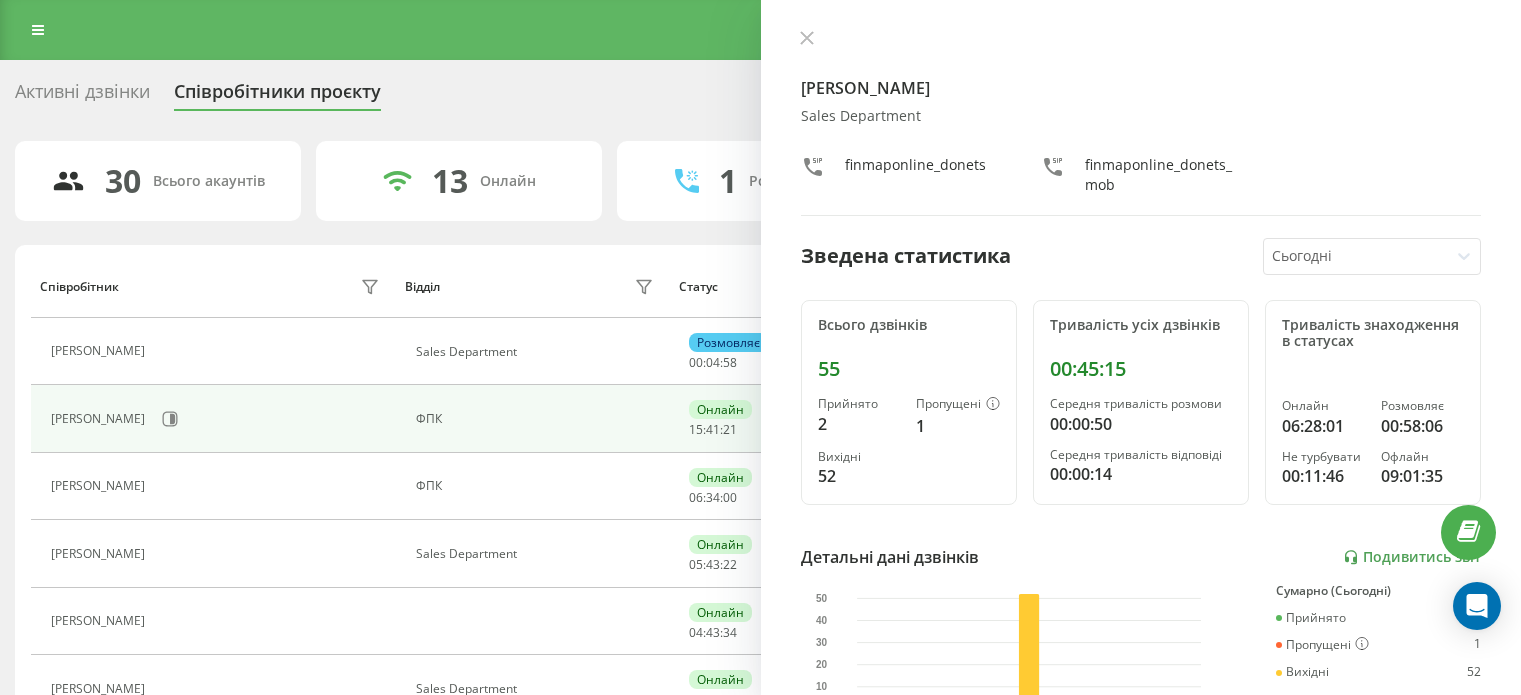 scroll, scrollTop: 340, scrollLeft: 0, axis: vertical 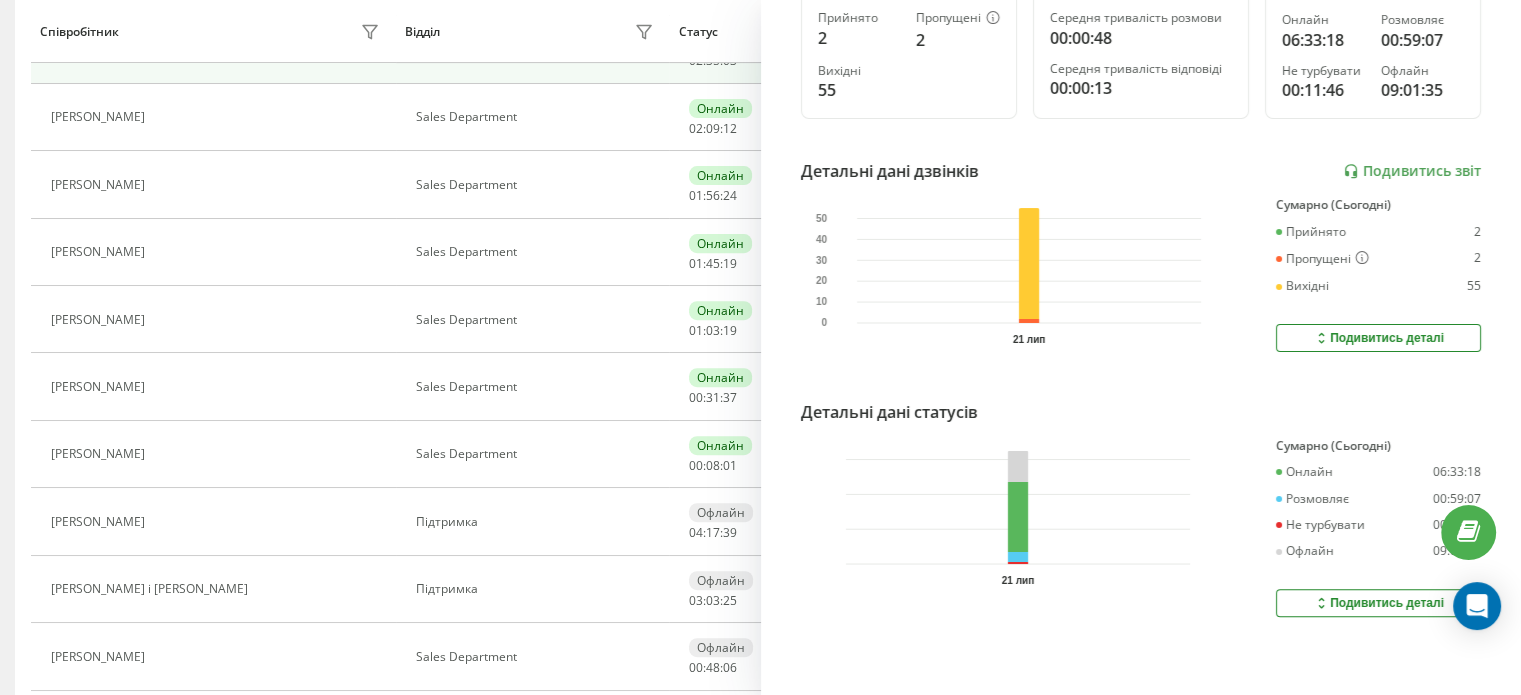 click on "Подивитись деталі" at bounding box center [1378, 603] 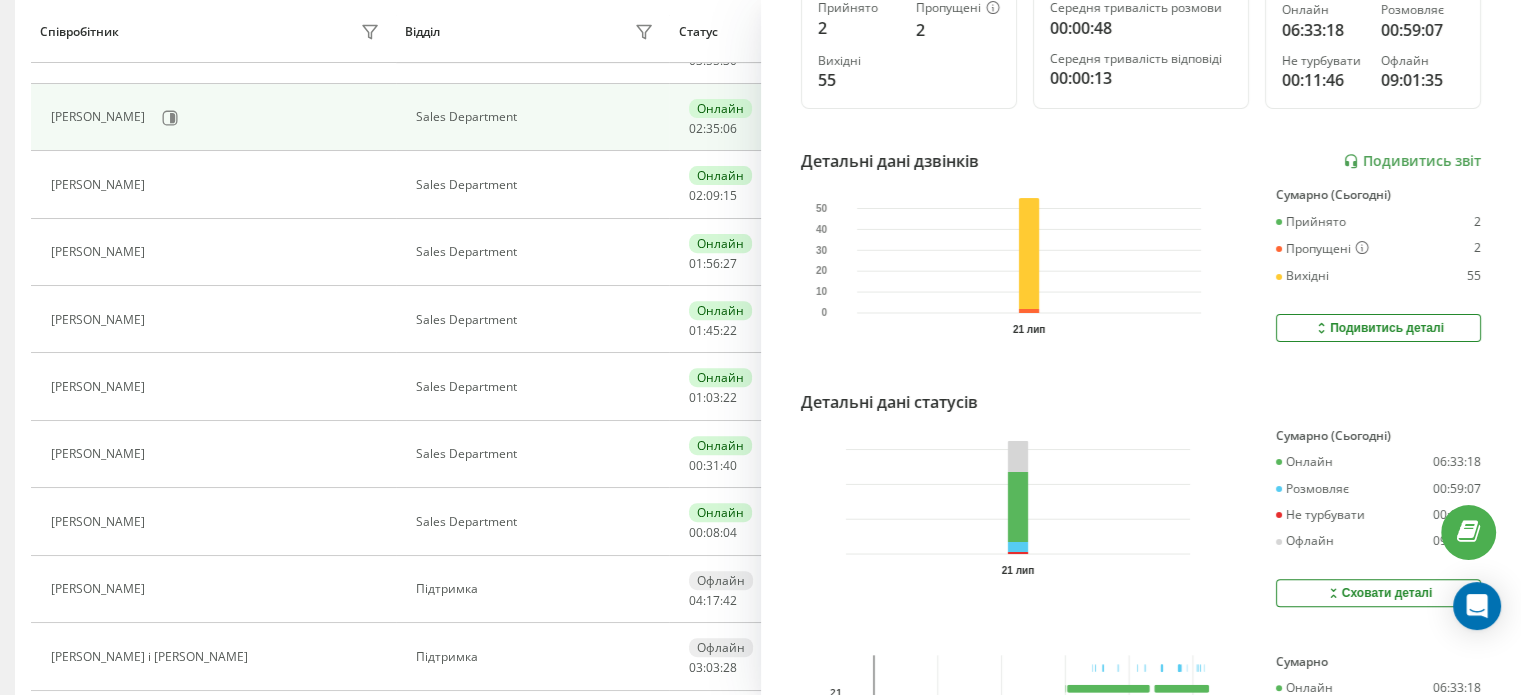 scroll, scrollTop: 0, scrollLeft: 0, axis: both 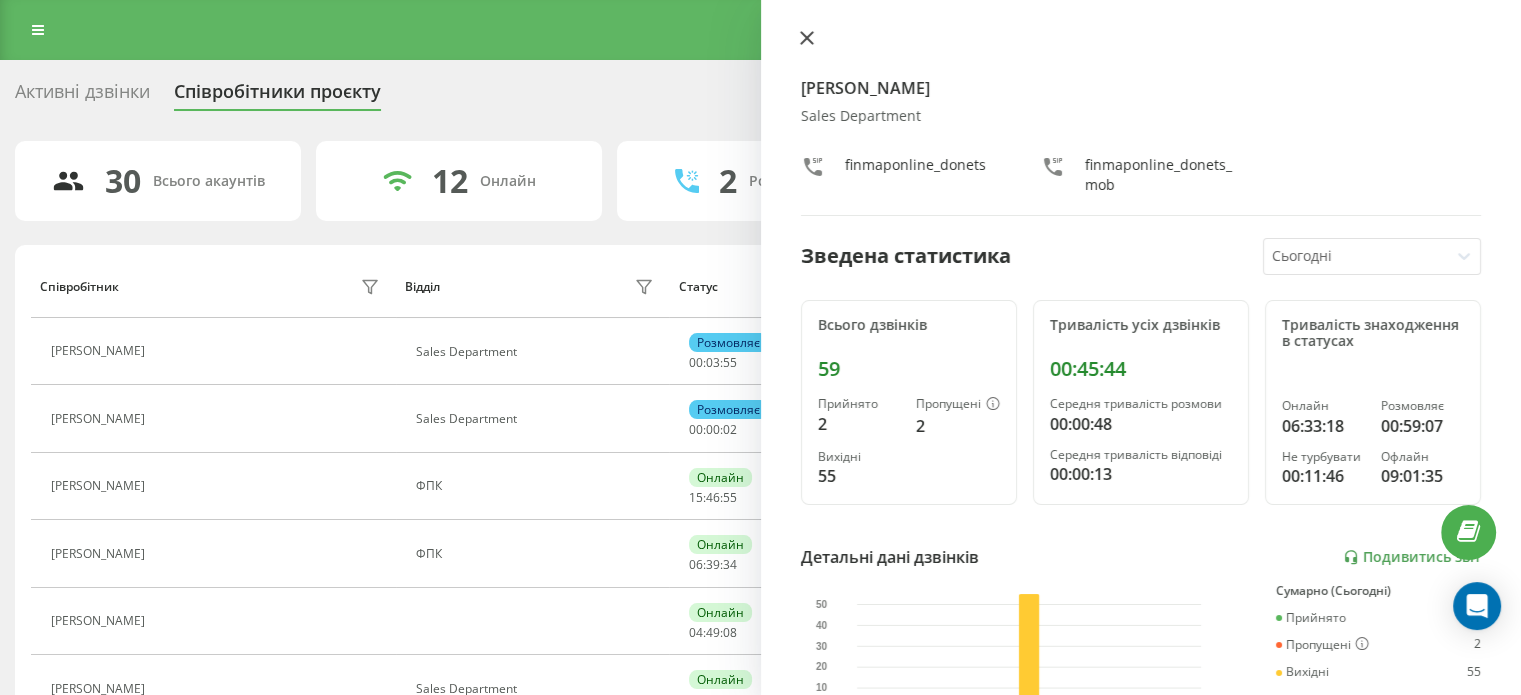 click 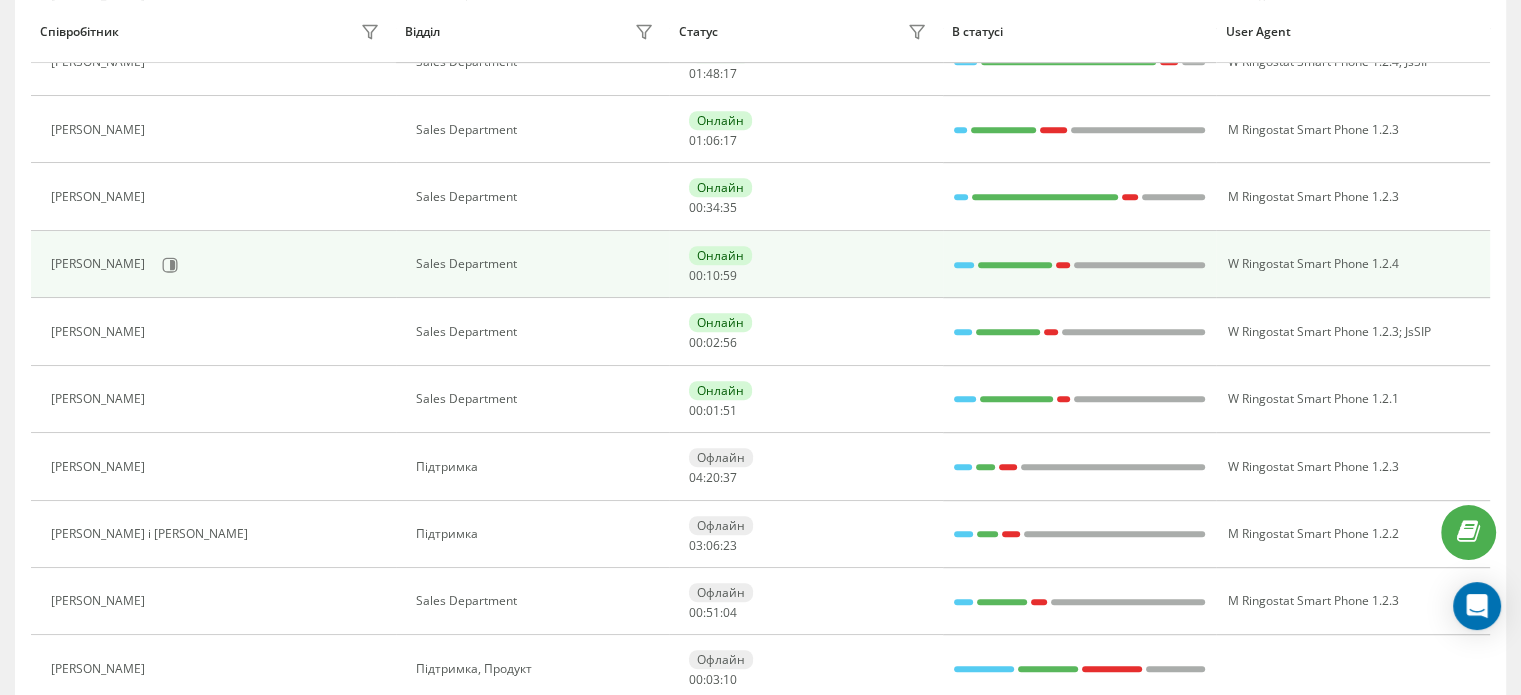scroll, scrollTop: 900, scrollLeft: 0, axis: vertical 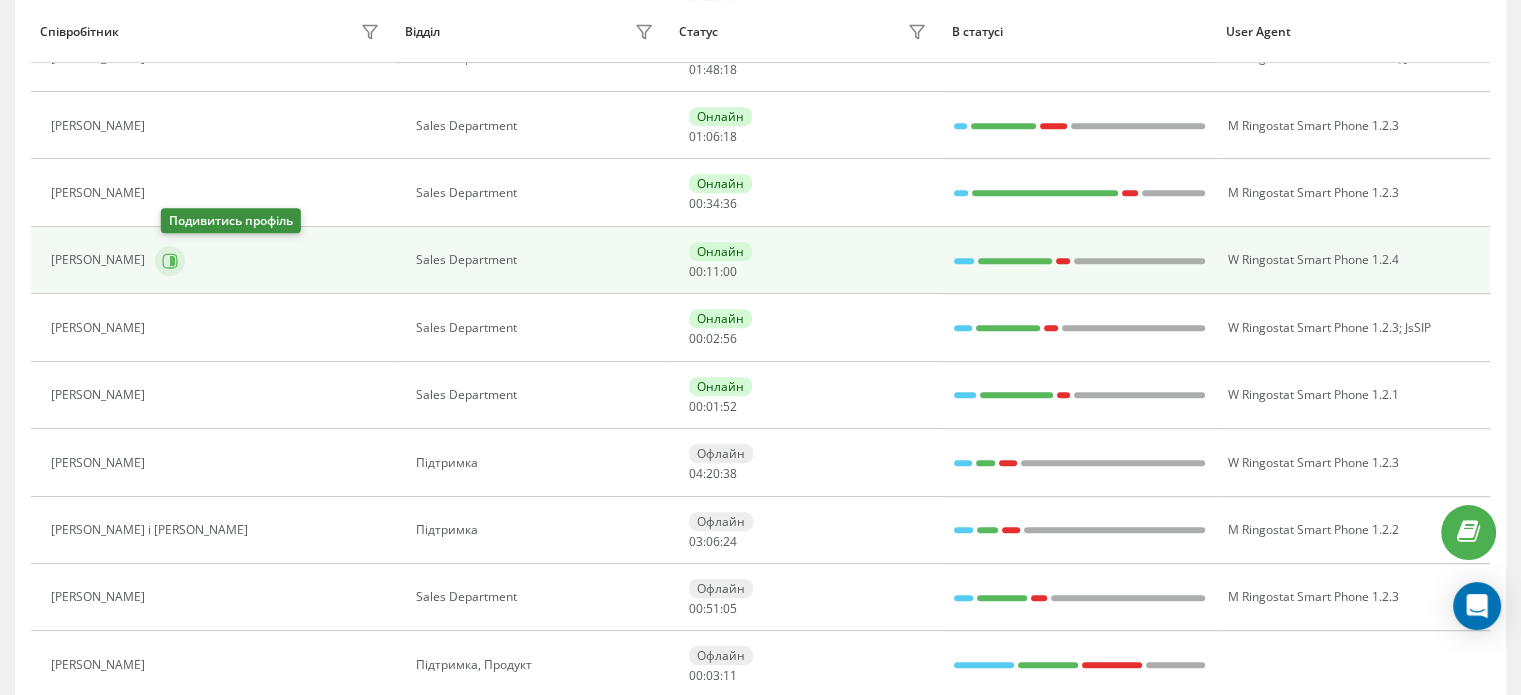 click 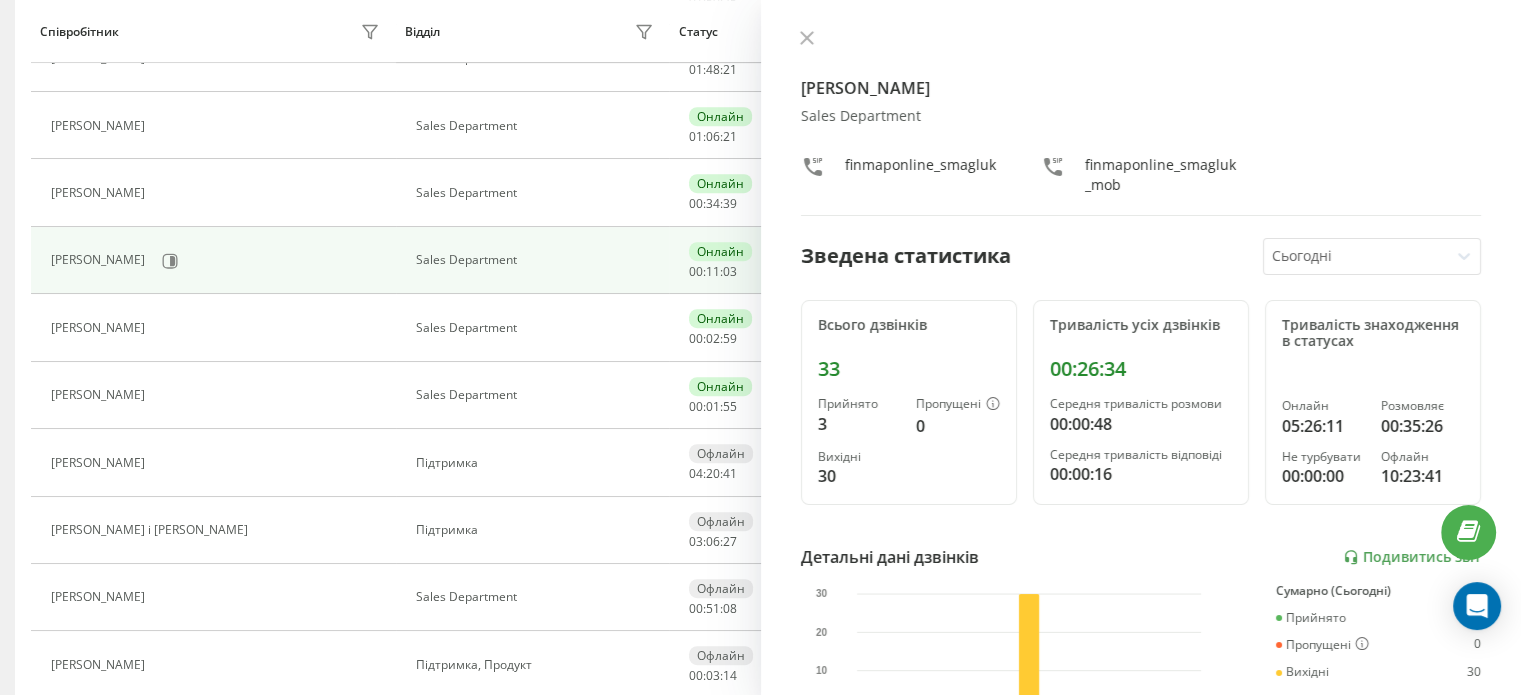 scroll, scrollTop: 396, scrollLeft: 0, axis: vertical 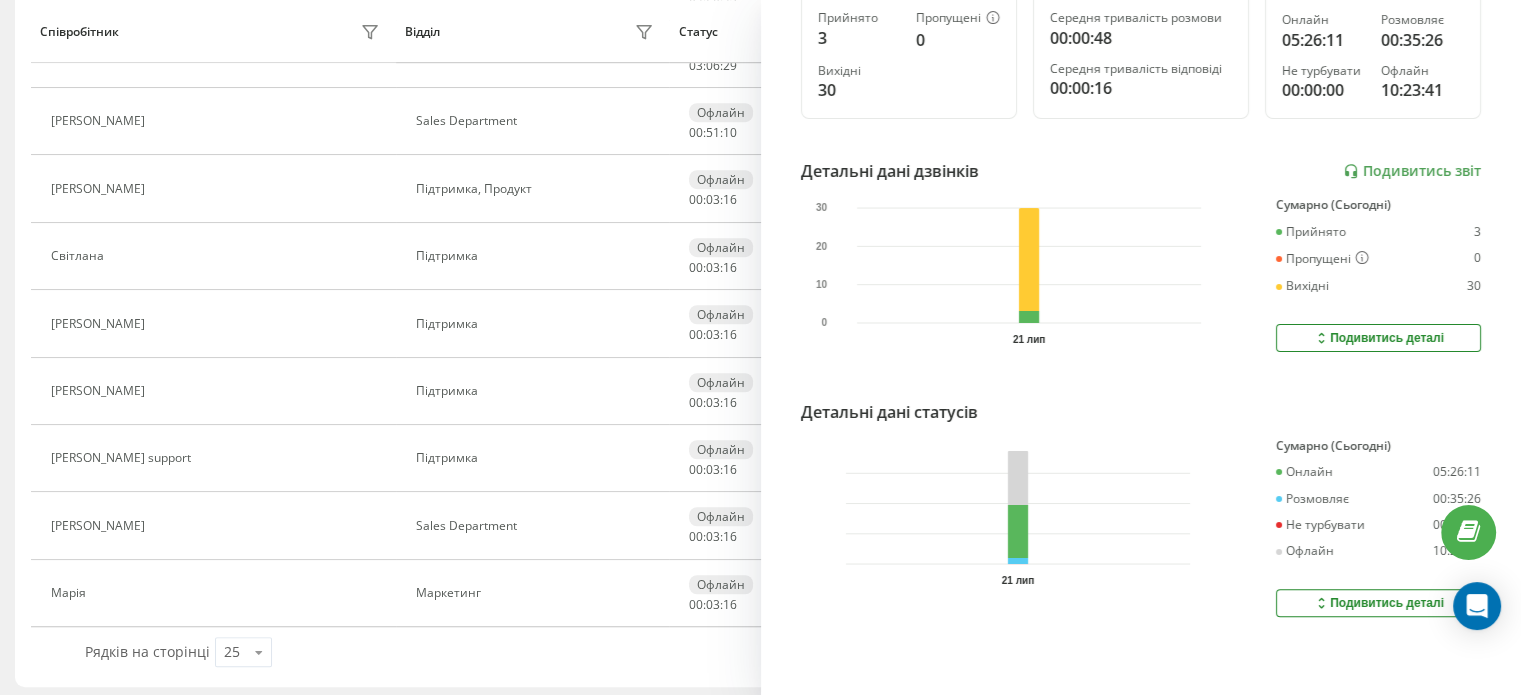click on "Подивитись деталі" at bounding box center [1378, 603] 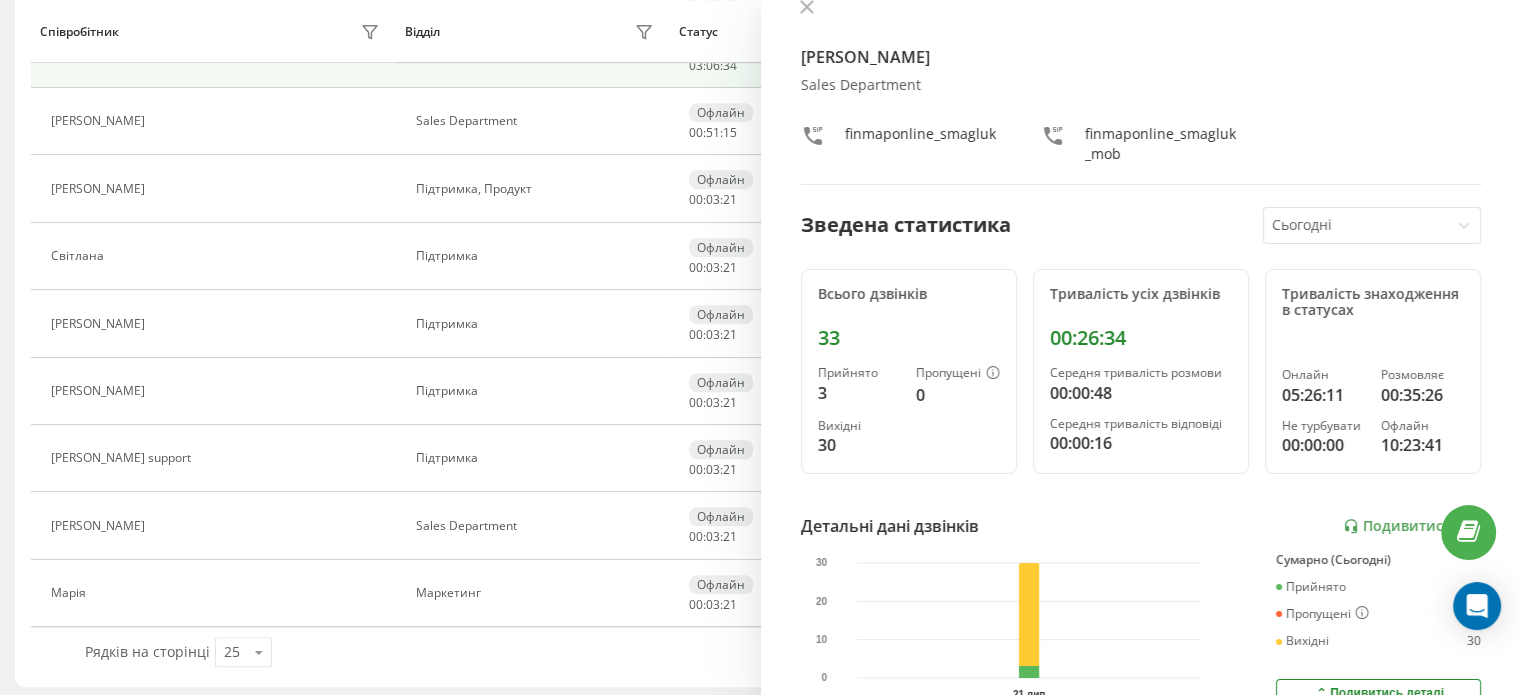 scroll, scrollTop: 0, scrollLeft: 0, axis: both 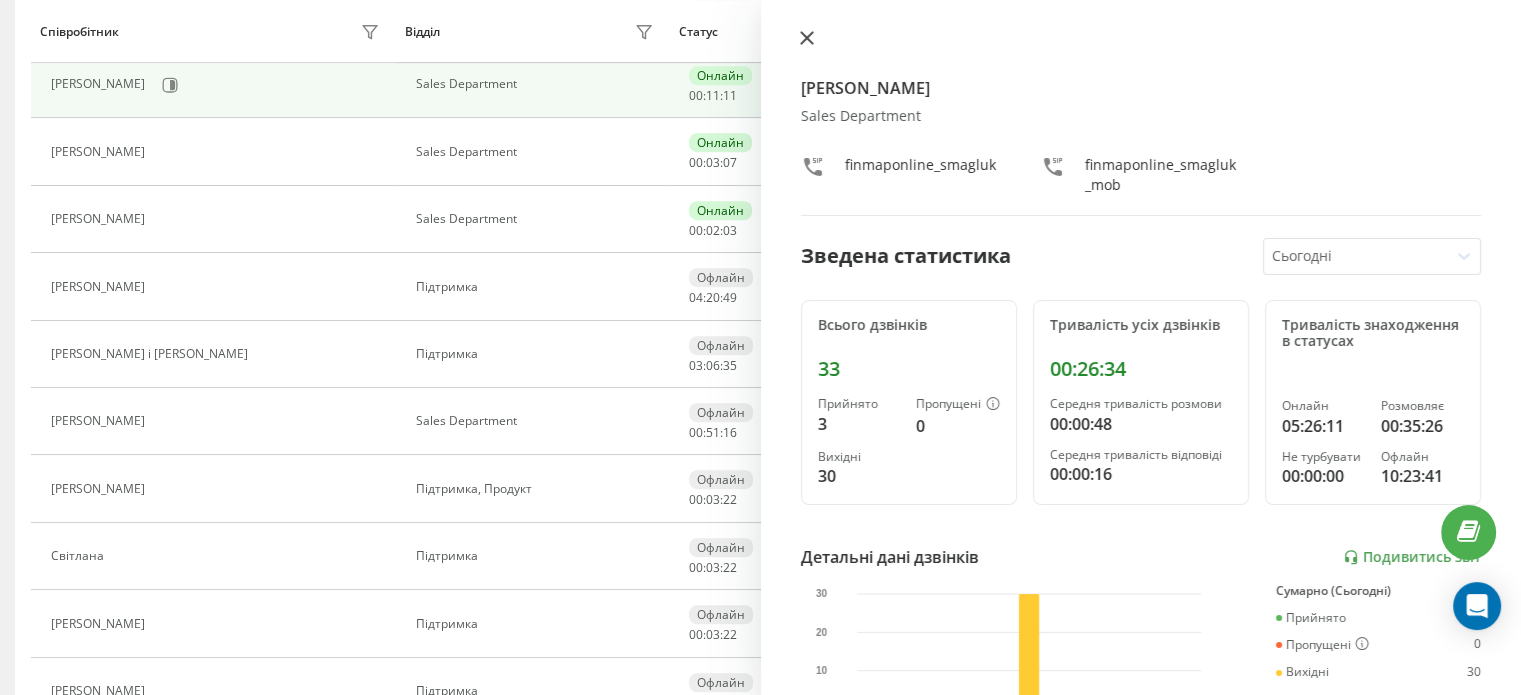 click 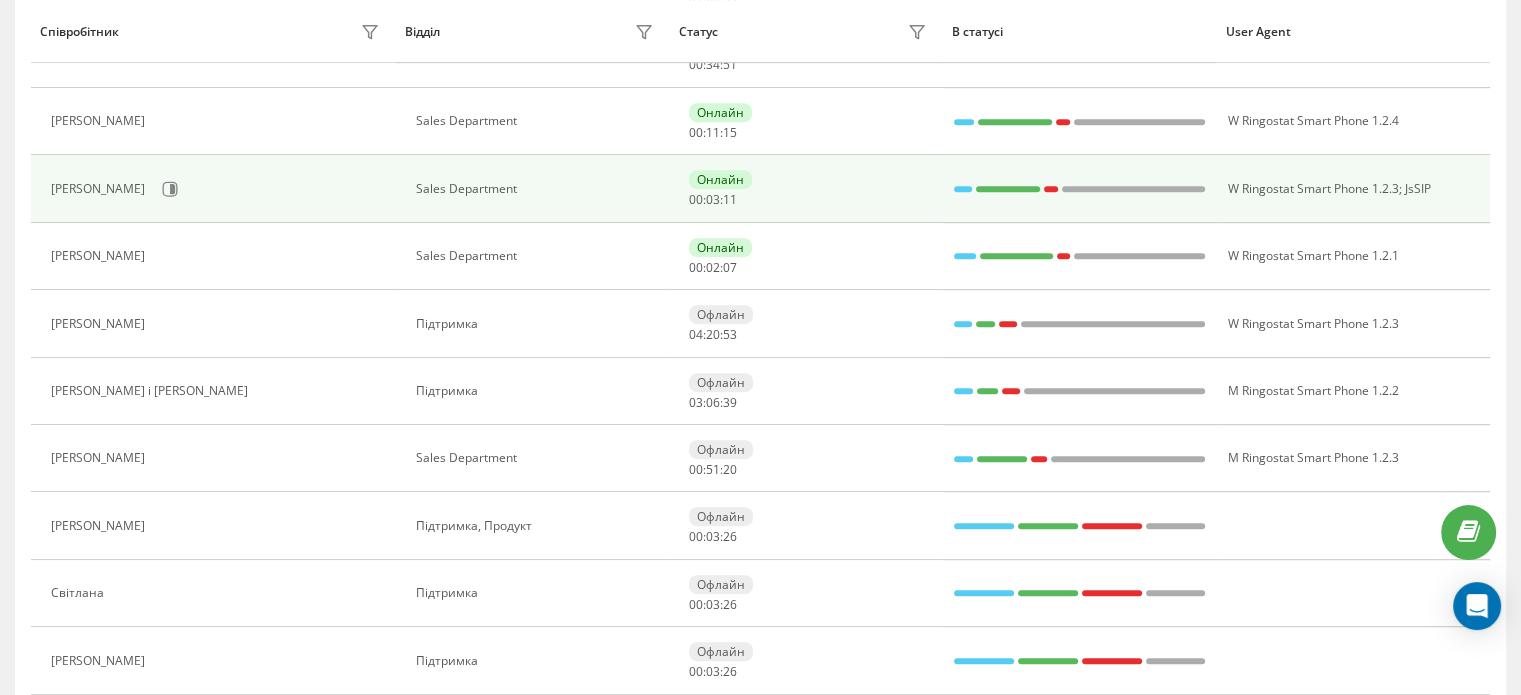 scroll, scrollTop: 876, scrollLeft: 0, axis: vertical 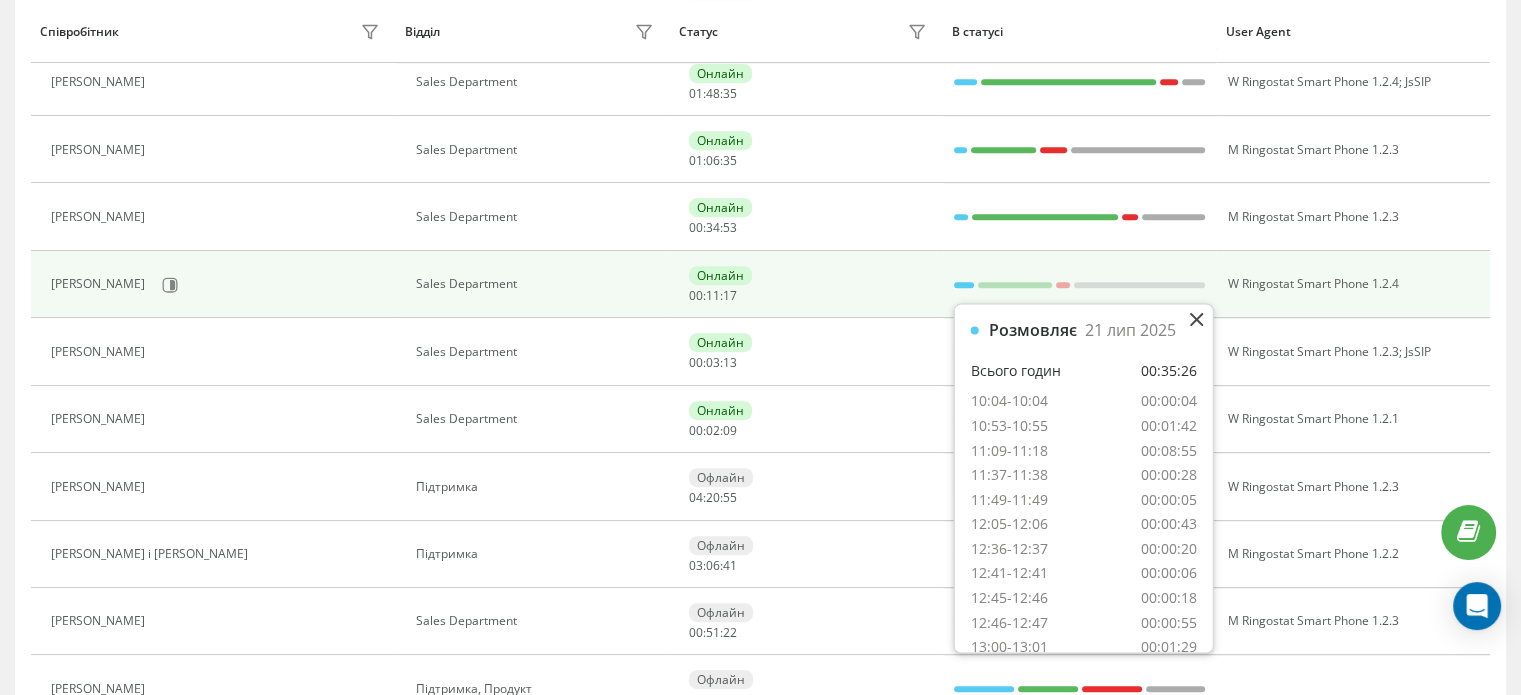 click at bounding box center (964, 285) 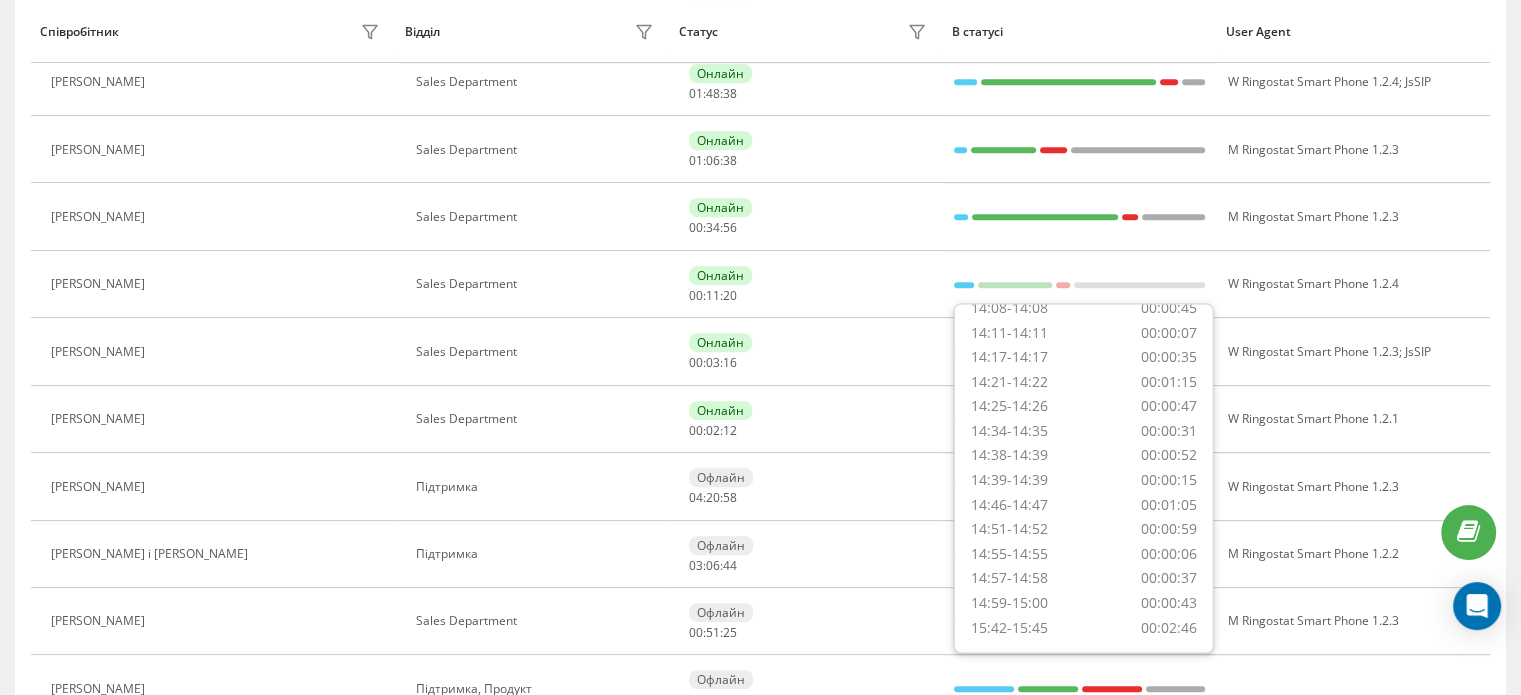 scroll, scrollTop: 600, scrollLeft: 0, axis: vertical 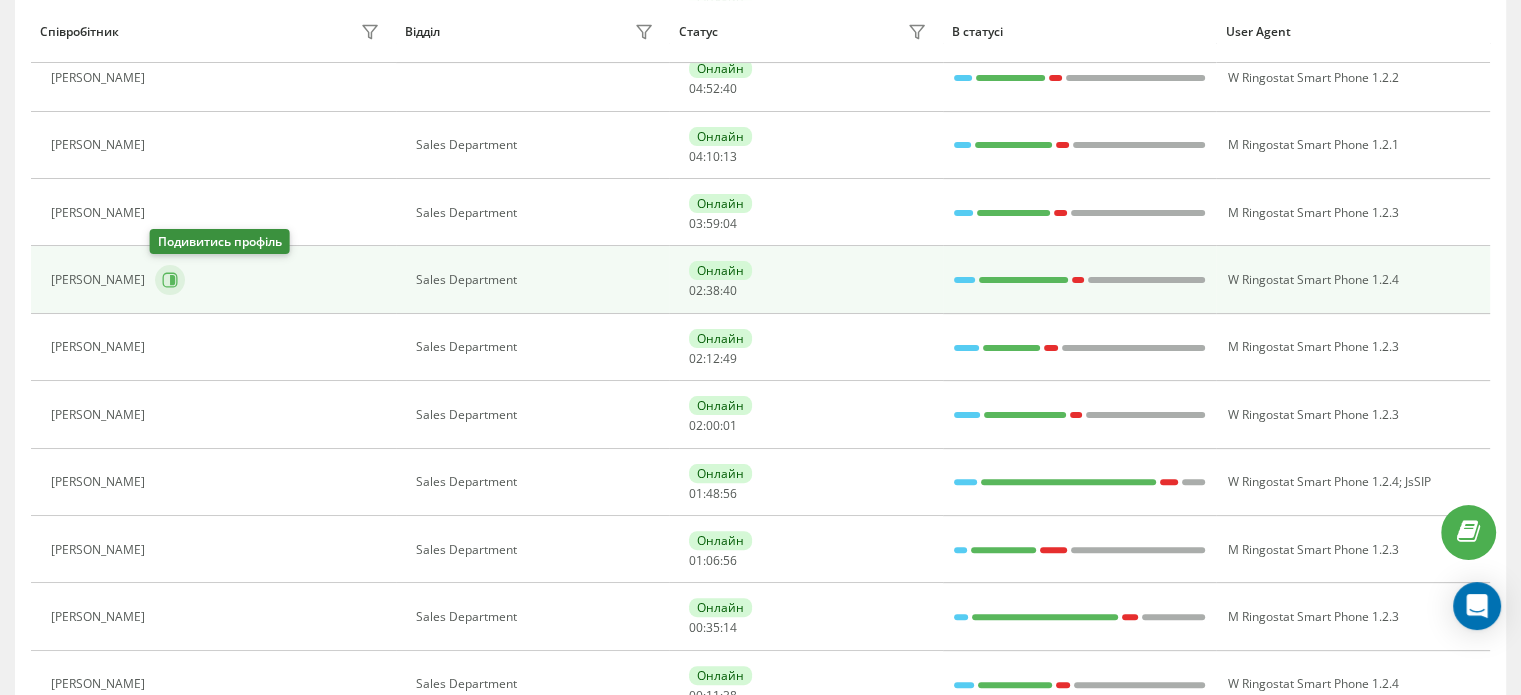 click 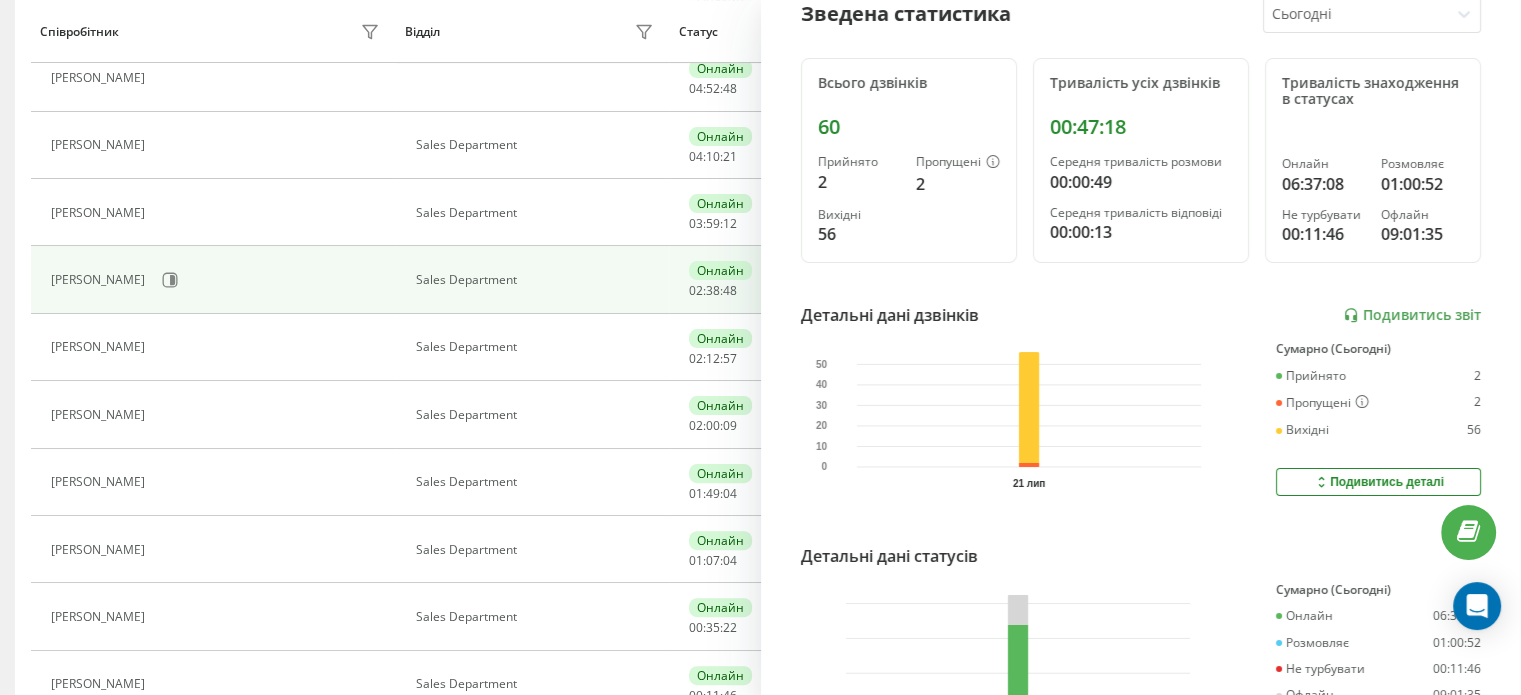 scroll, scrollTop: 0, scrollLeft: 0, axis: both 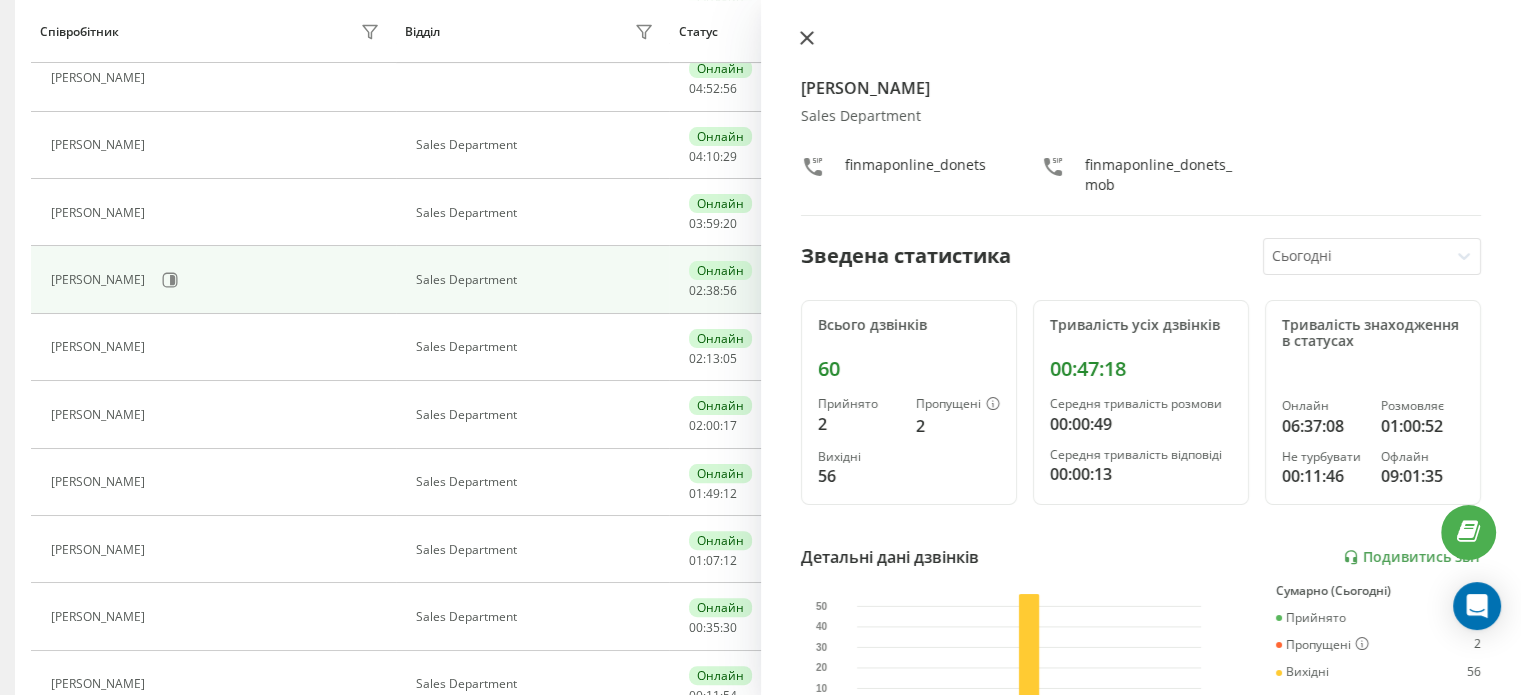 click 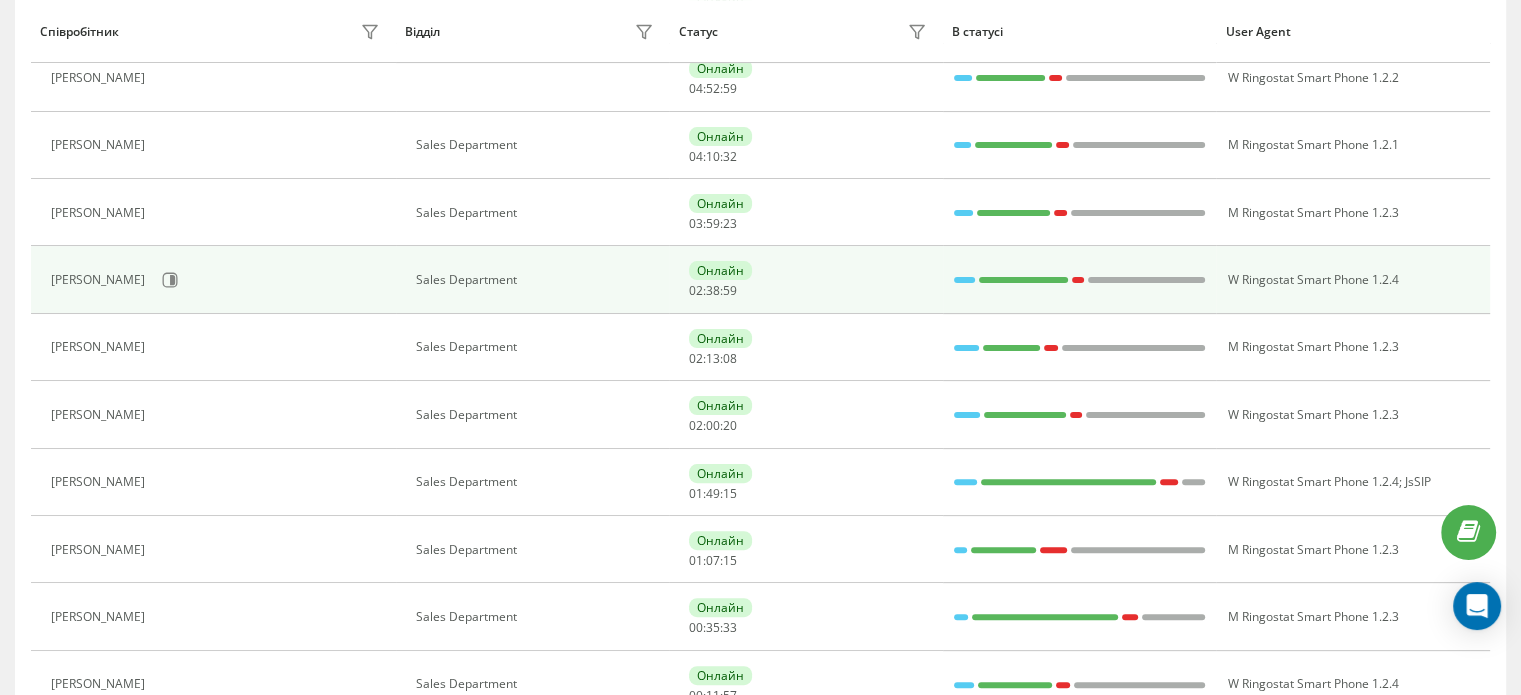 click at bounding box center [965, 280] 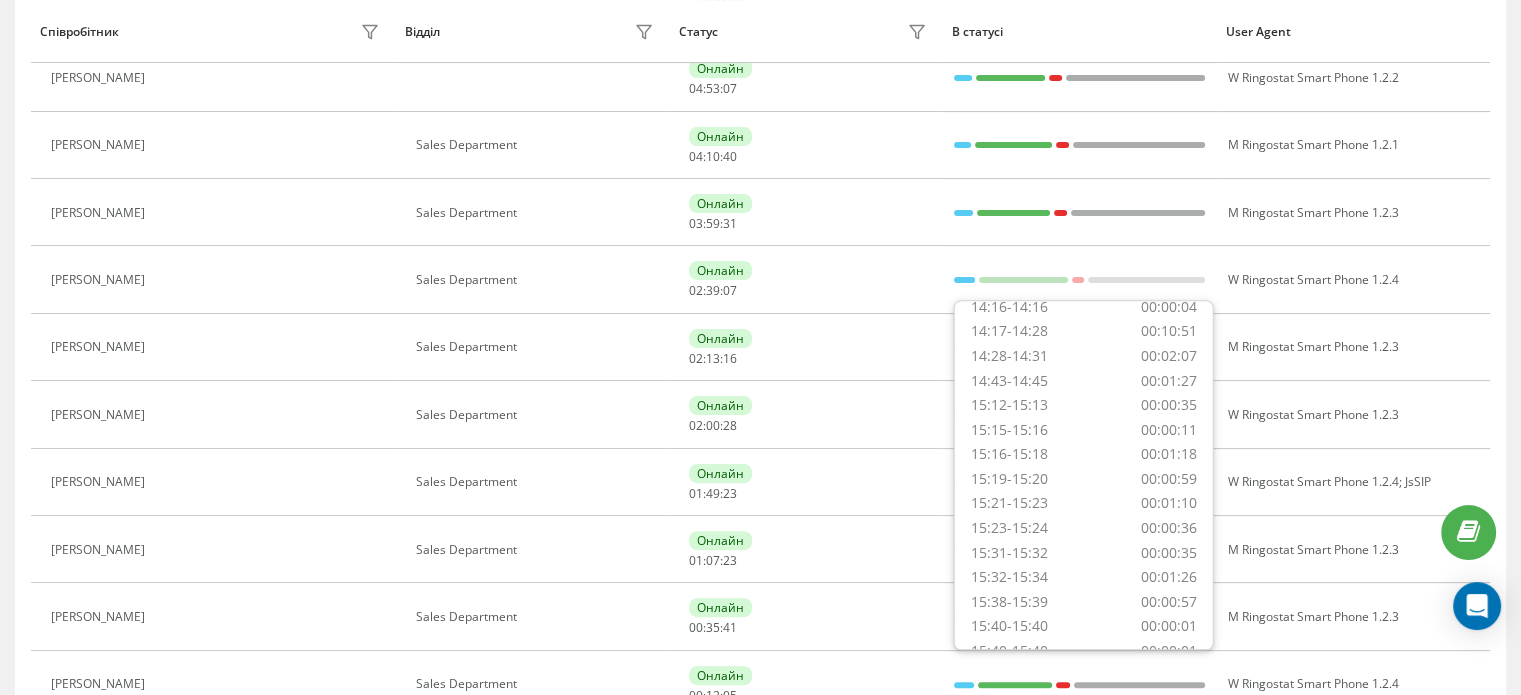 scroll, scrollTop: 1263, scrollLeft: 0, axis: vertical 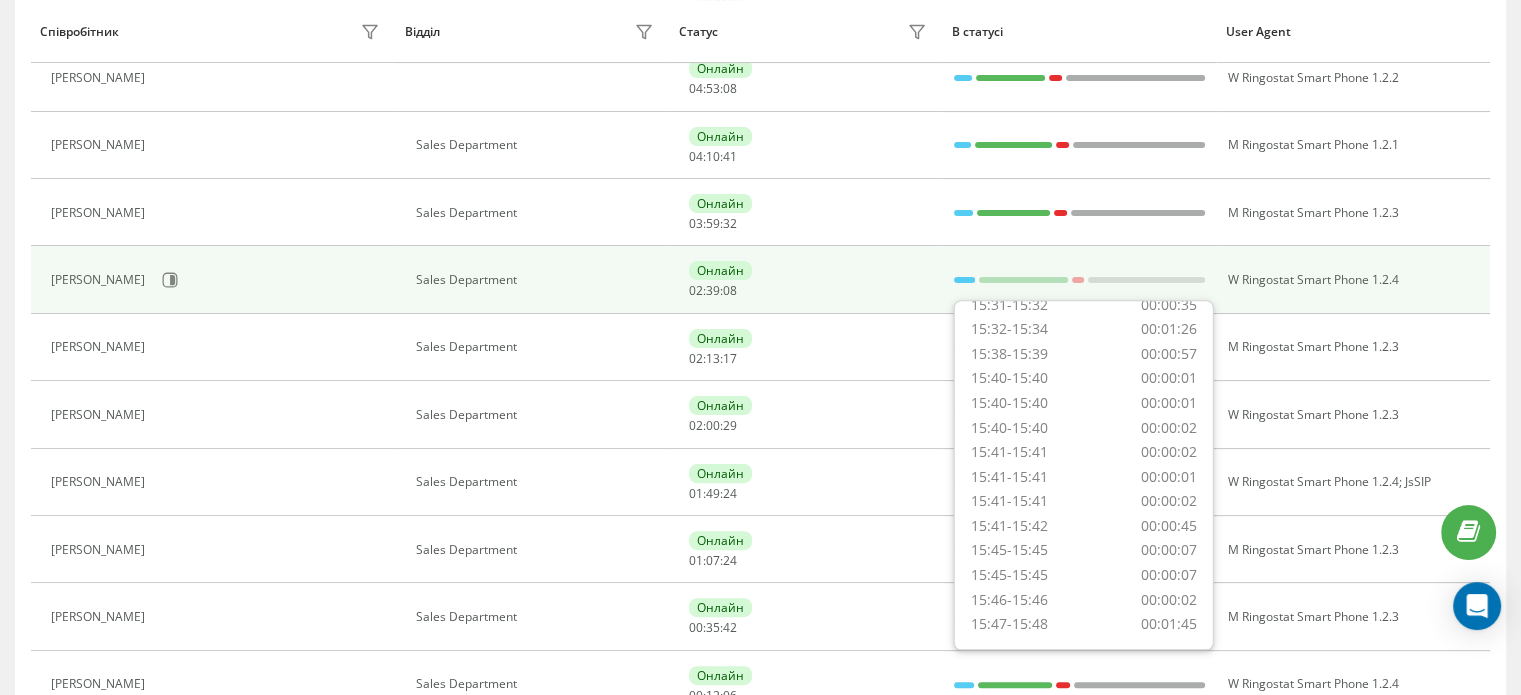 click on "Онлайн 02 : 39 : 08" at bounding box center (810, 279) 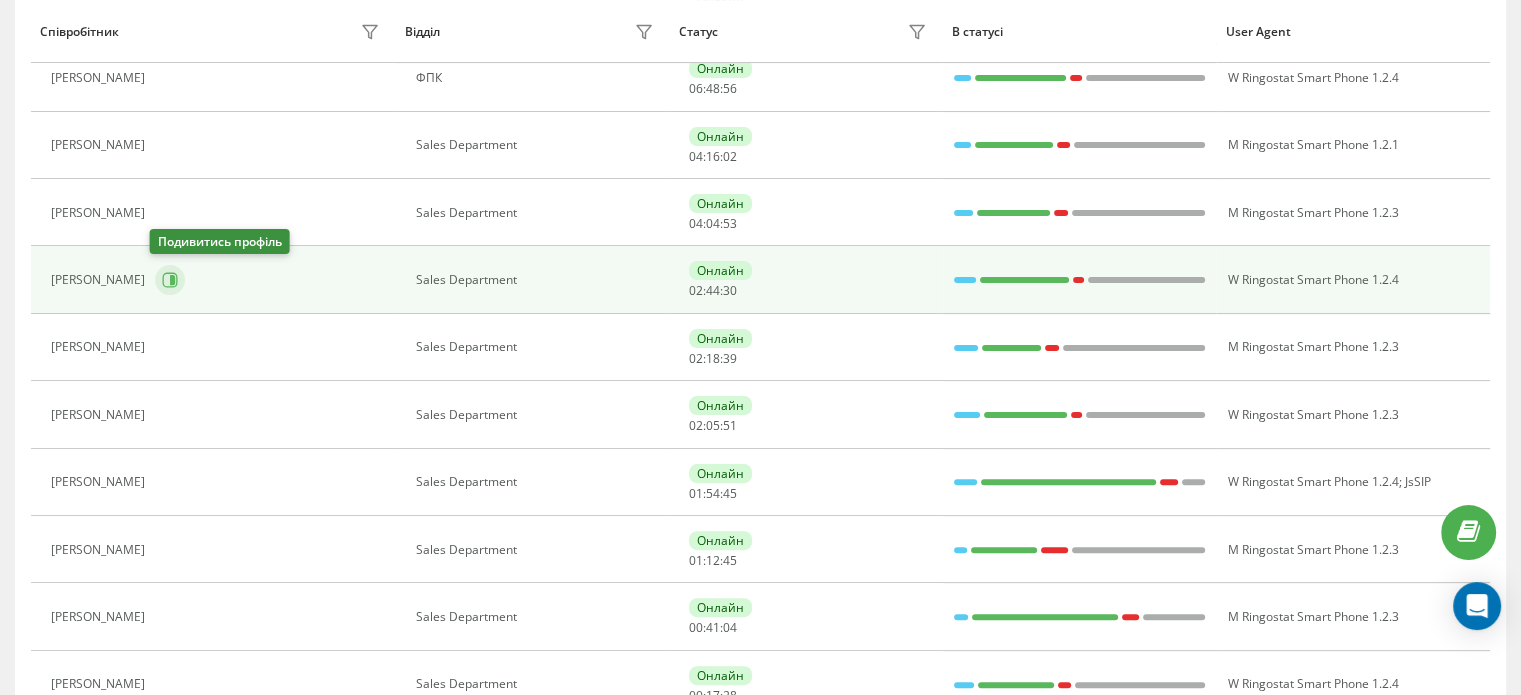 click 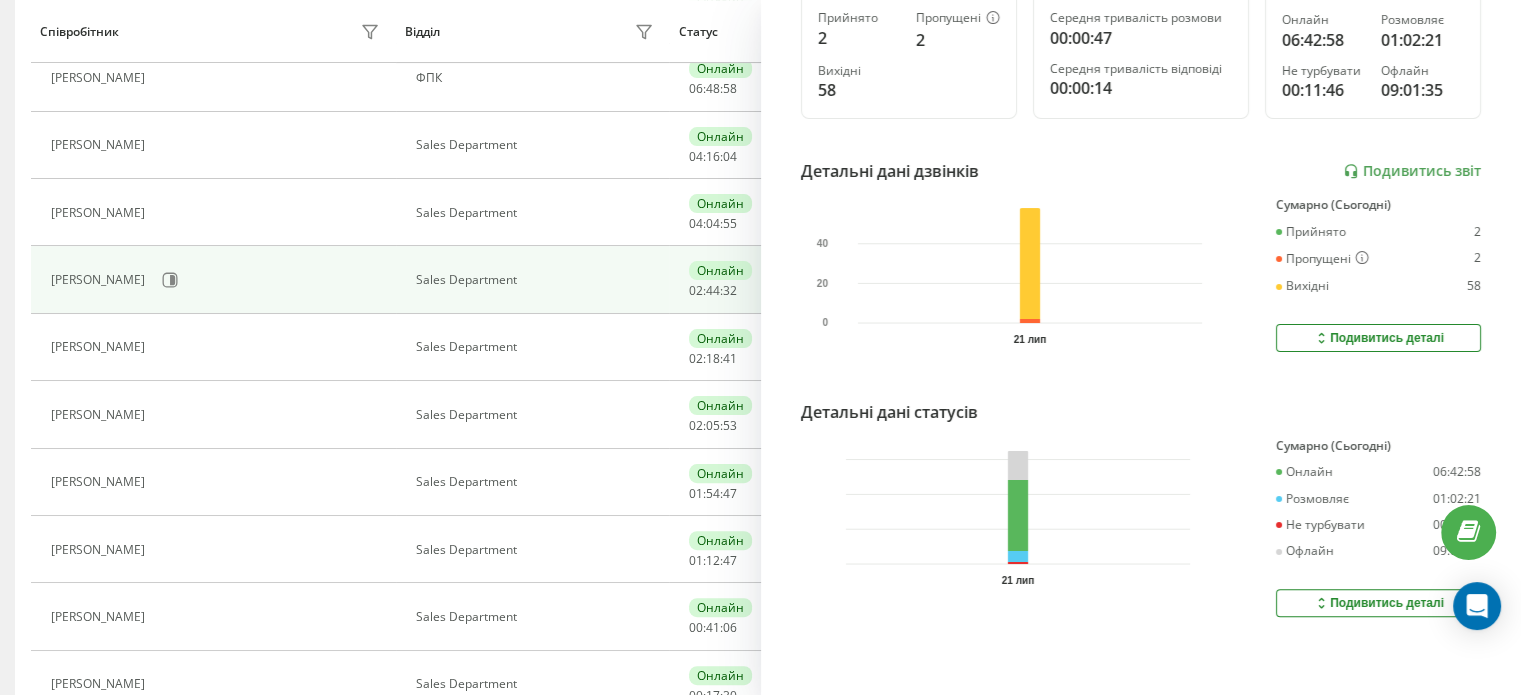 scroll, scrollTop: 396, scrollLeft: 0, axis: vertical 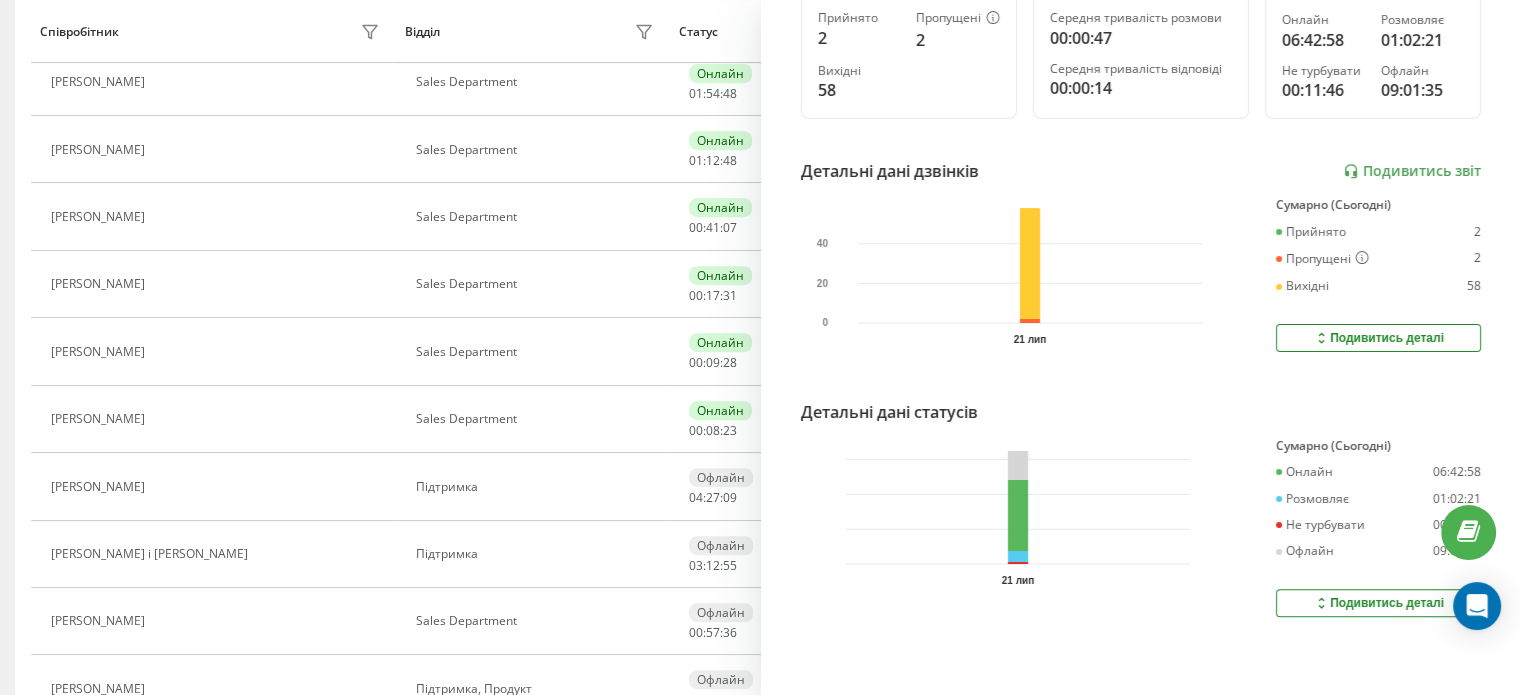 click on "Подивитись деталі" at bounding box center (1378, 603) 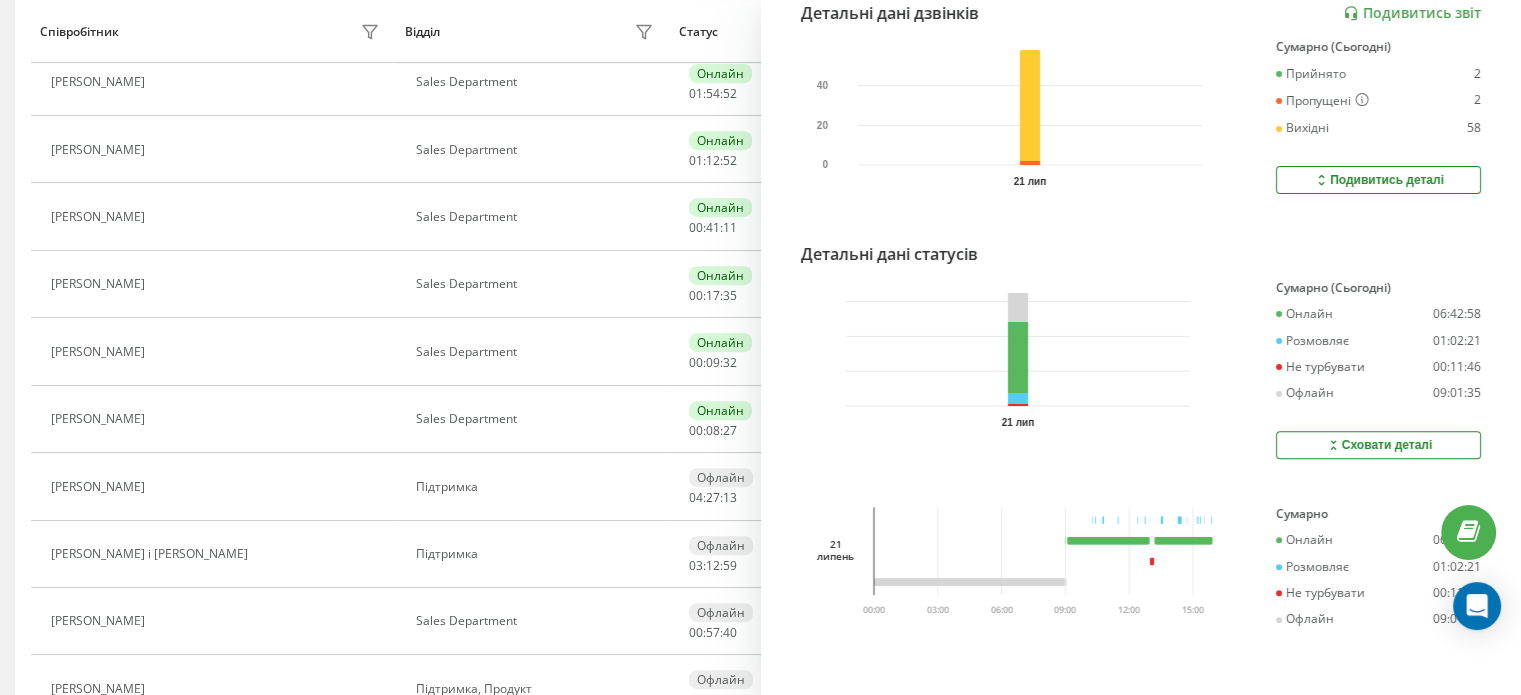 scroll, scrollTop: 0, scrollLeft: 0, axis: both 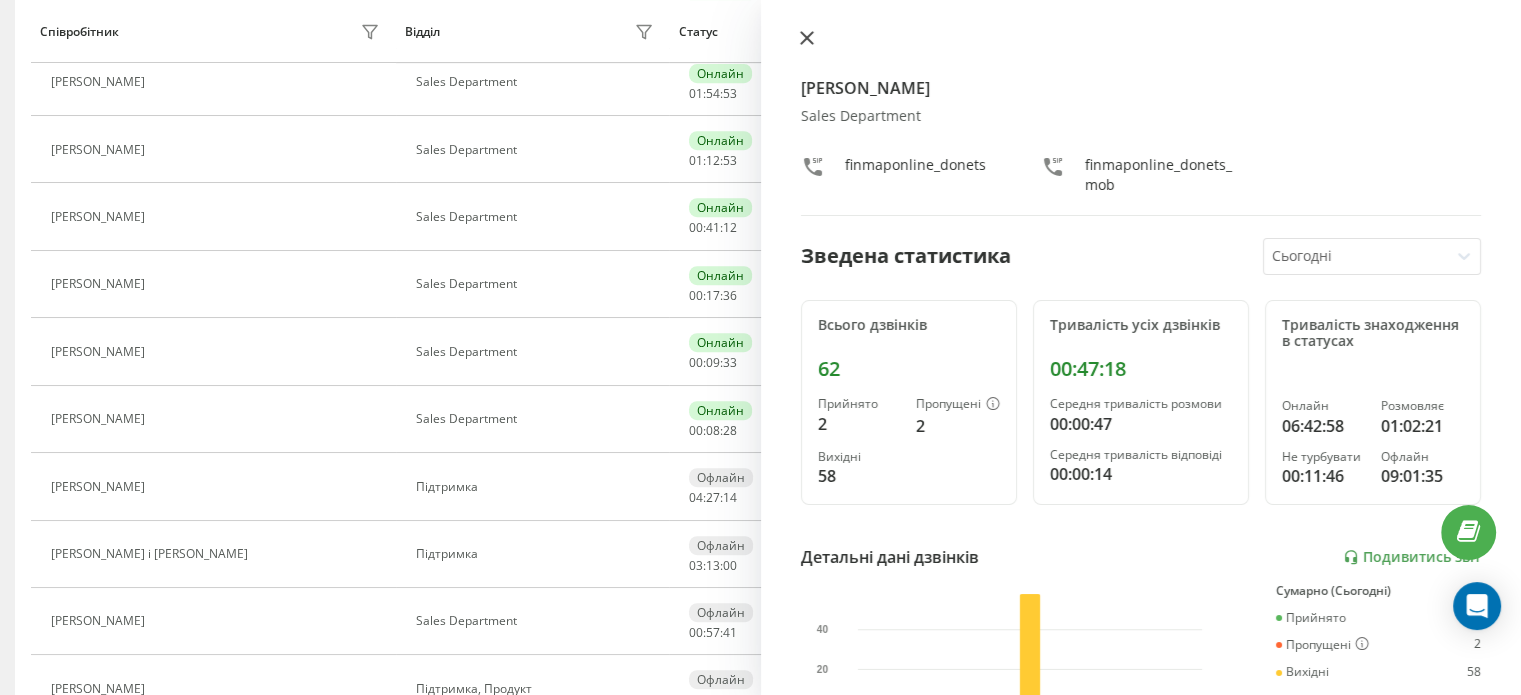 click 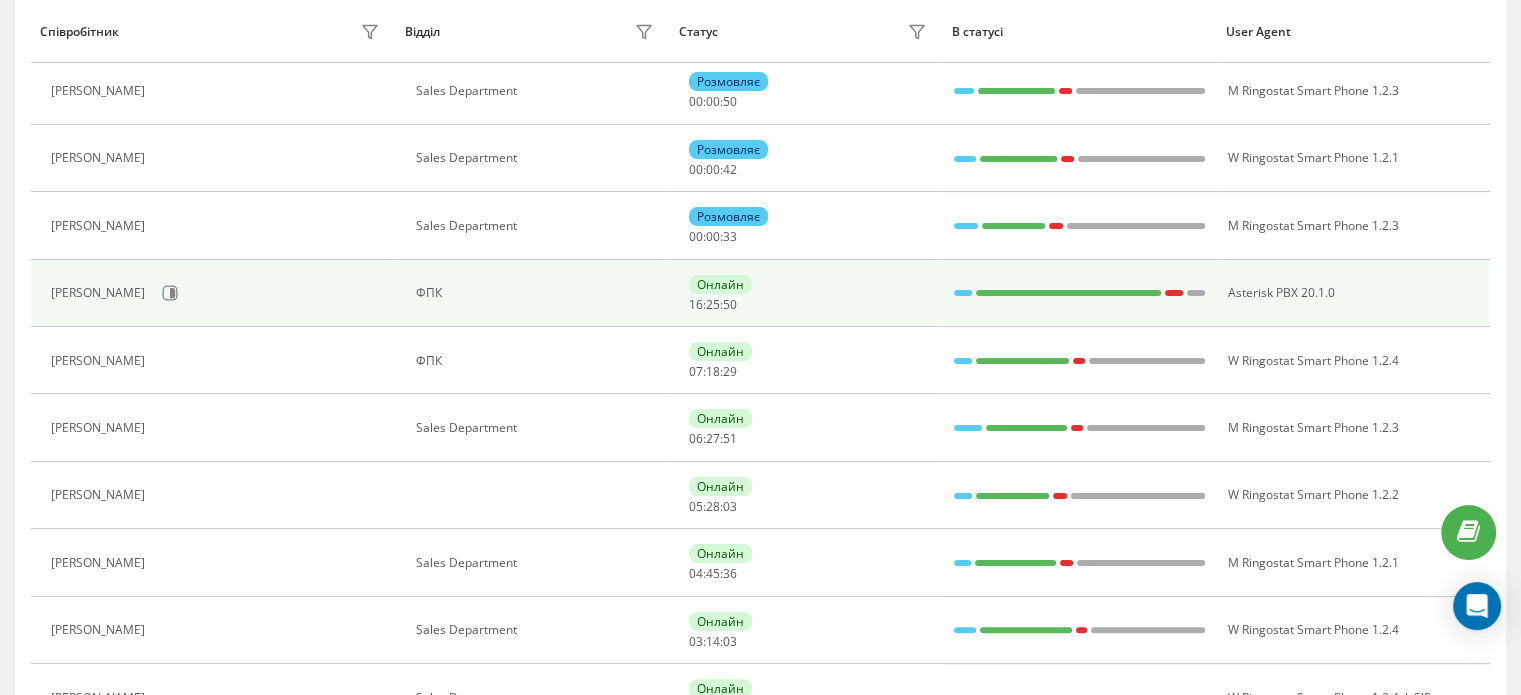 scroll, scrollTop: 337, scrollLeft: 0, axis: vertical 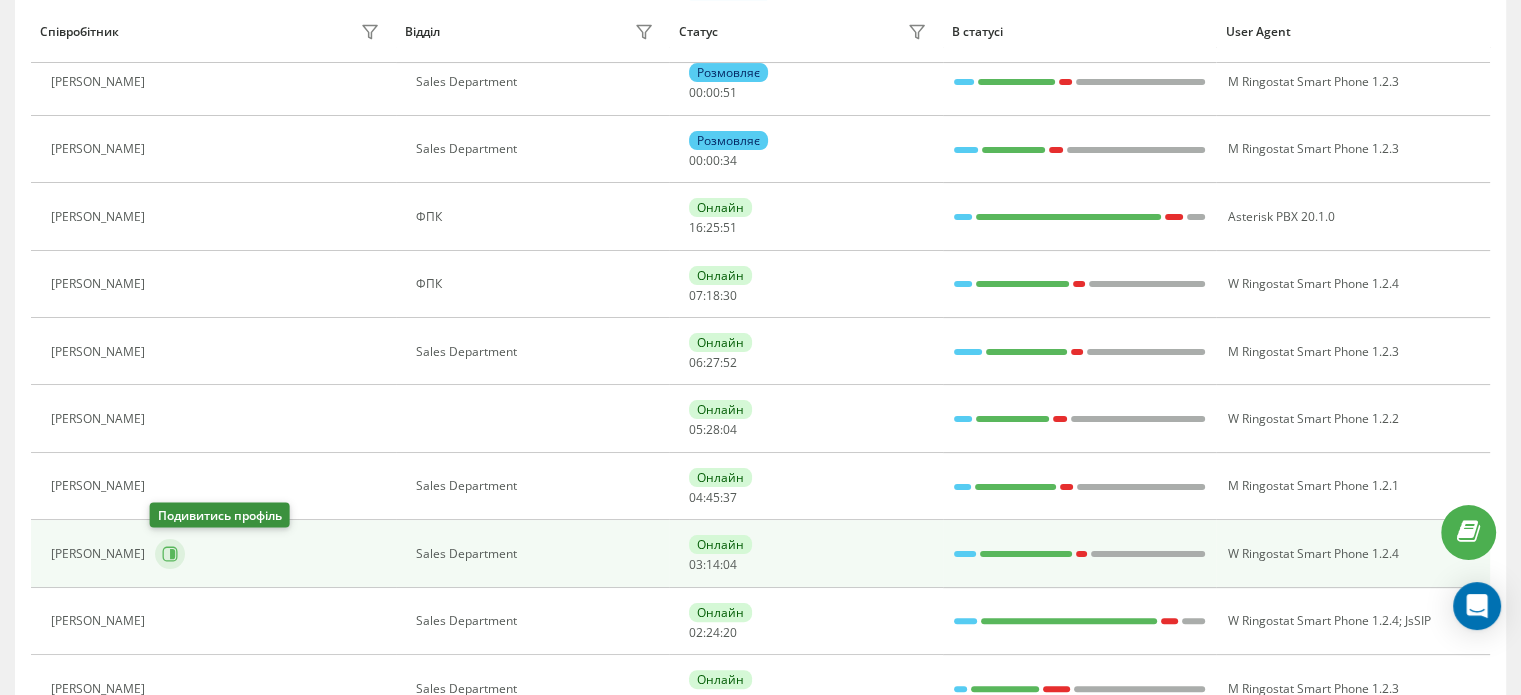 click 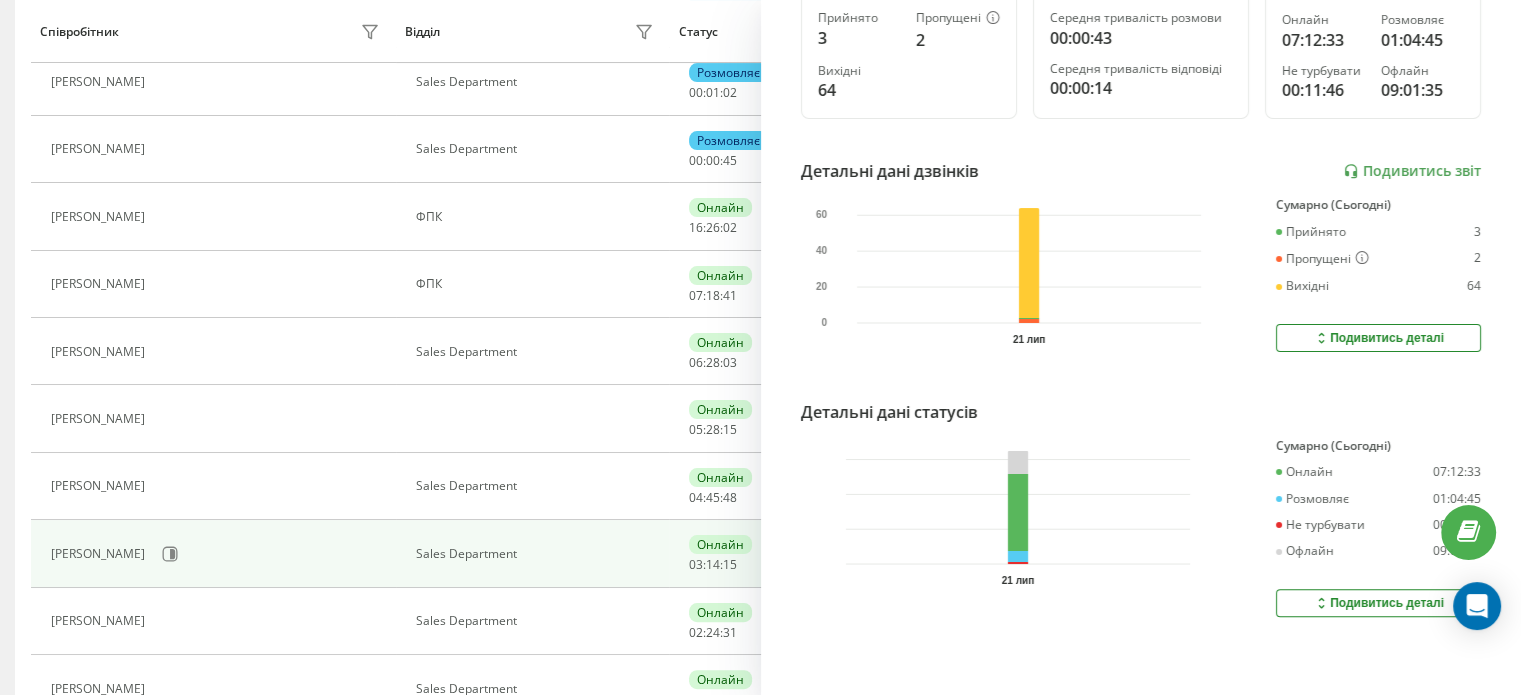 scroll, scrollTop: 396, scrollLeft: 0, axis: vertical 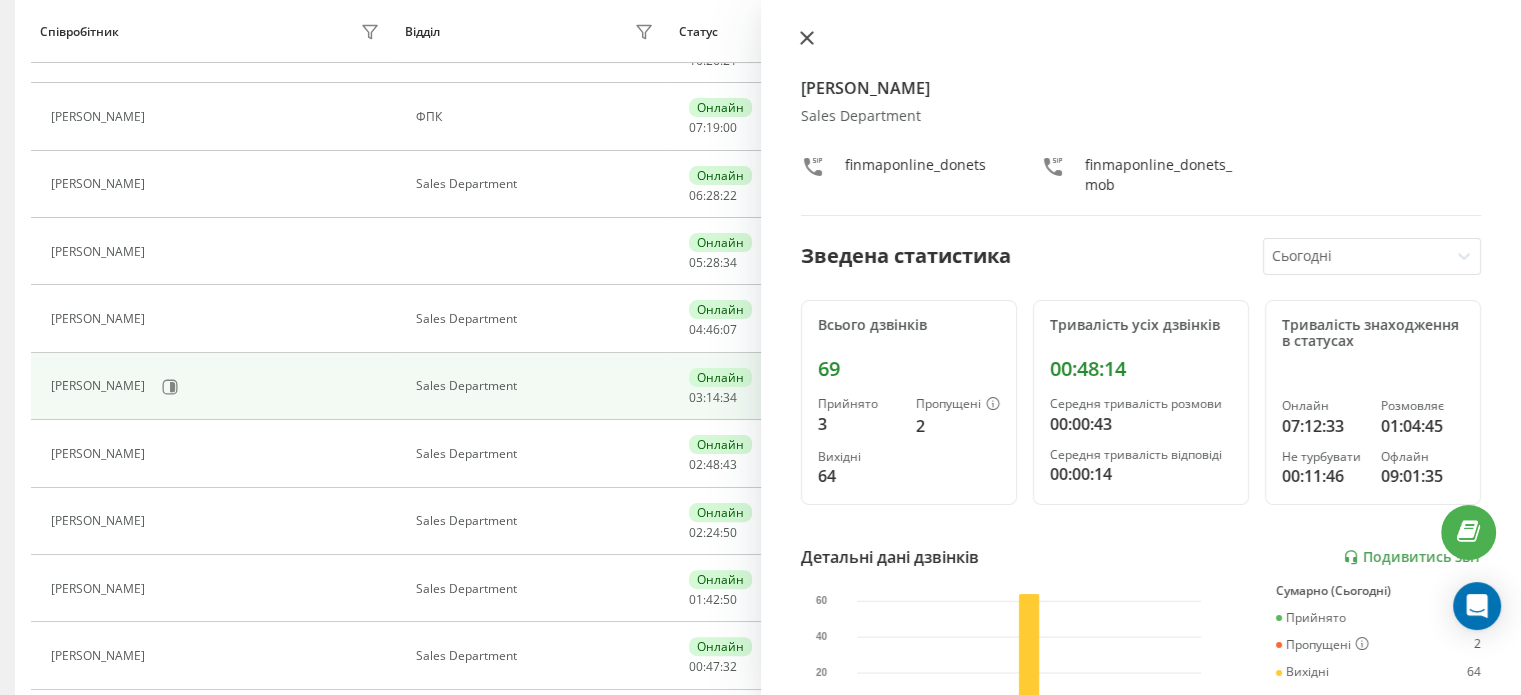 click 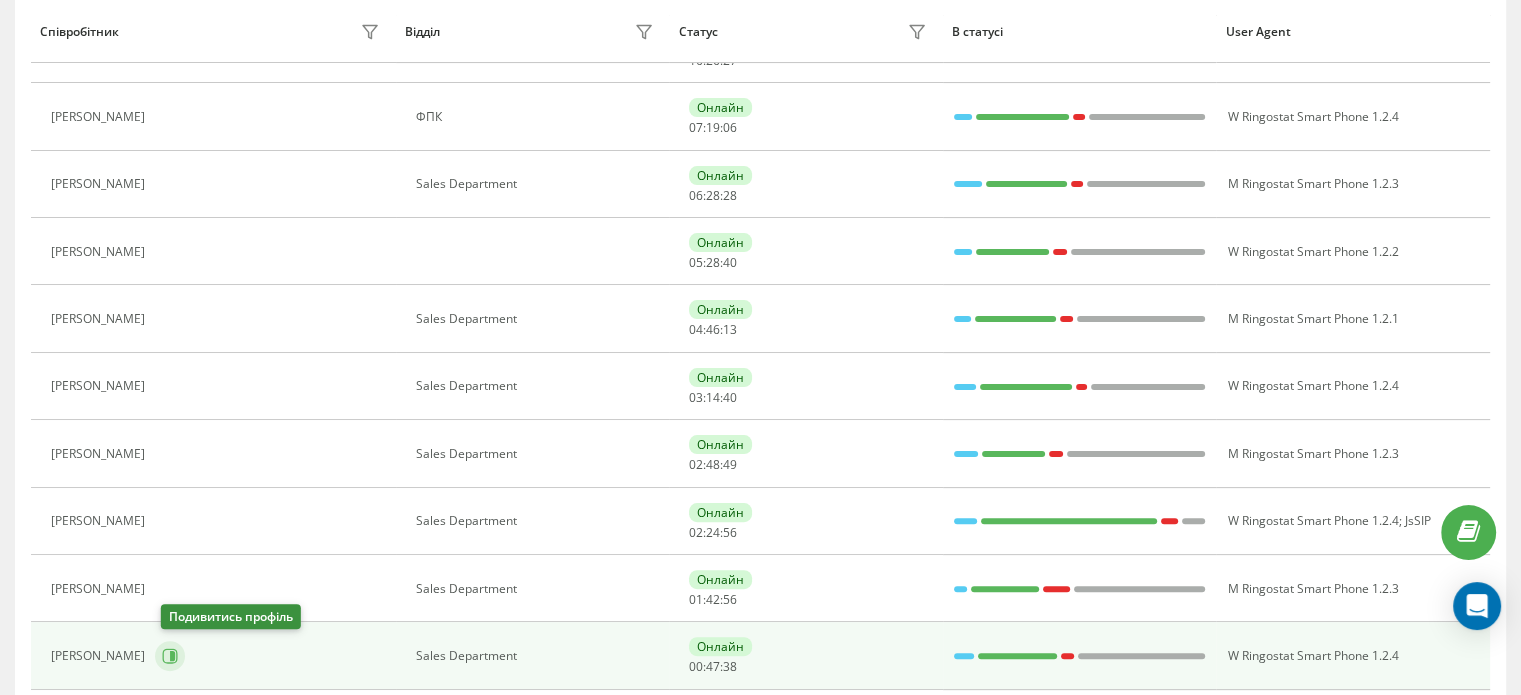 click 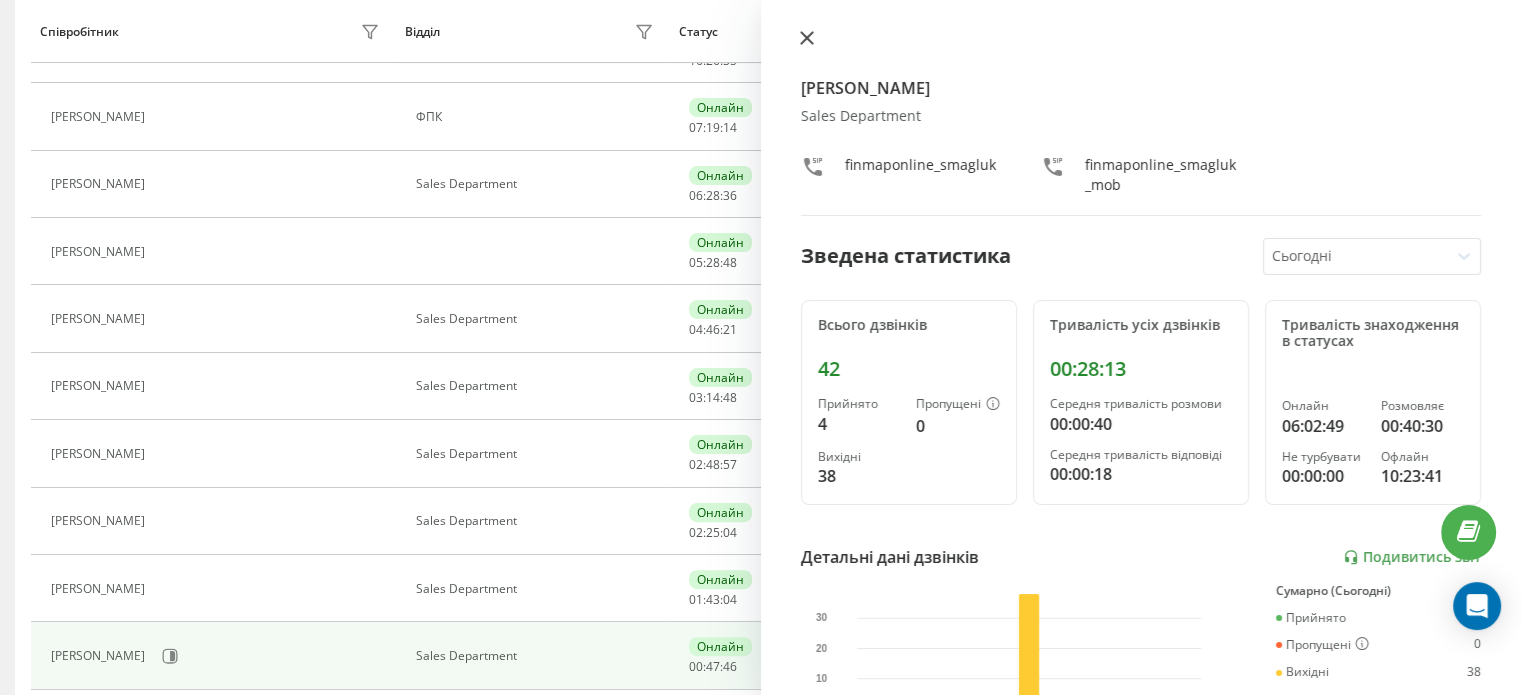 click 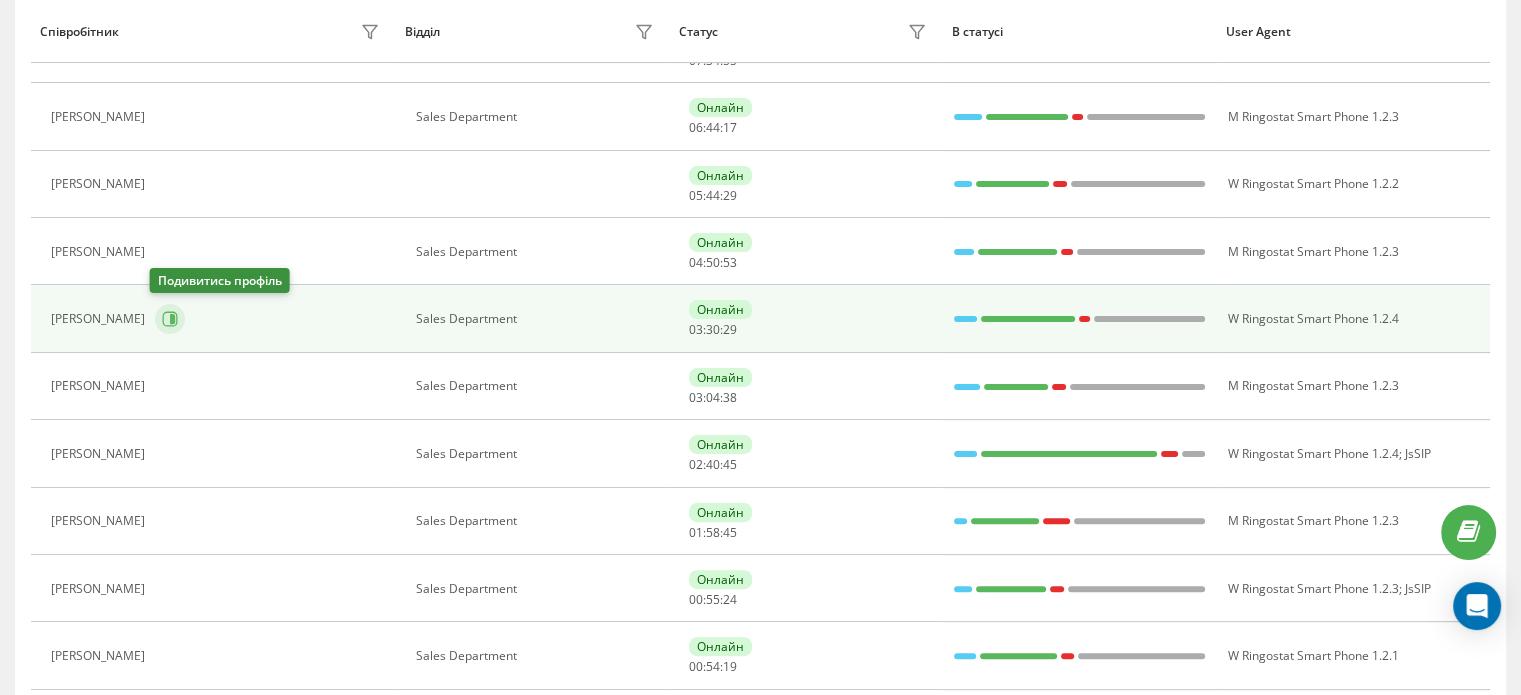 click 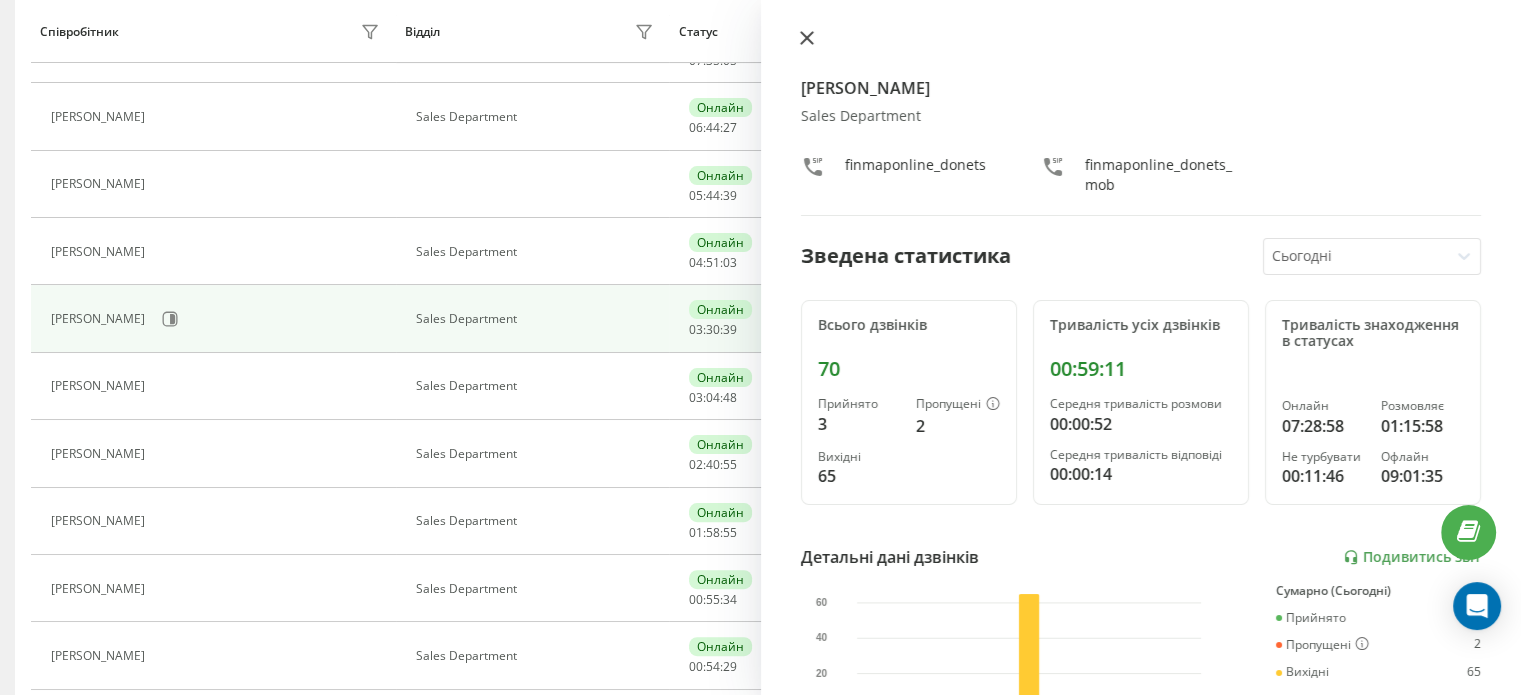 click 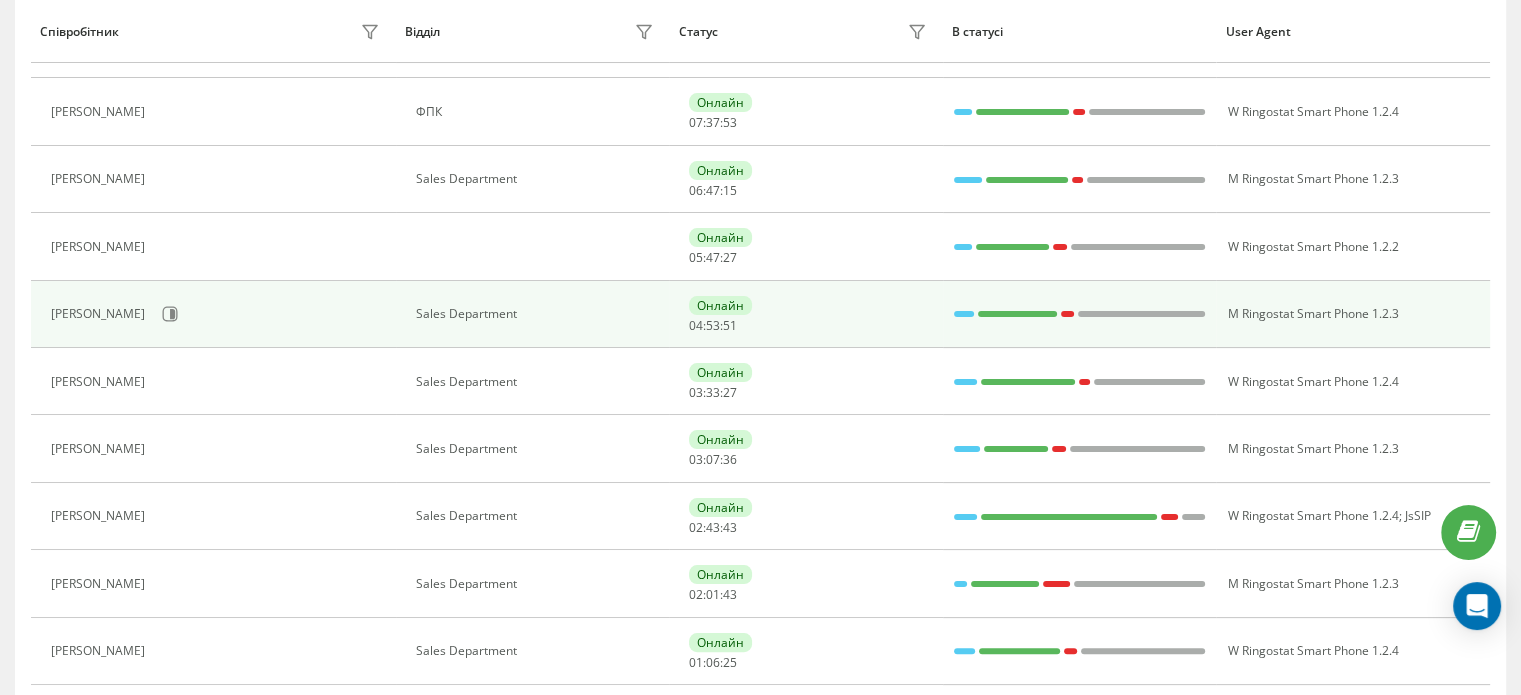 scroll, scrollTop: 300, scrollLeft: 0, axis: vertical 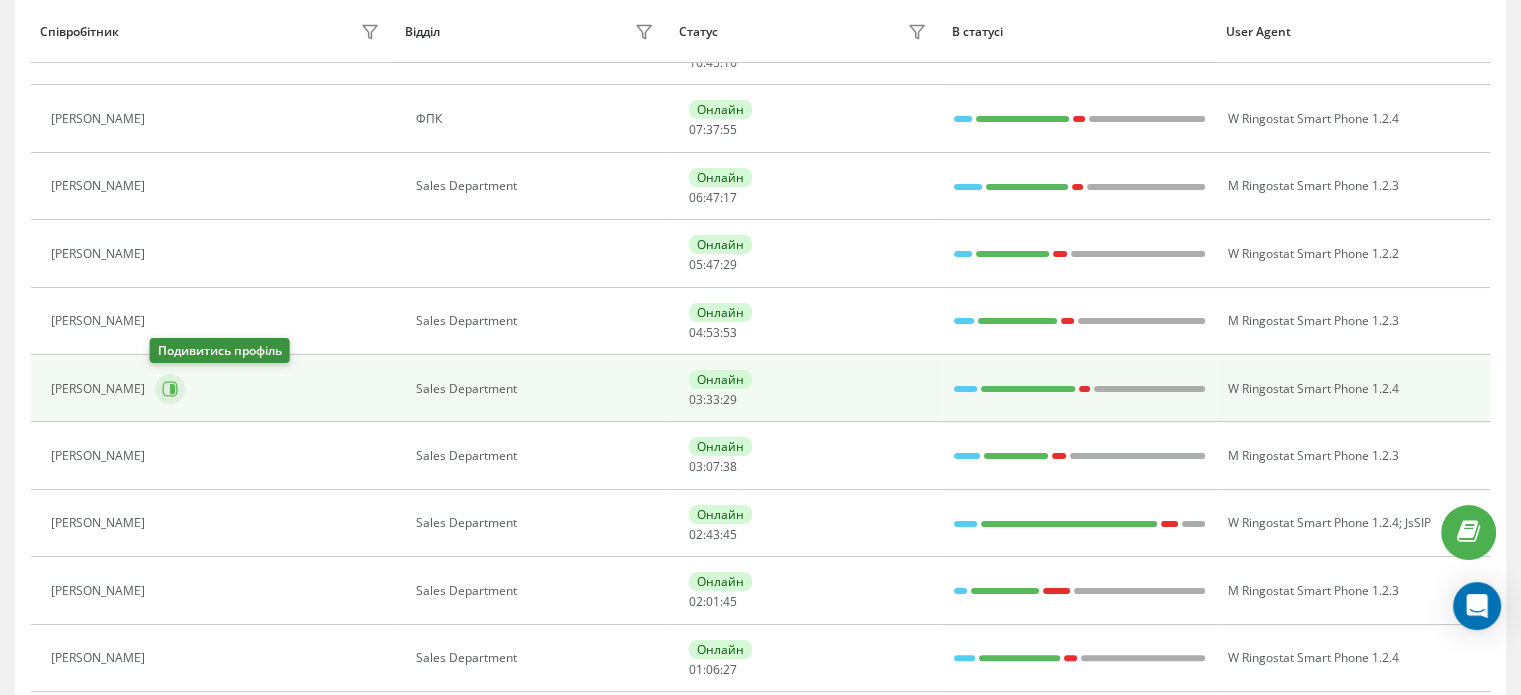 click 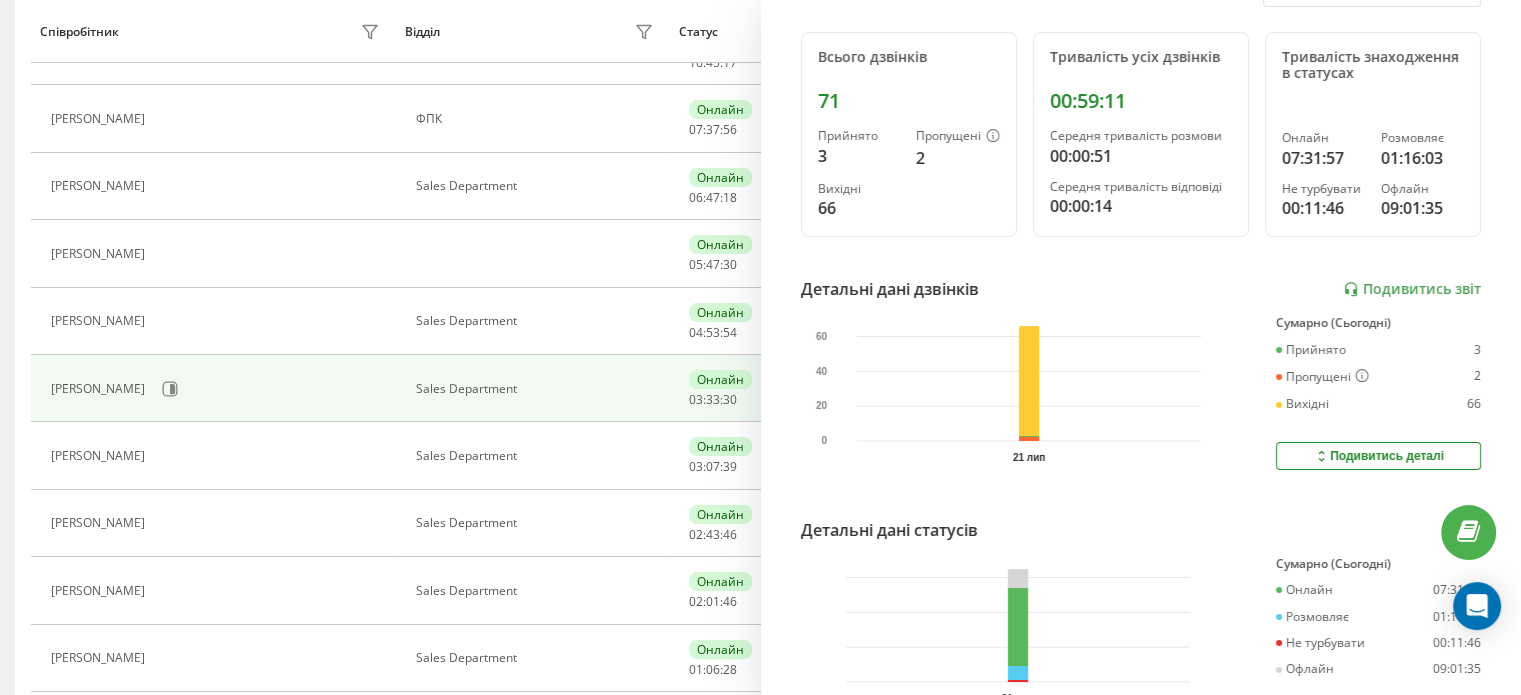 scroll, scrollTop: 396, scrollLeft: 0, axis: vertical 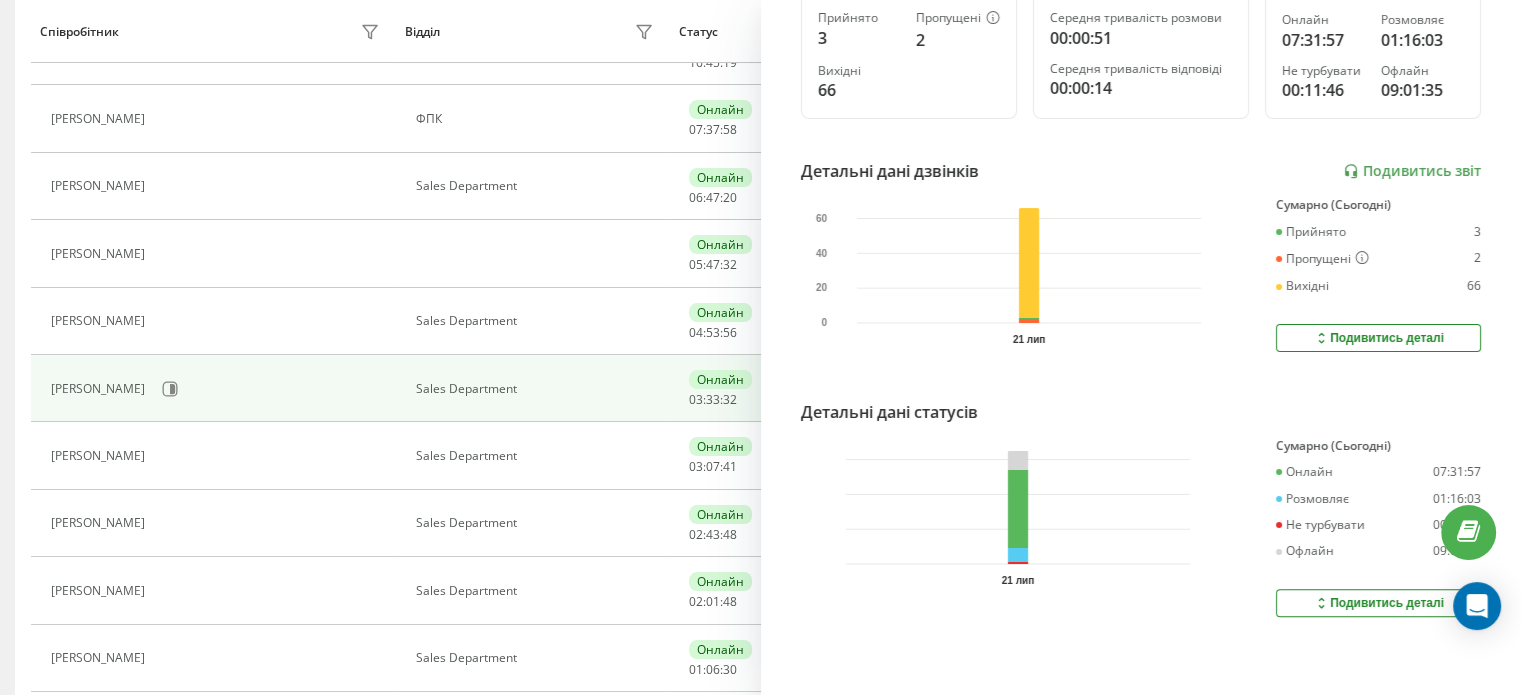 click on "Подивитись деталі" at bounding box center [1378, 603] 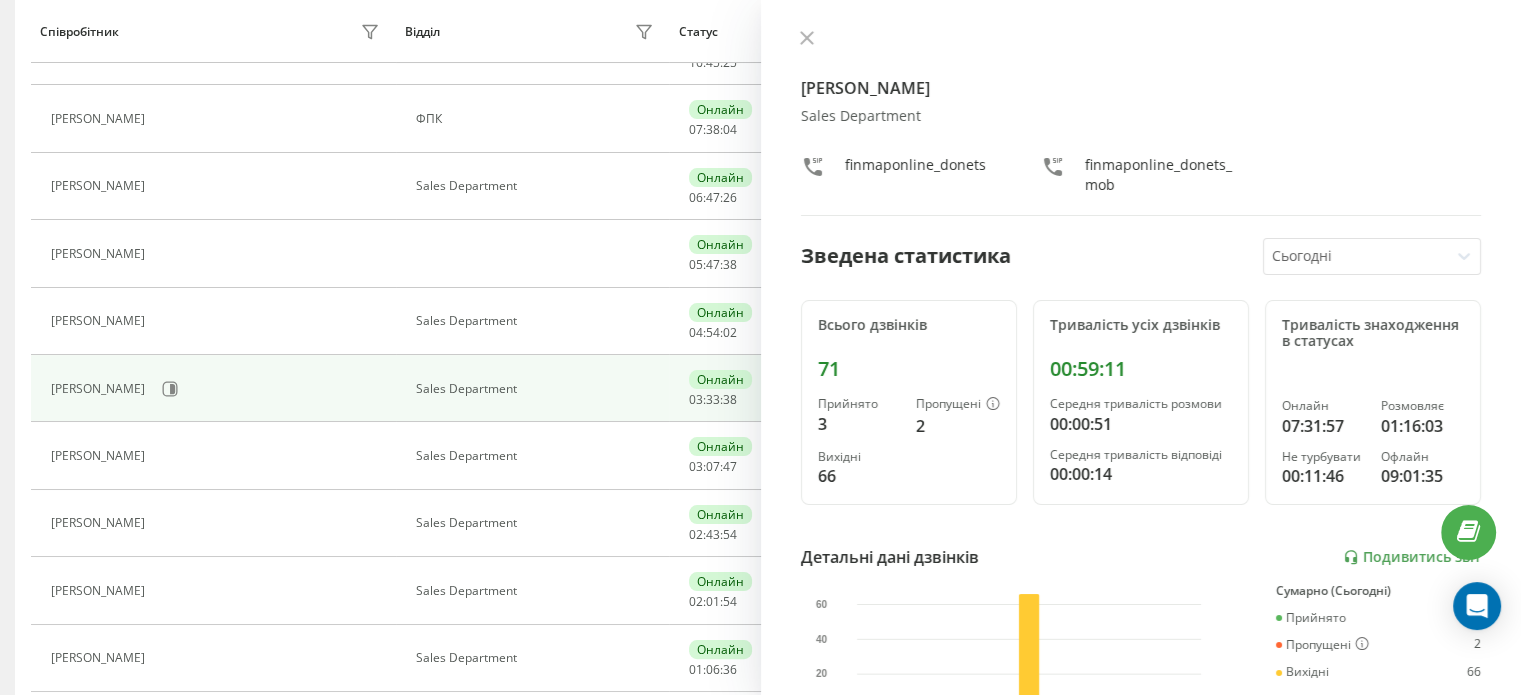 scroll, scrollTop: 0, scrollLeft: 0, axis: both 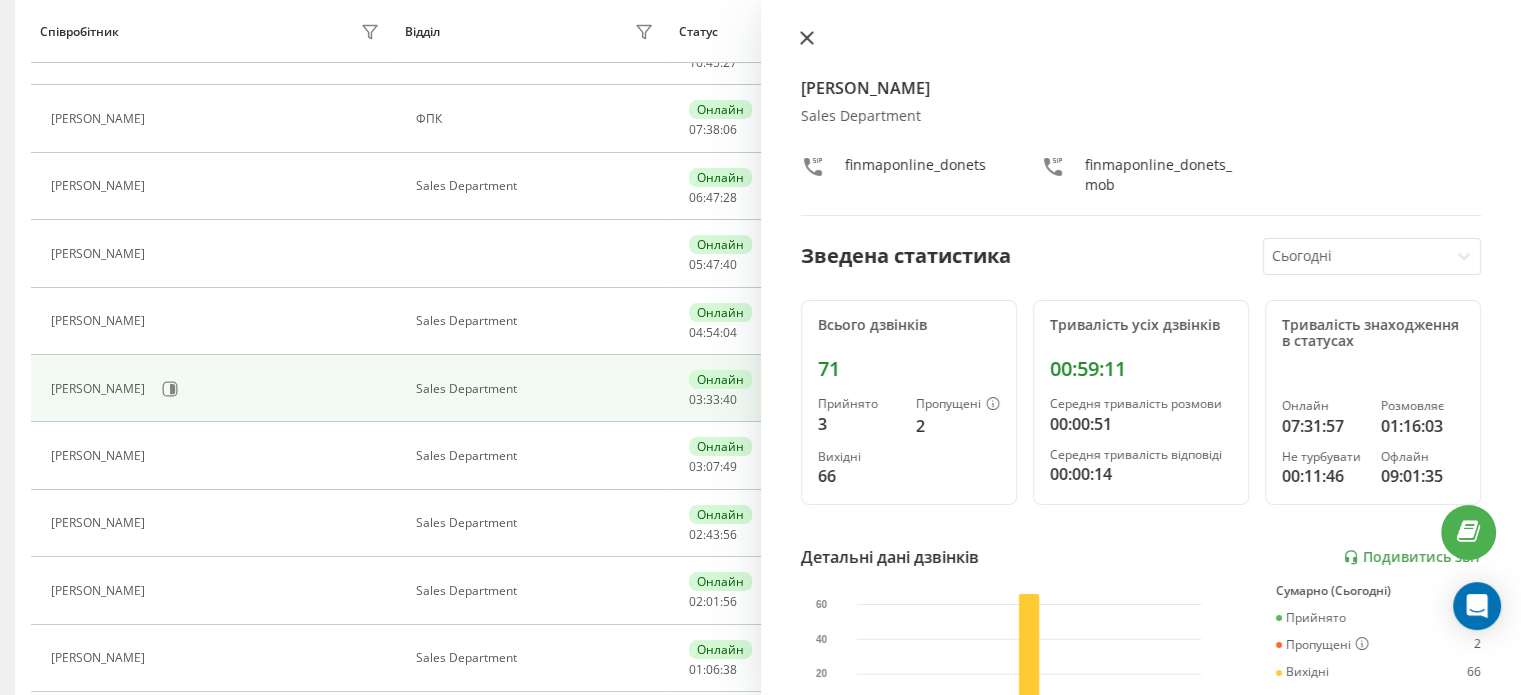 click 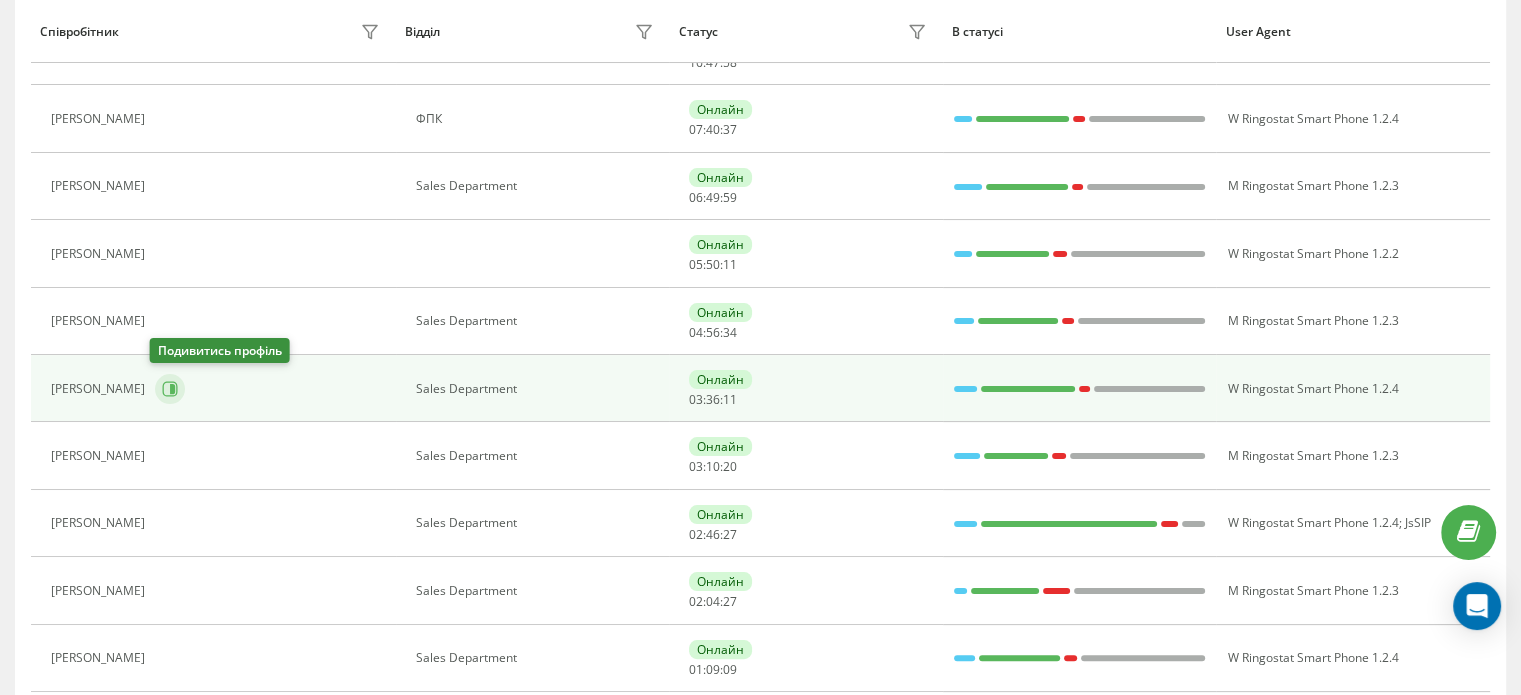 click 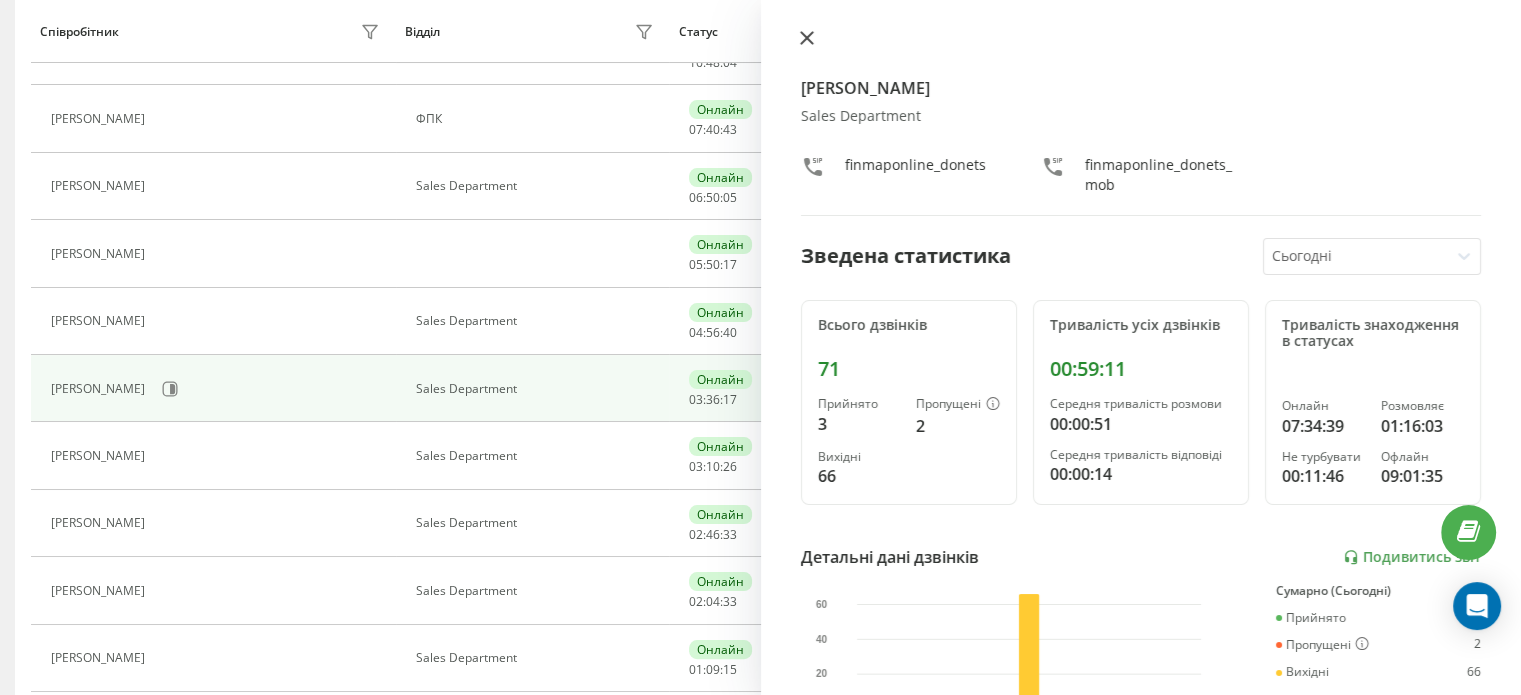 click 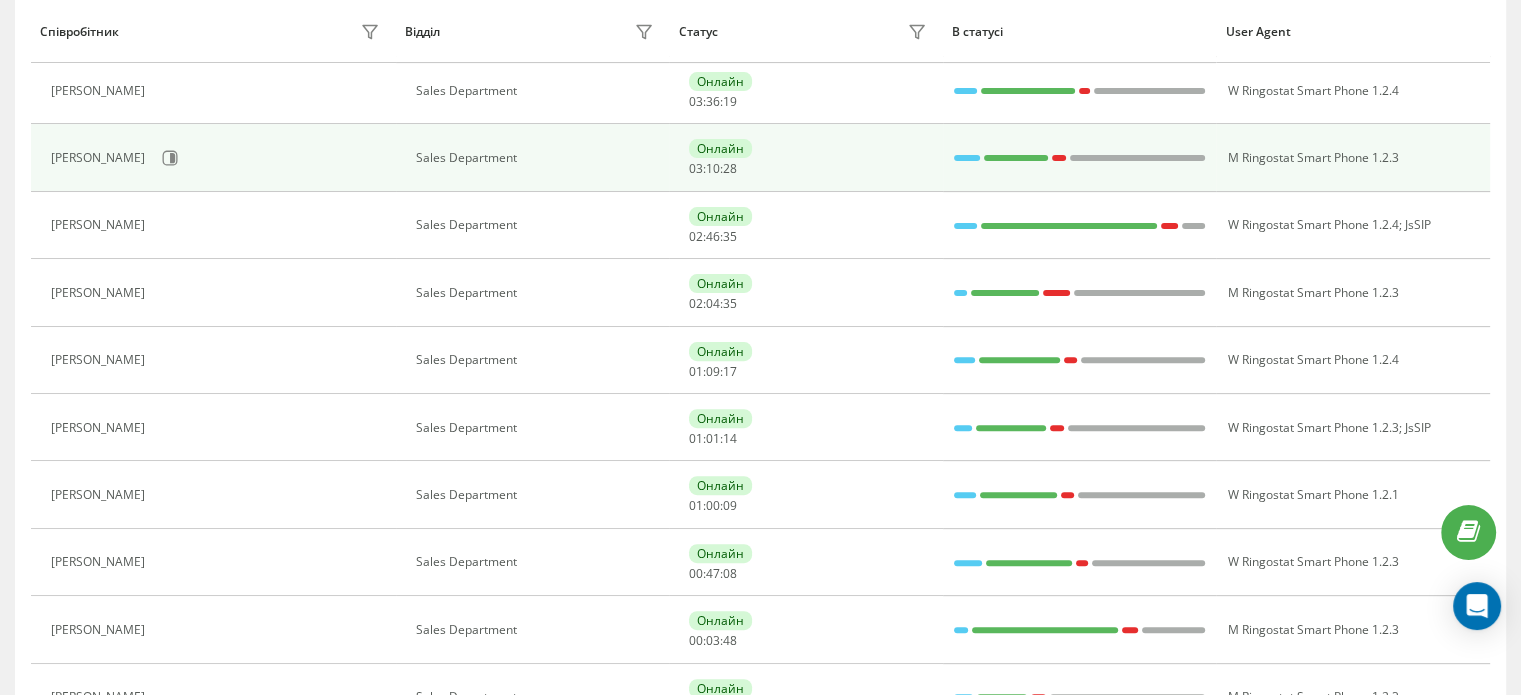 scroll, scrollTop: 600, scrollLeft: 0, axis: vertical 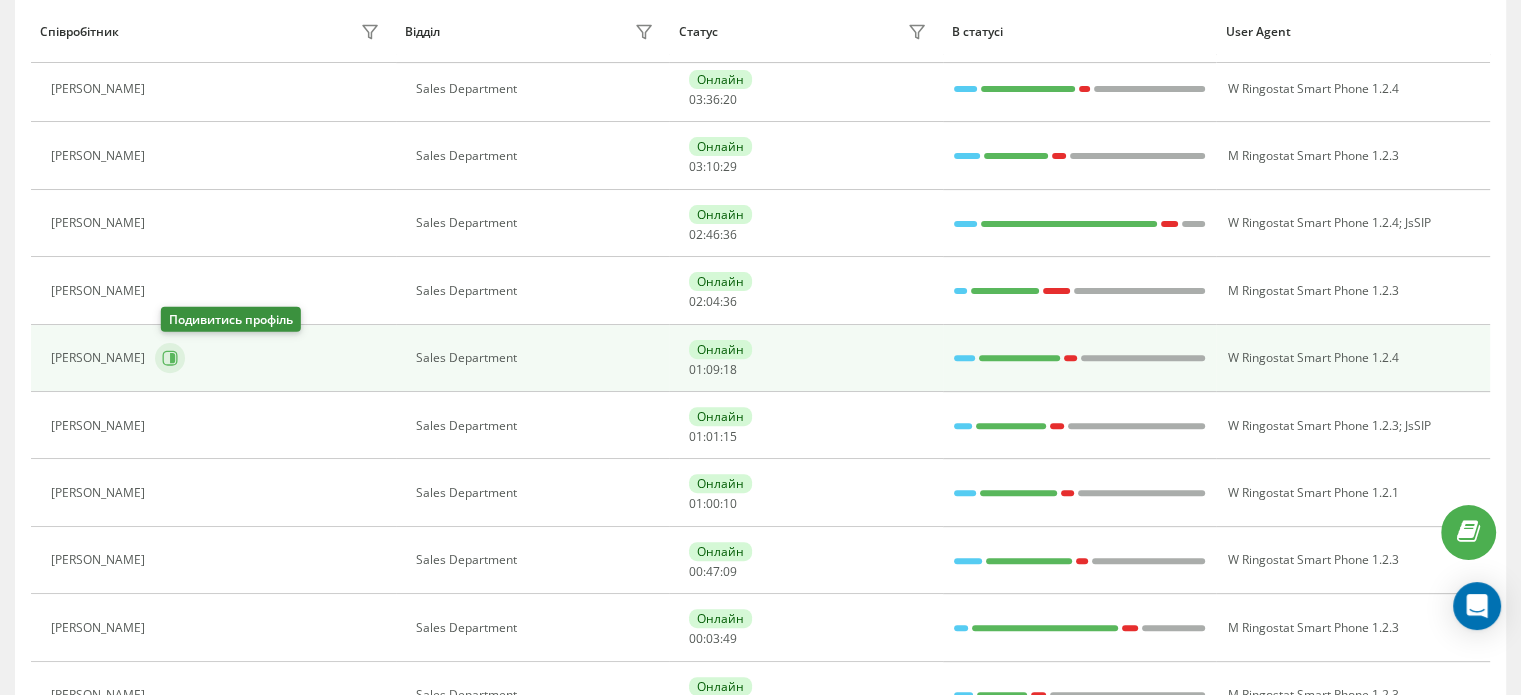 click 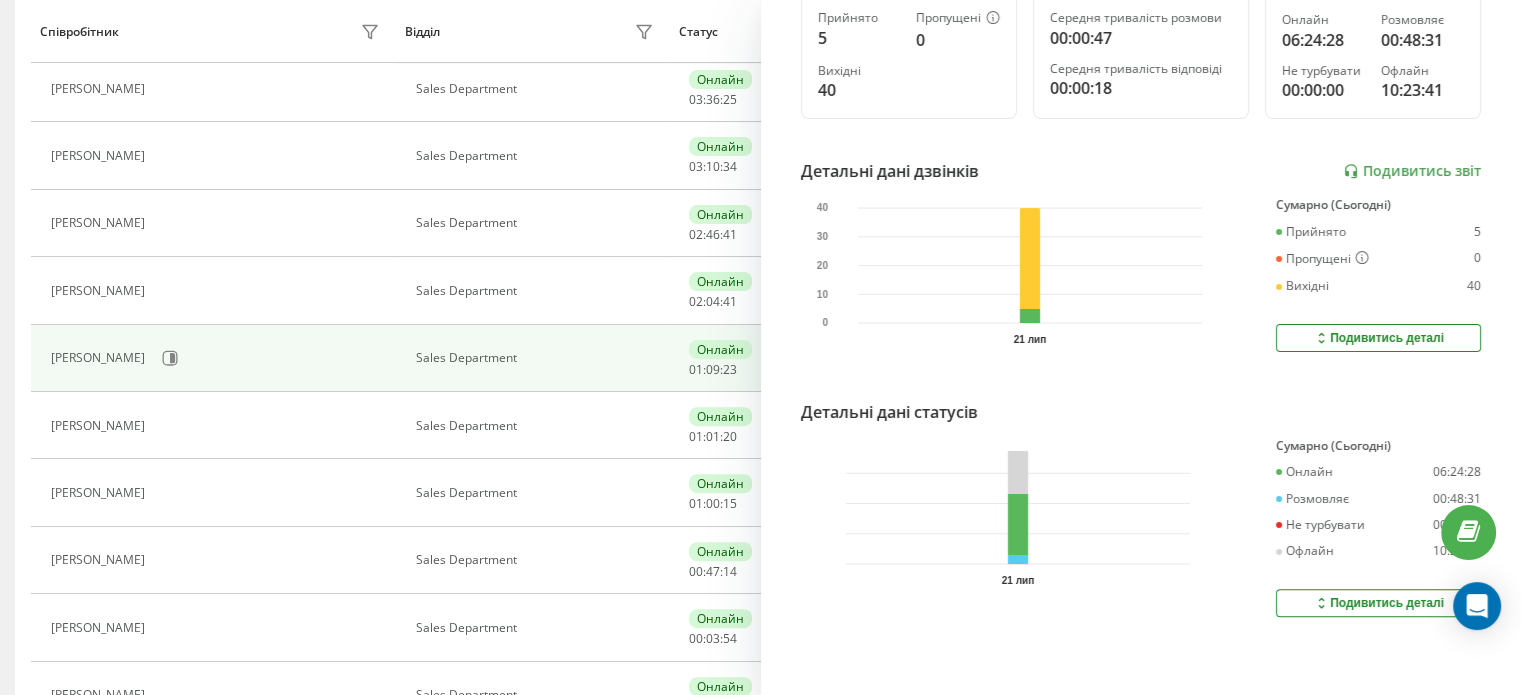 scroll, scrollTop: 396, scrollLeft: 0, axis: vertical 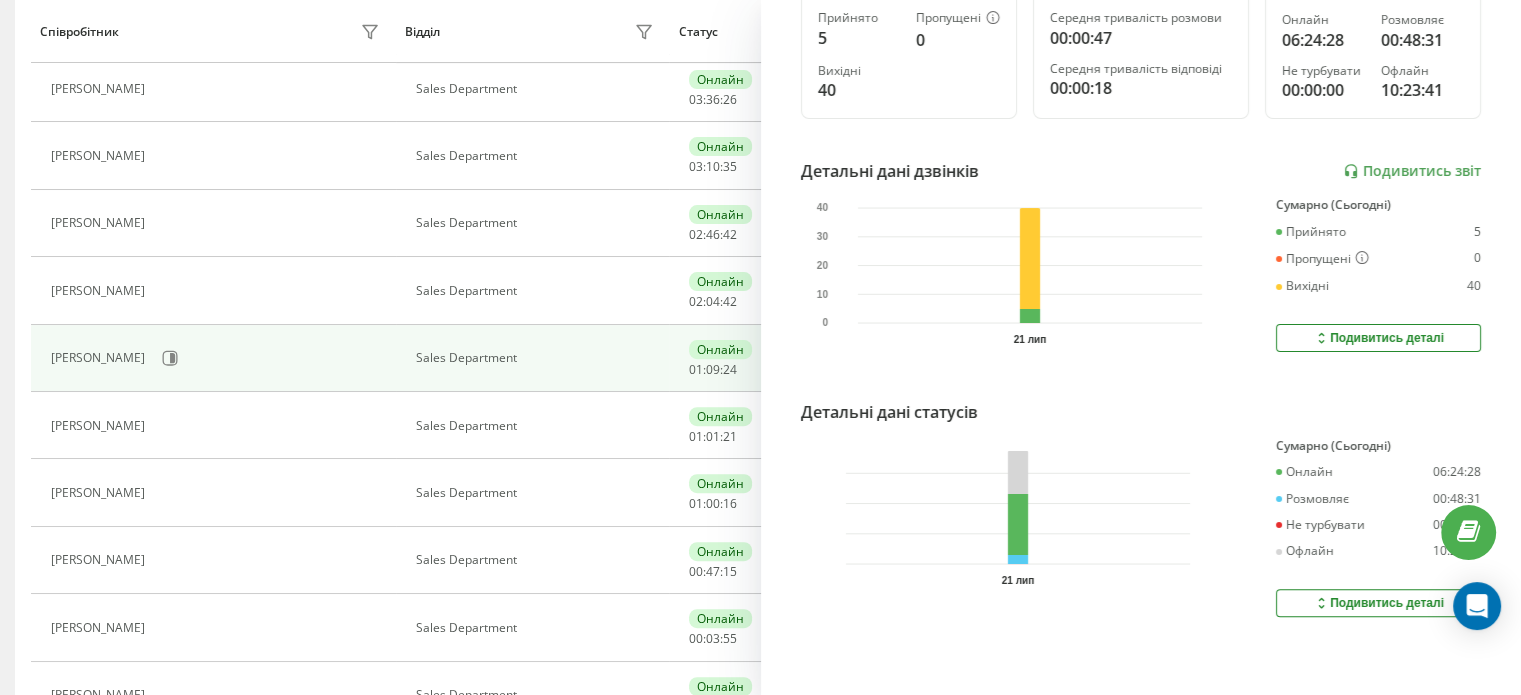 click on "Подивитись деталі" at bounding box center (1378, 603) 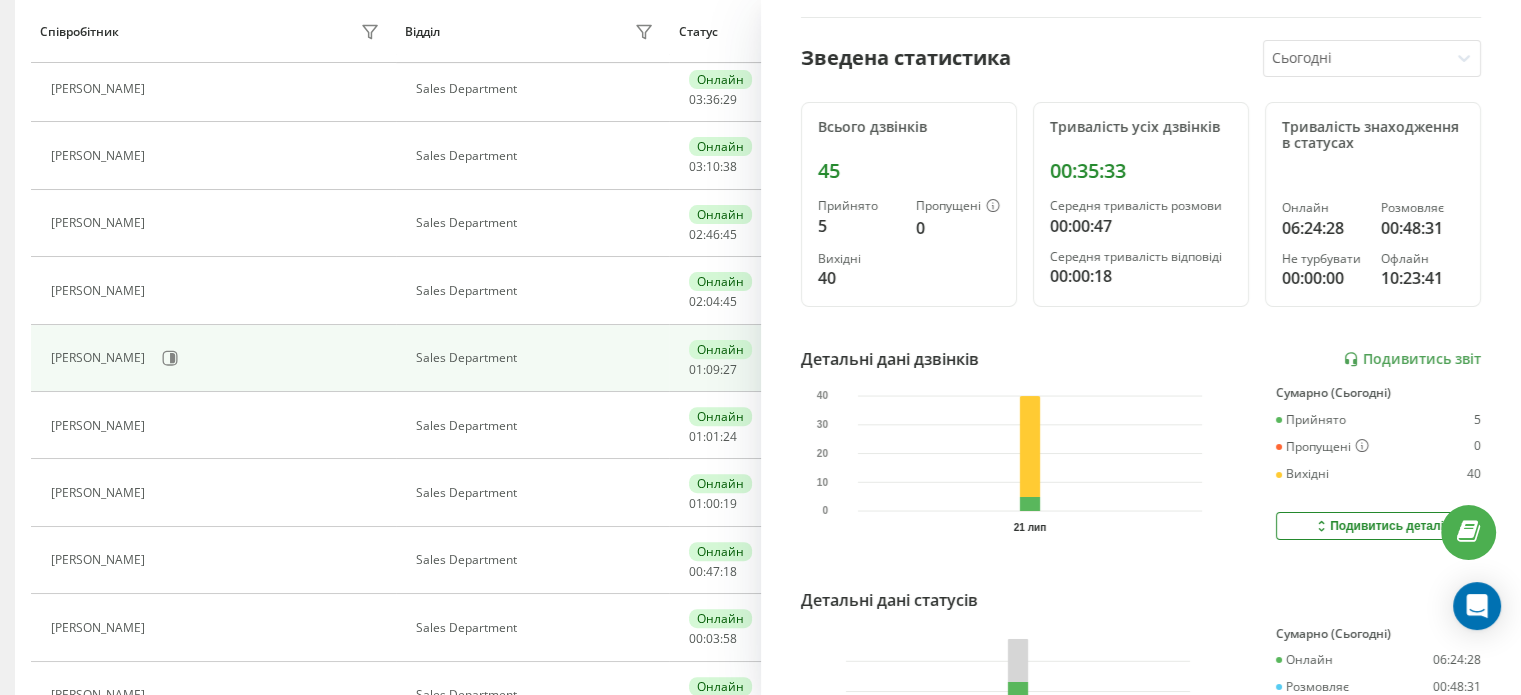 scroll, scrollTop: 0, scrollLeft: 0, axis: both 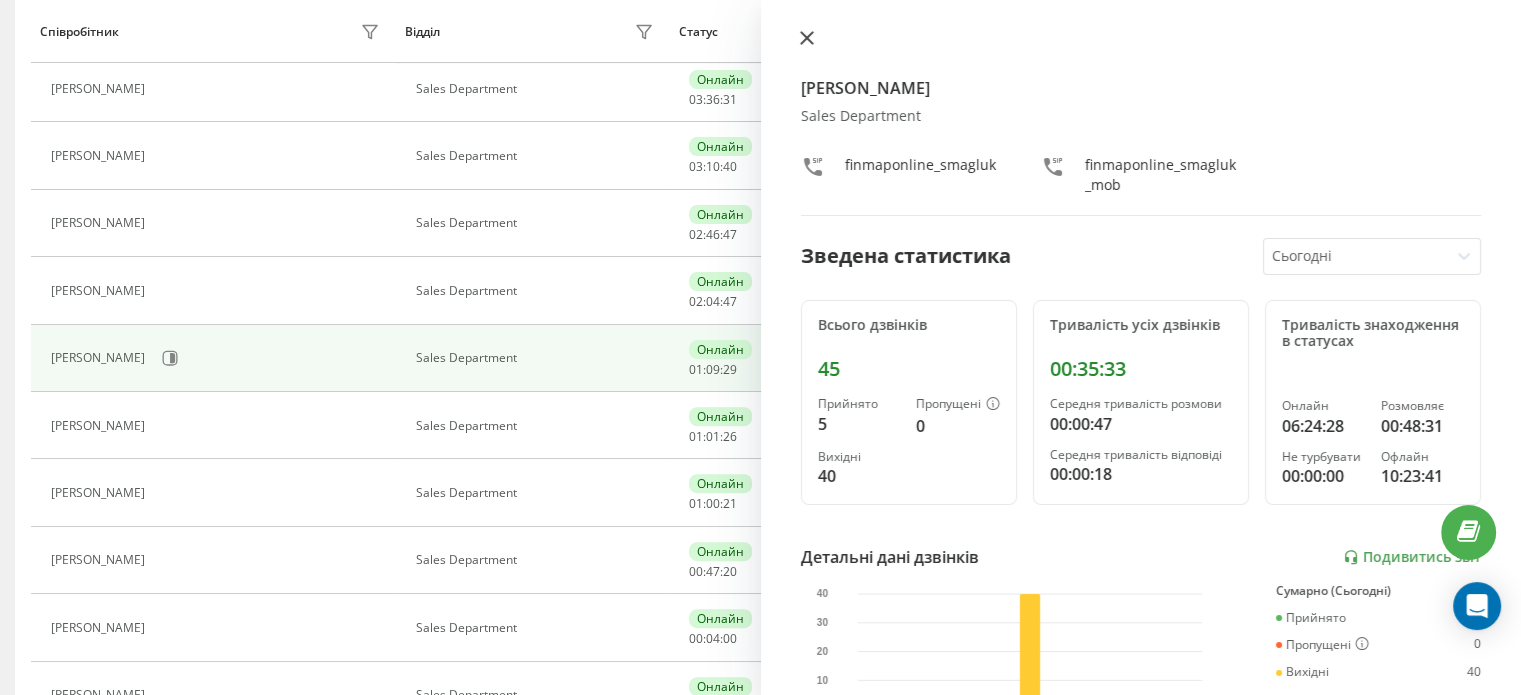 click 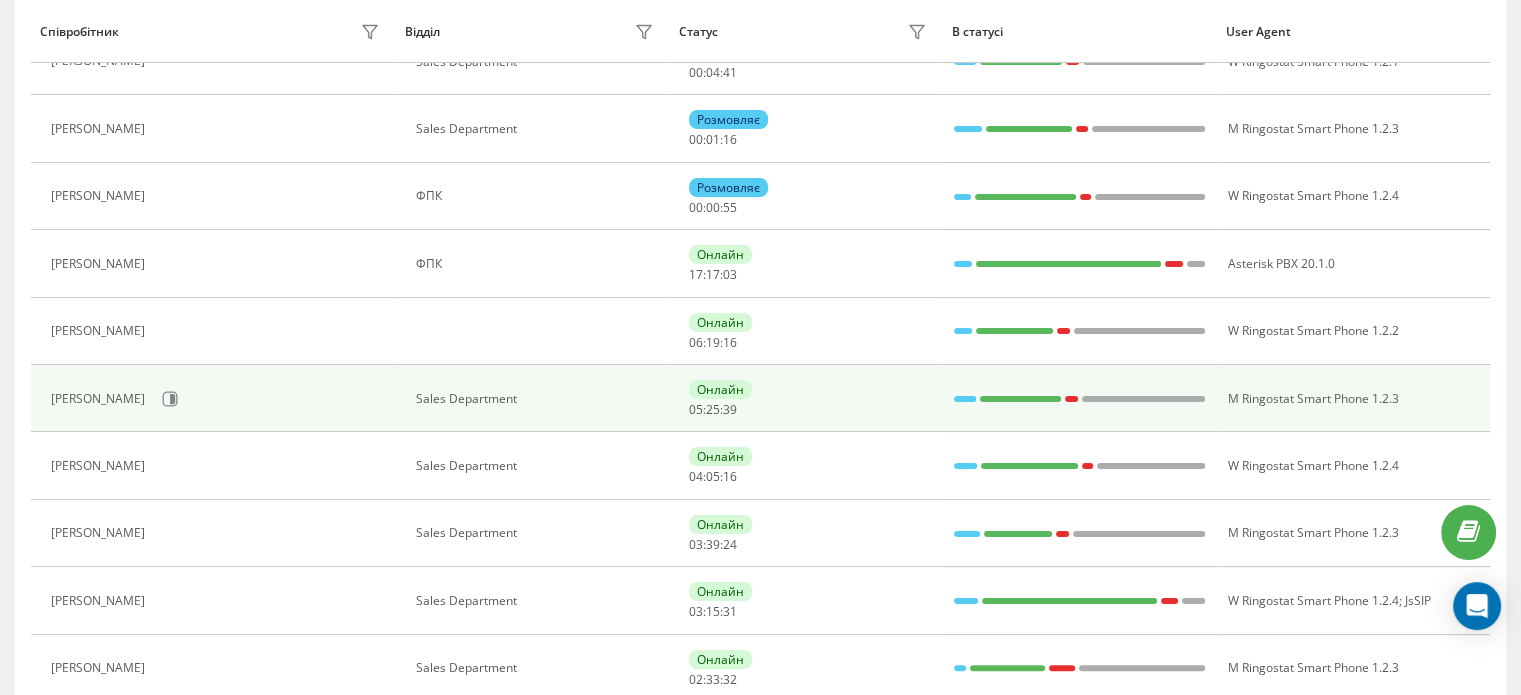 scroll, scrollTop: 300, scrollLeft: 0, axis: vertical 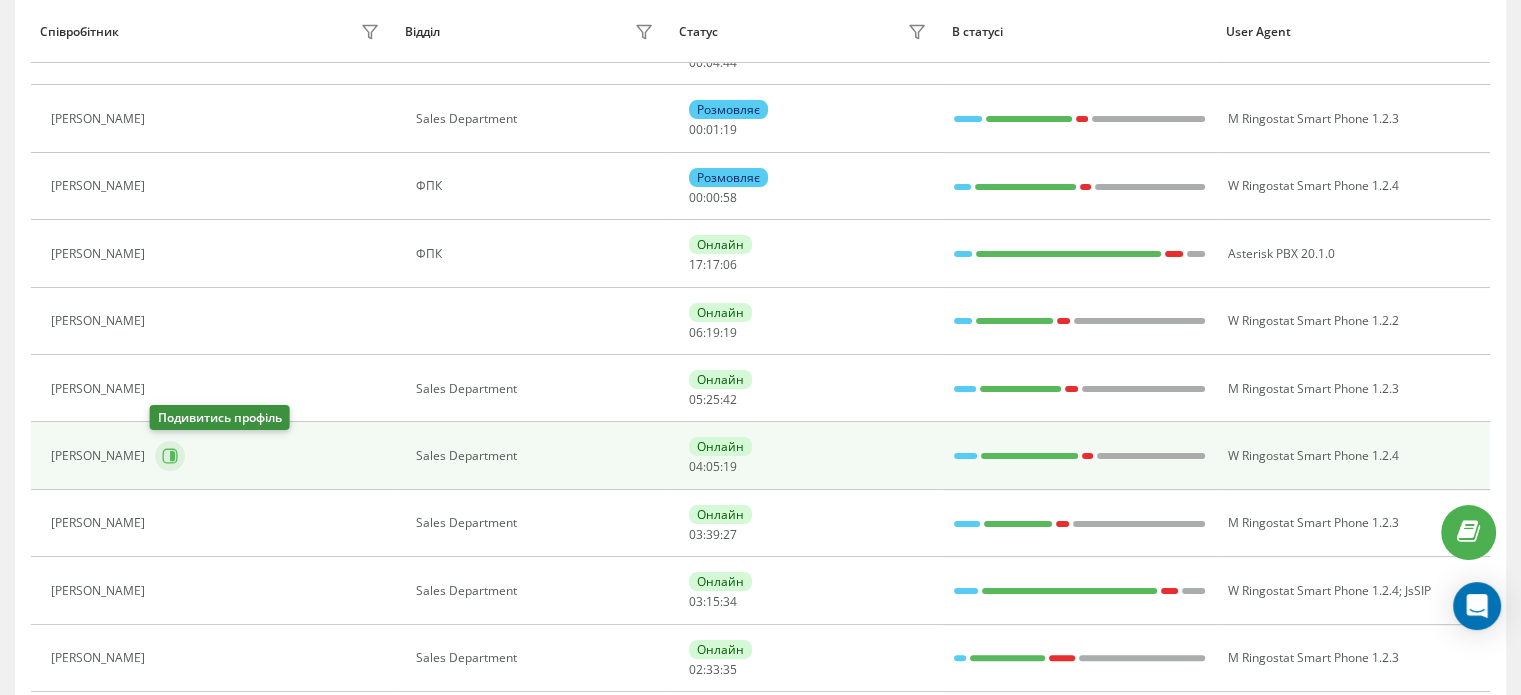 click 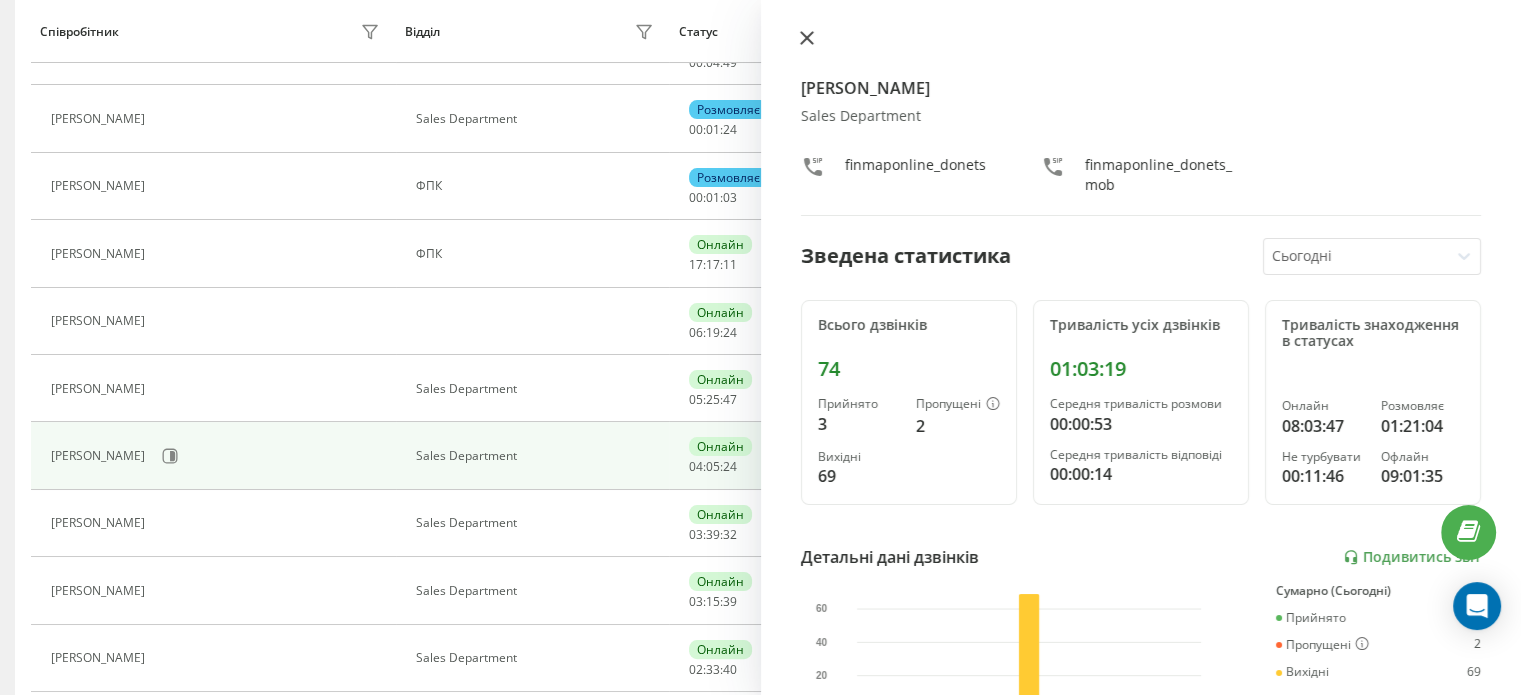 click 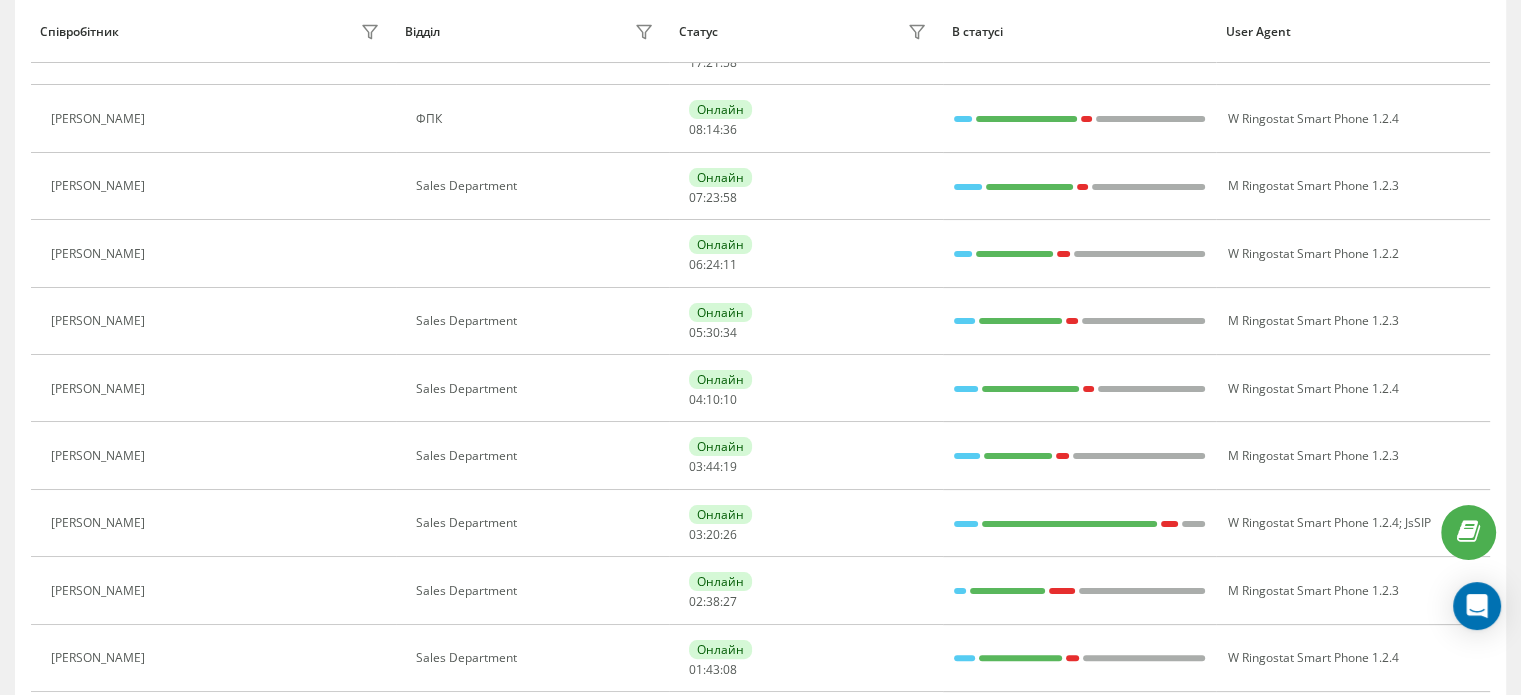 scroll, scrollTop: 232, scrollLeft: 0, axis: vertical 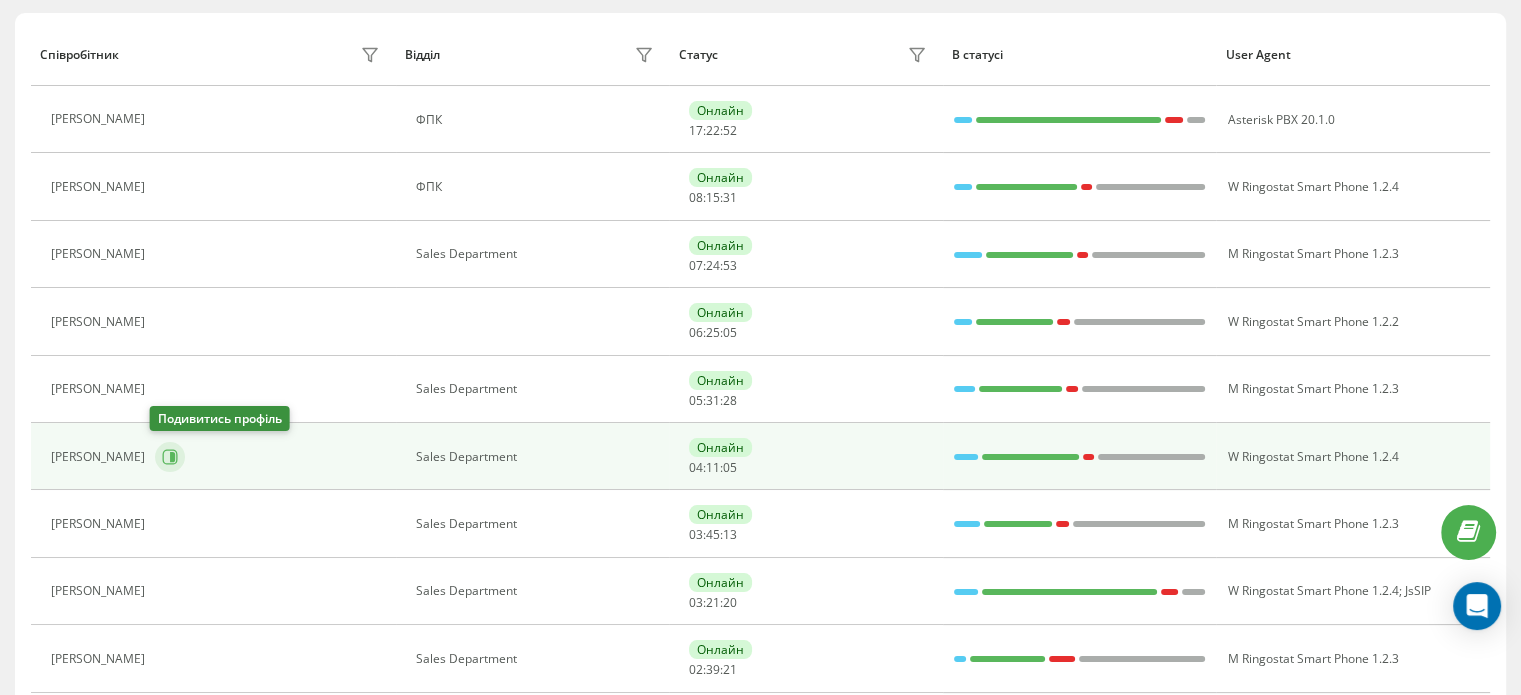click at bounding box center (170, 457) 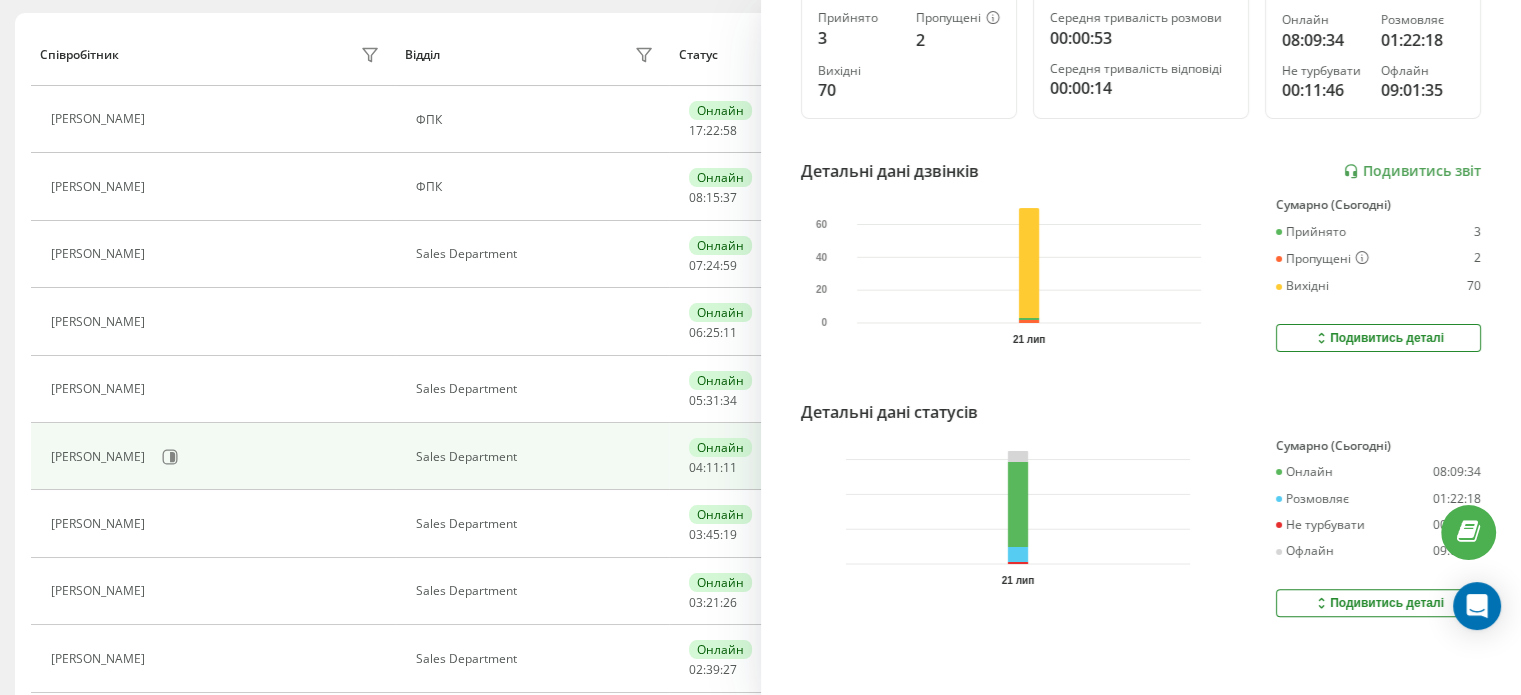 scroll, scrollTop: 396, scrollLeft: 0, axis: vertical 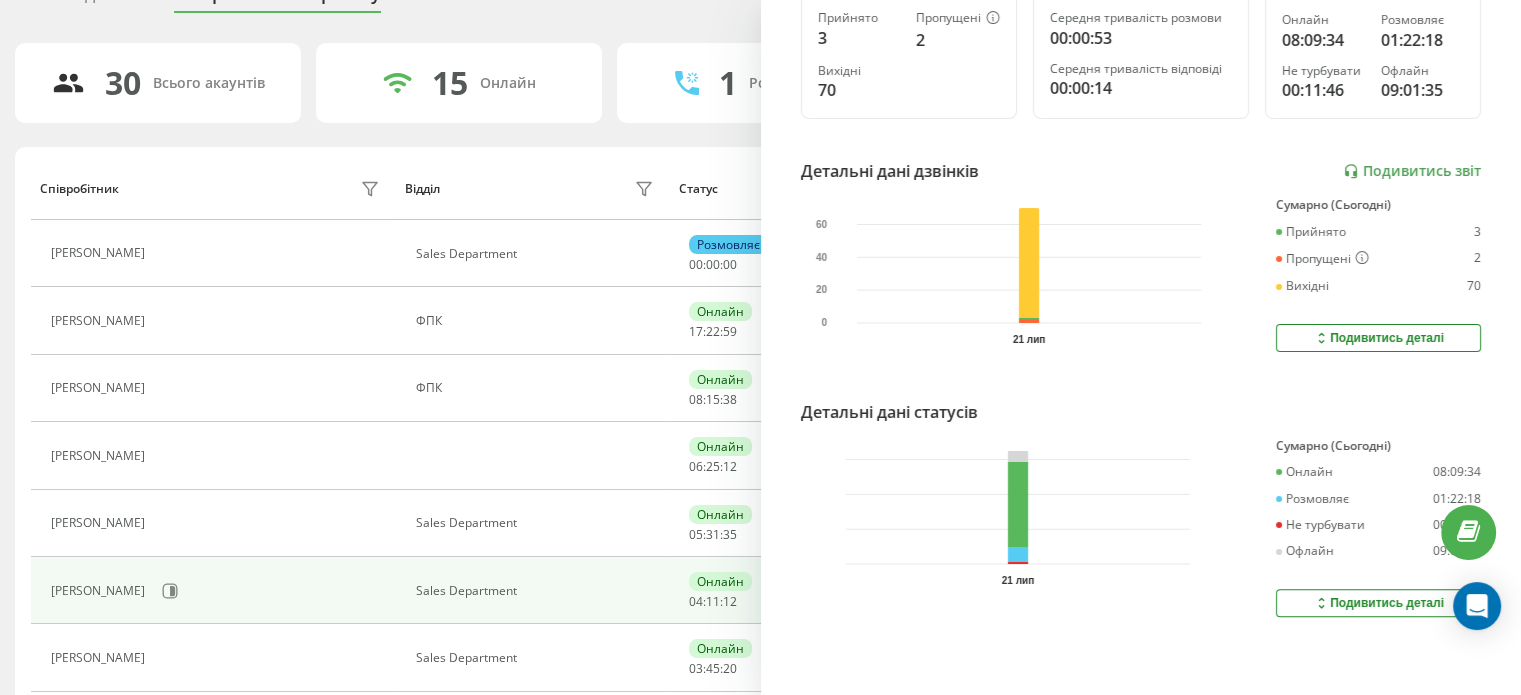 click on "Подивитись деталі" at bounding box center [1378, 603] 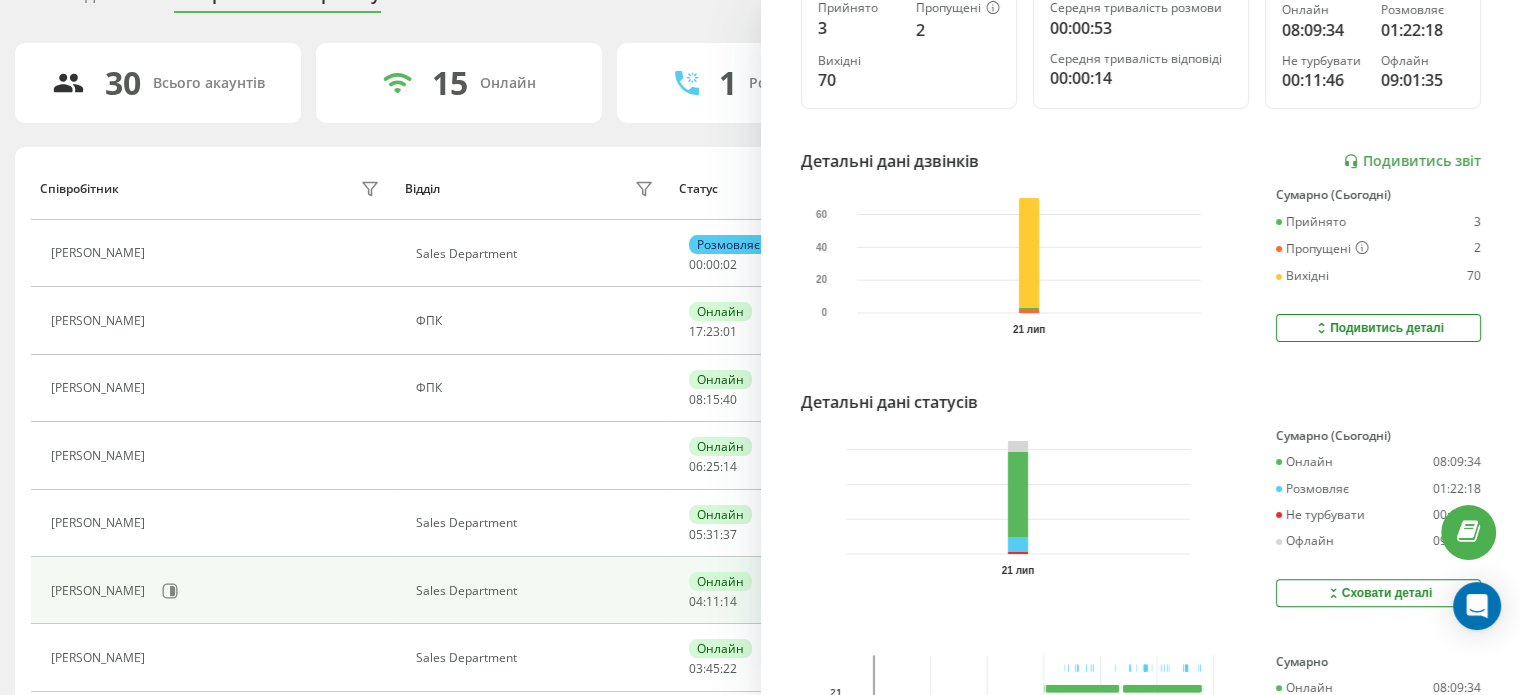 click on "Сховати деталі" at bounding box center [1378, 593] 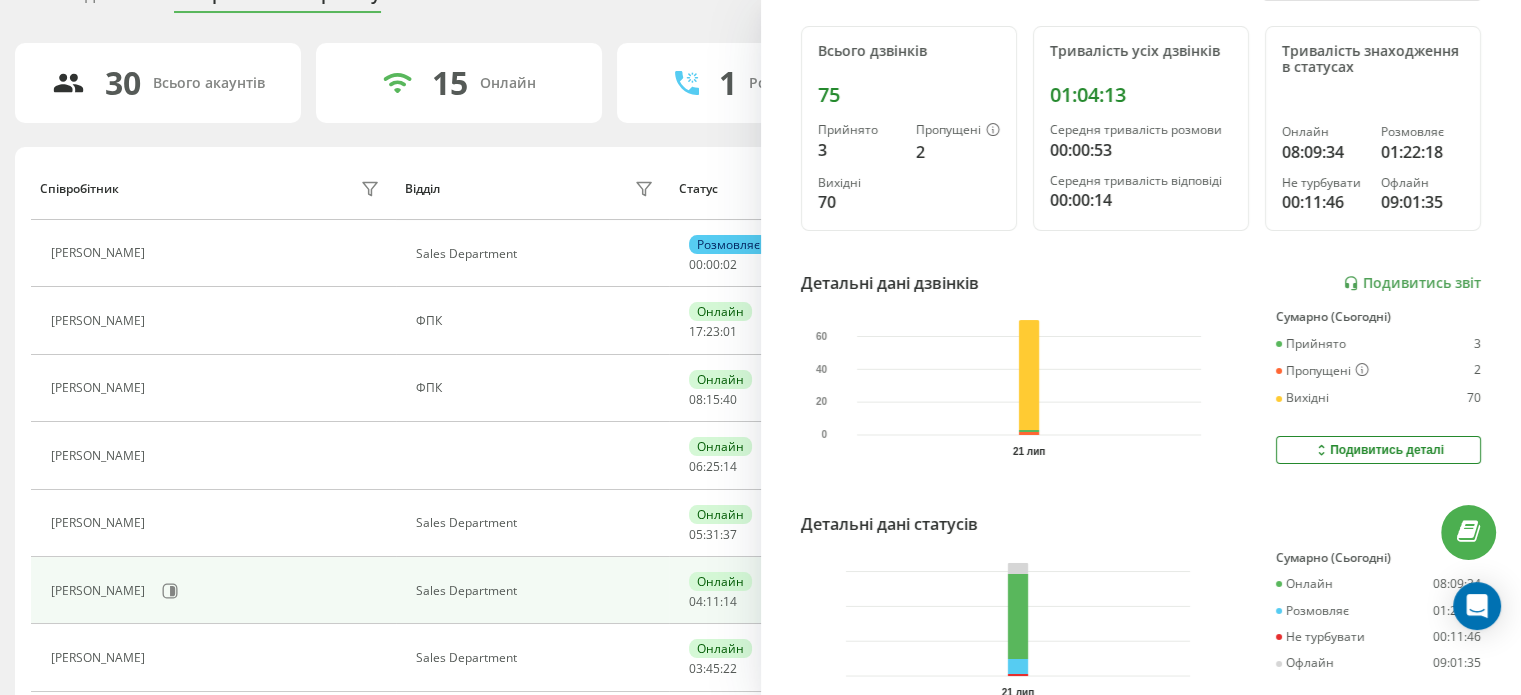 scroll, scrollTop: 0, scrollLeft: 0, axis: both 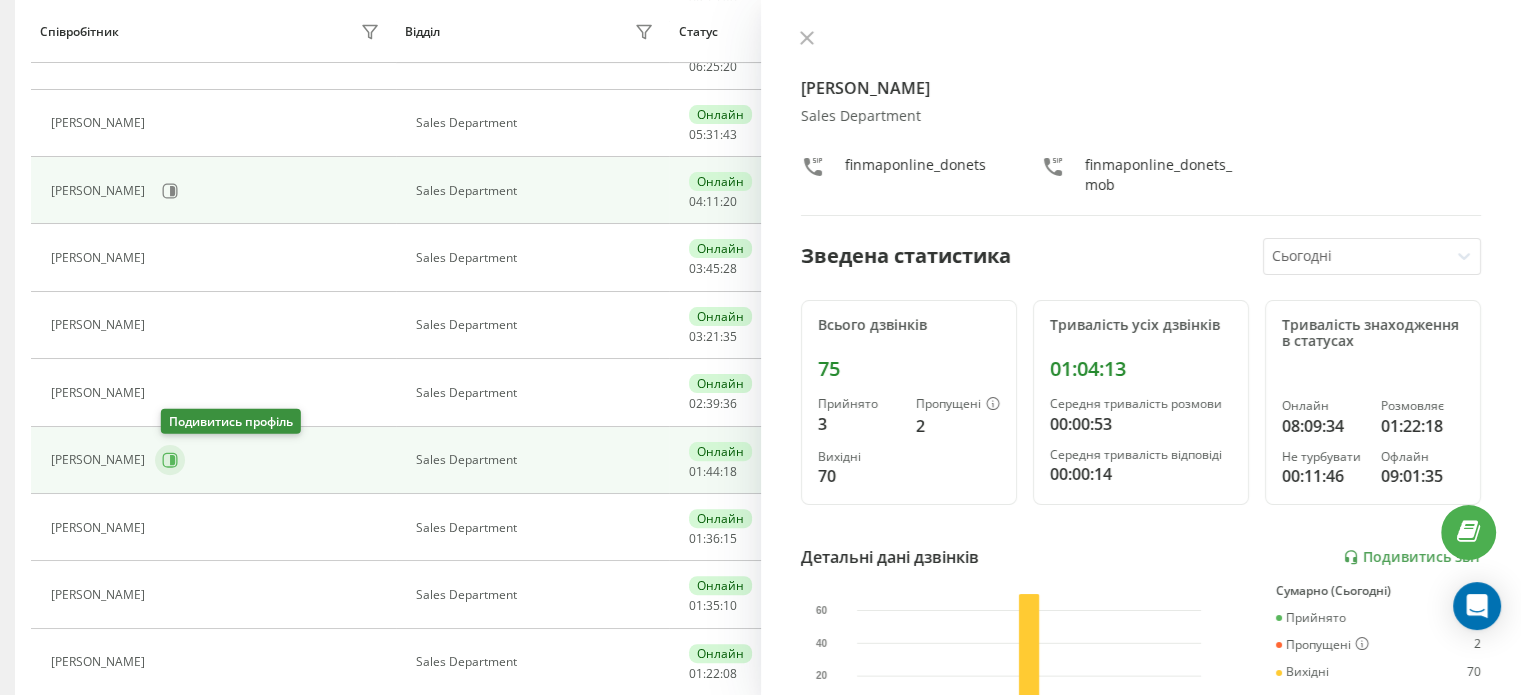 click 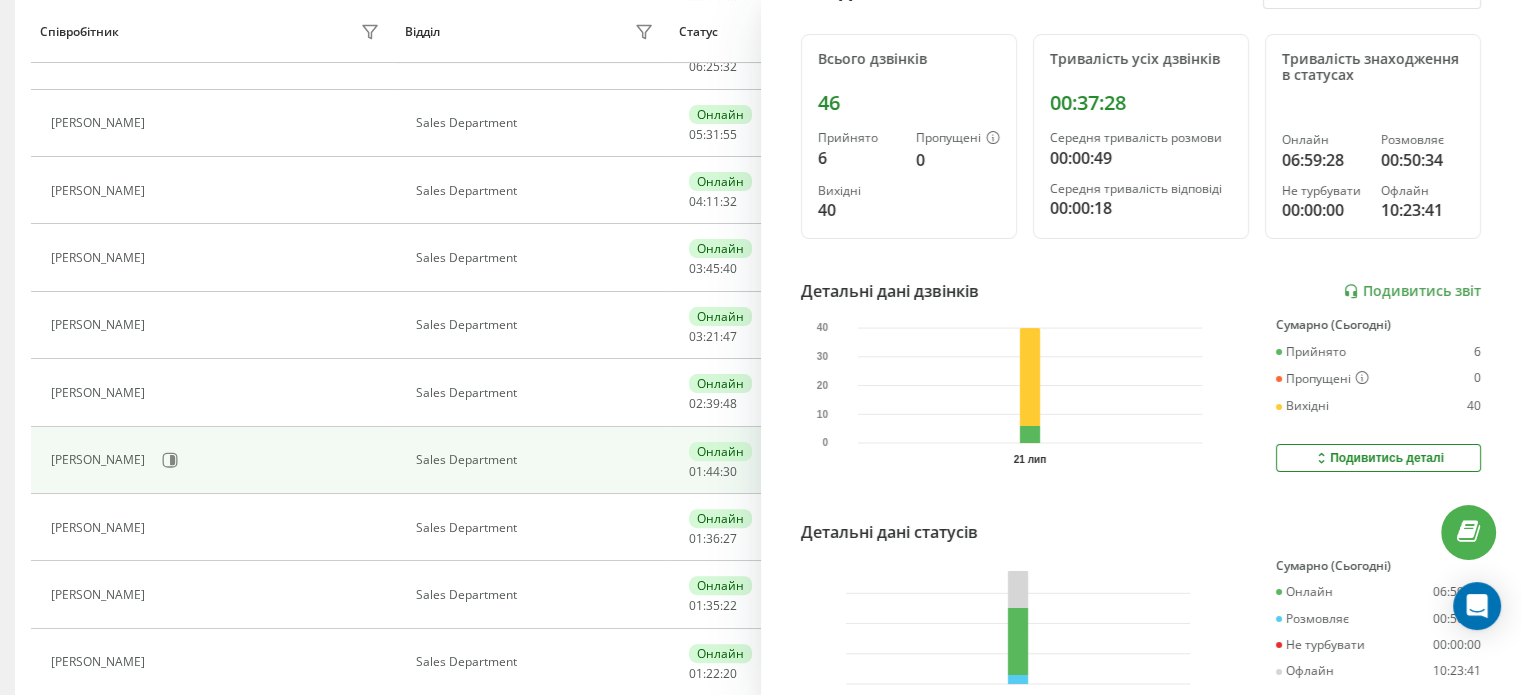 scroll, scrollTop: 396, scrollLeft: 0, axis: vertical 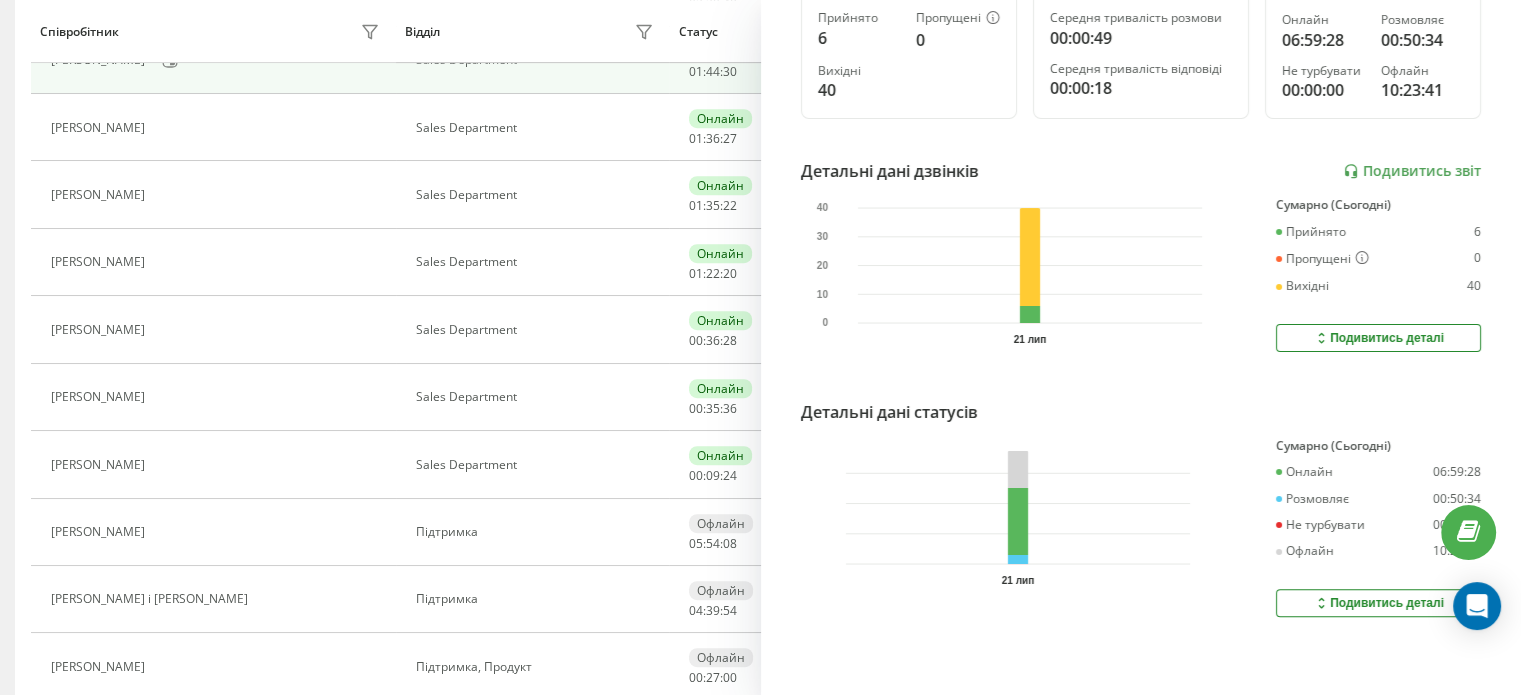 click on "Подивитись деталі" at bounding box center (1378, 603) 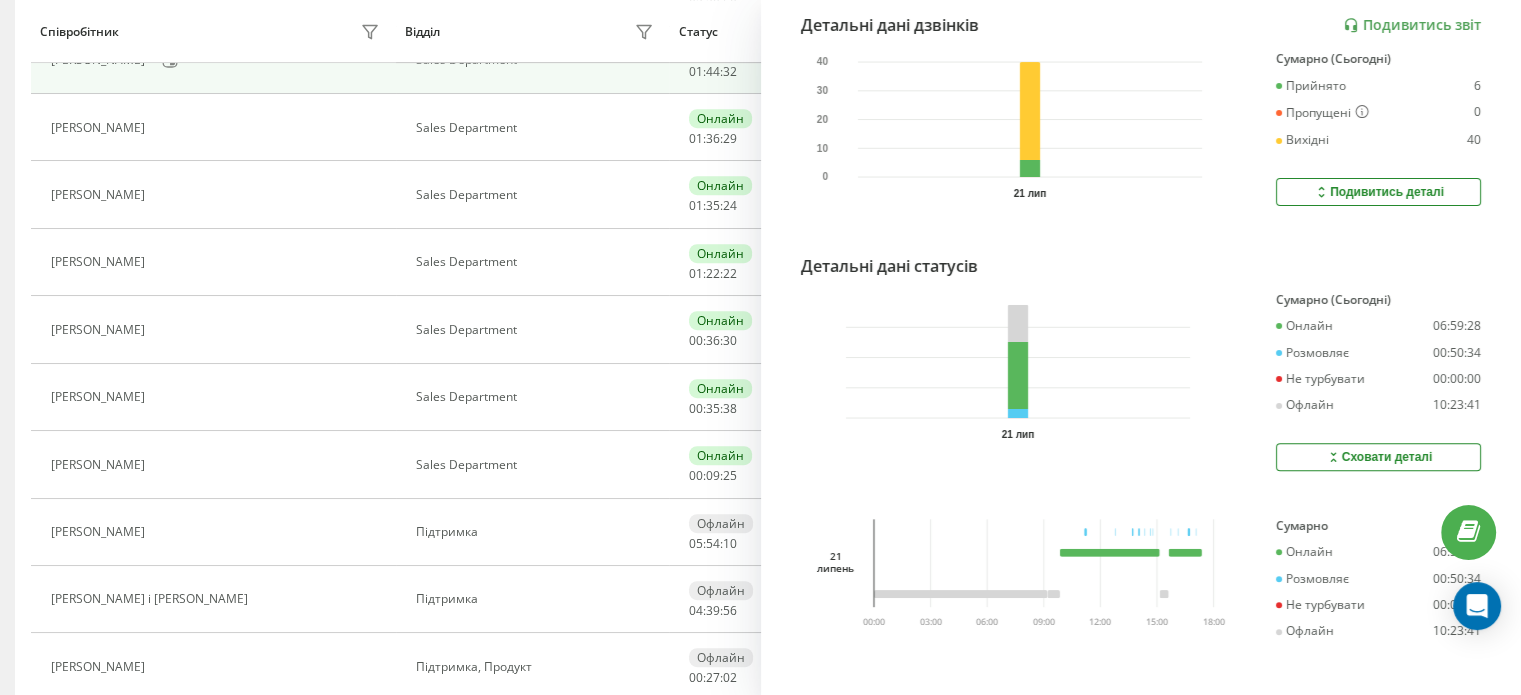 scroll, scrollTop: 555, scrollLeft: 0, axis: vertical 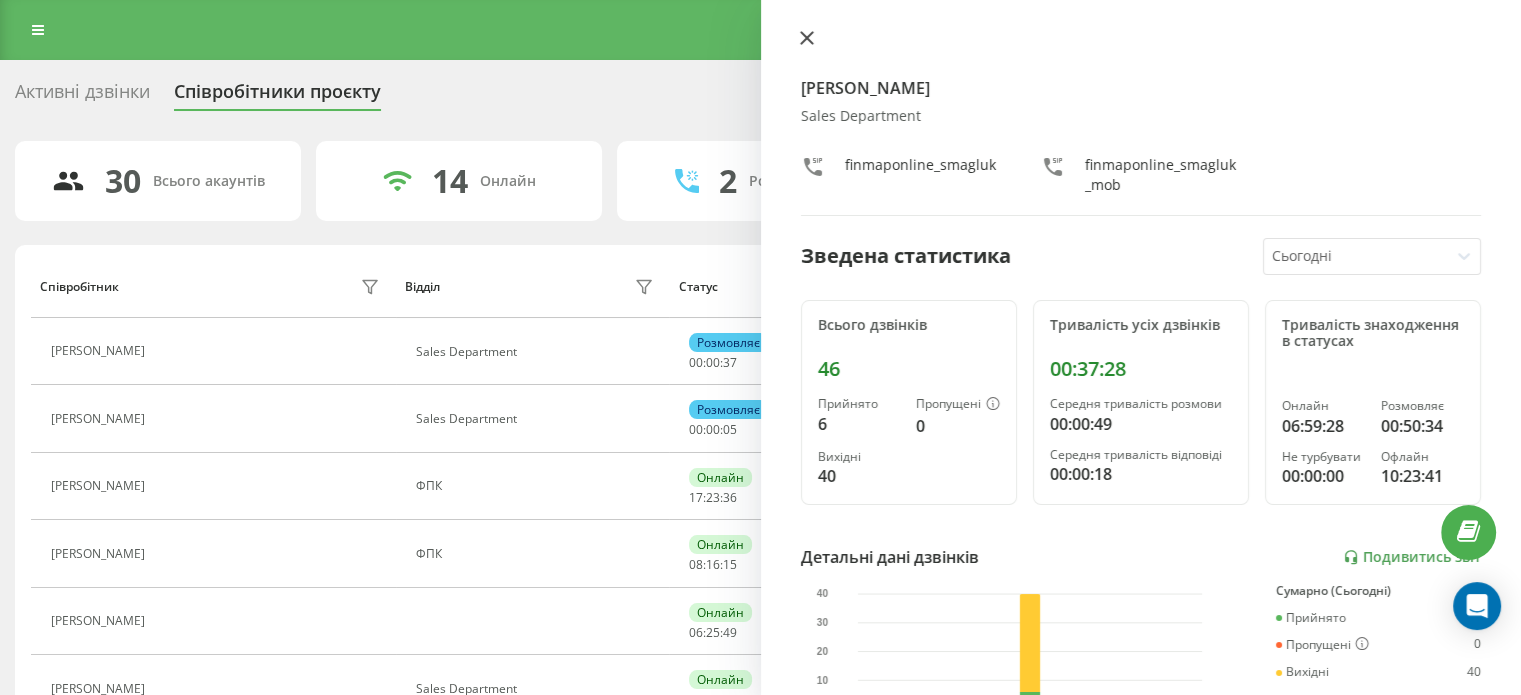 click 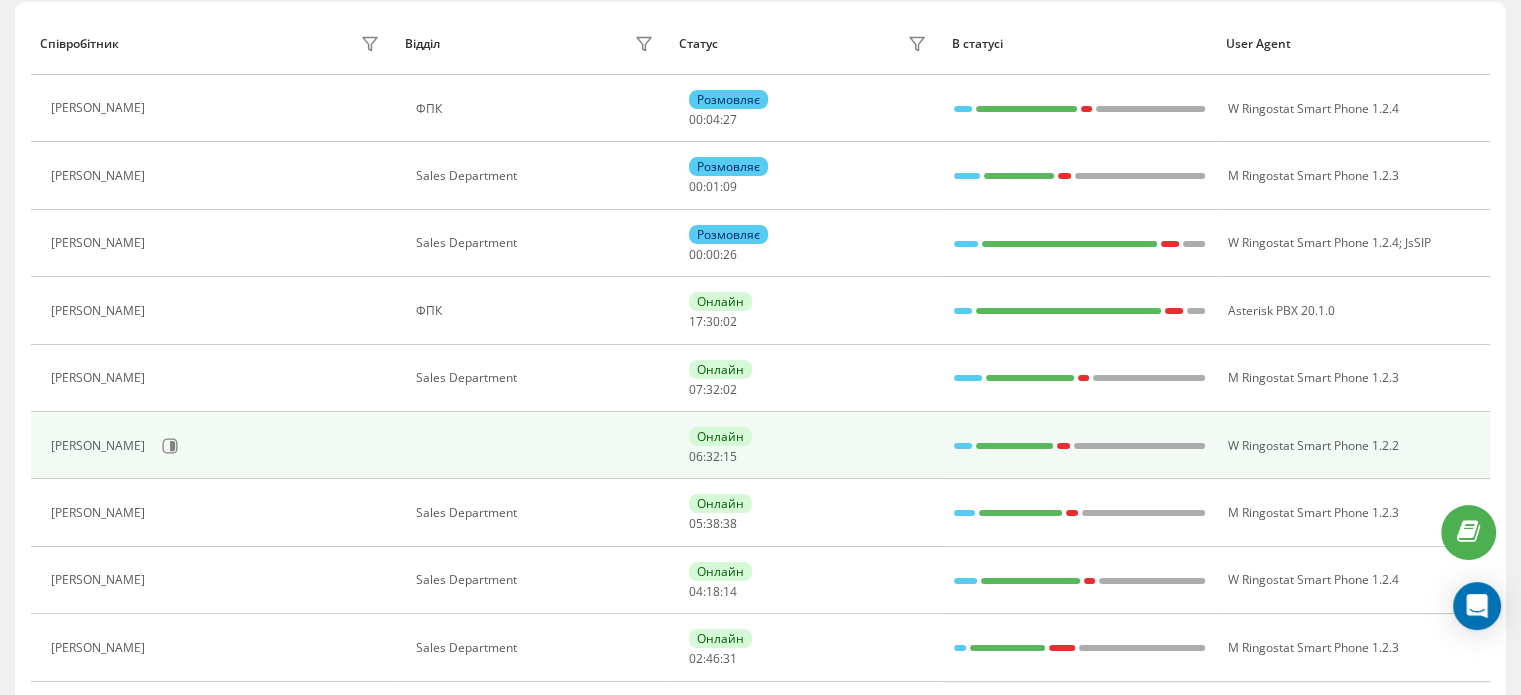 scroll, scrollTop: 300, scrollLeft: 0, axis: vertical 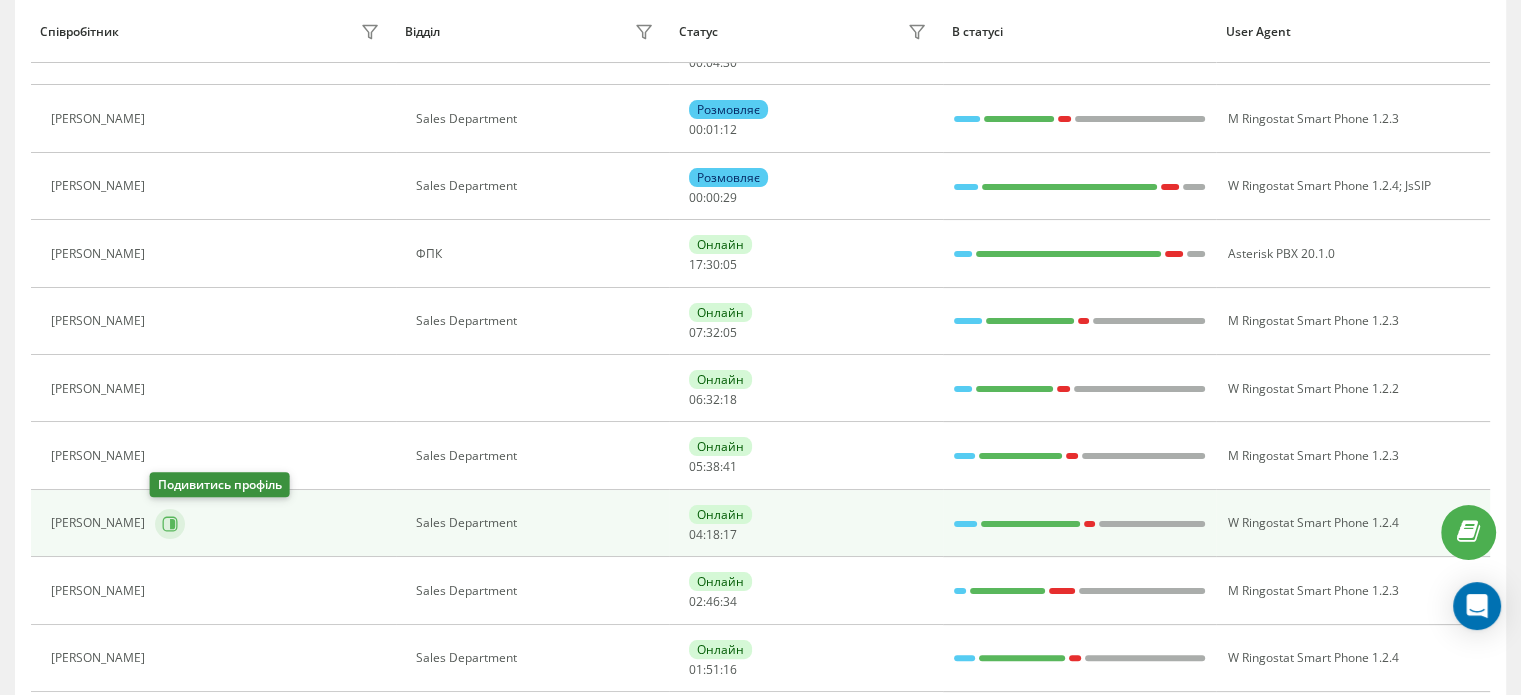click 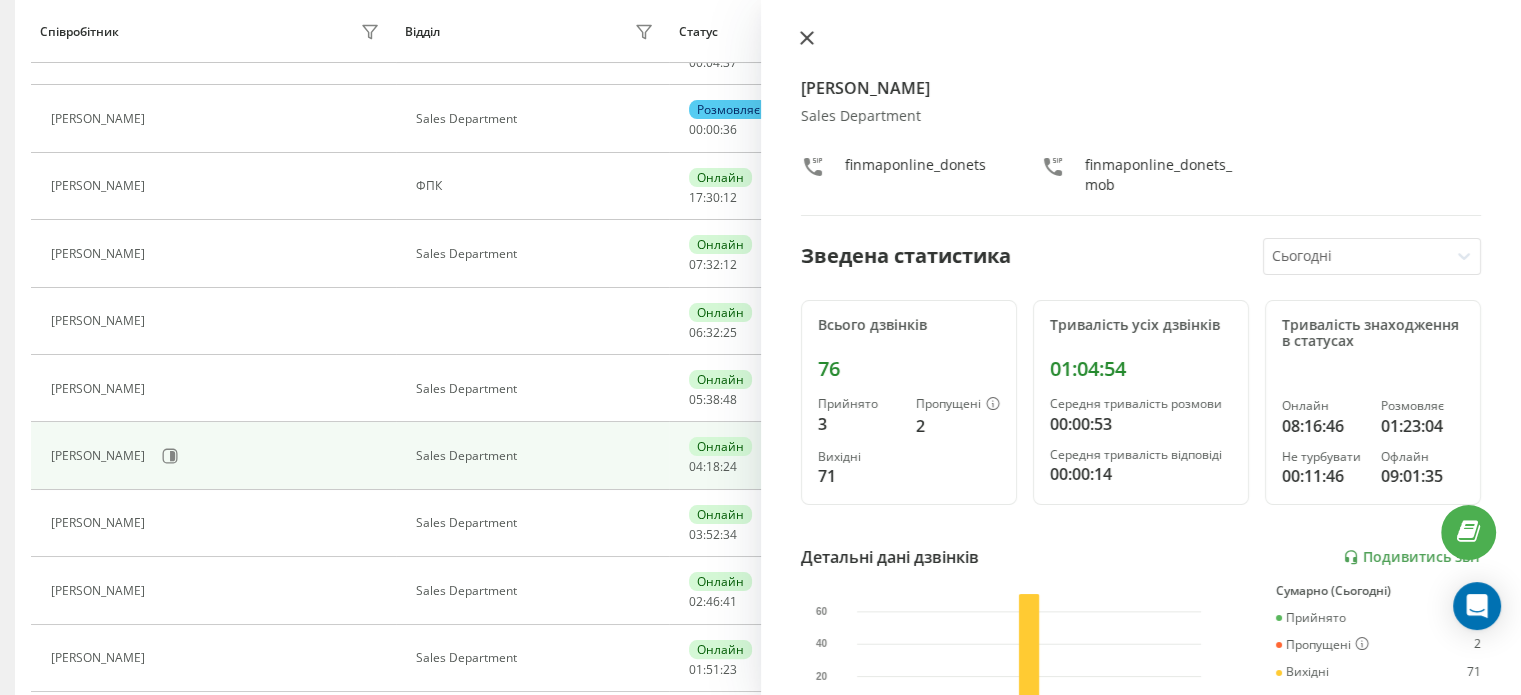 click 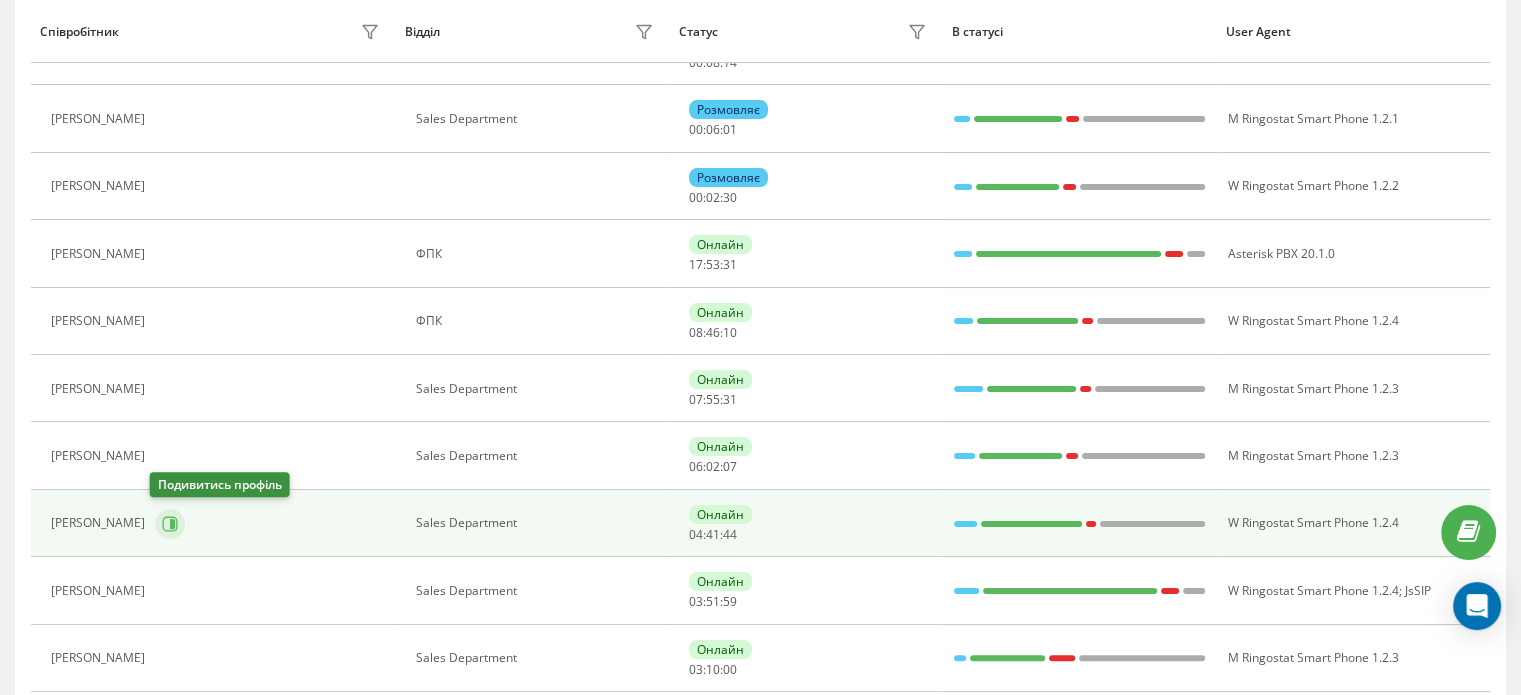 click 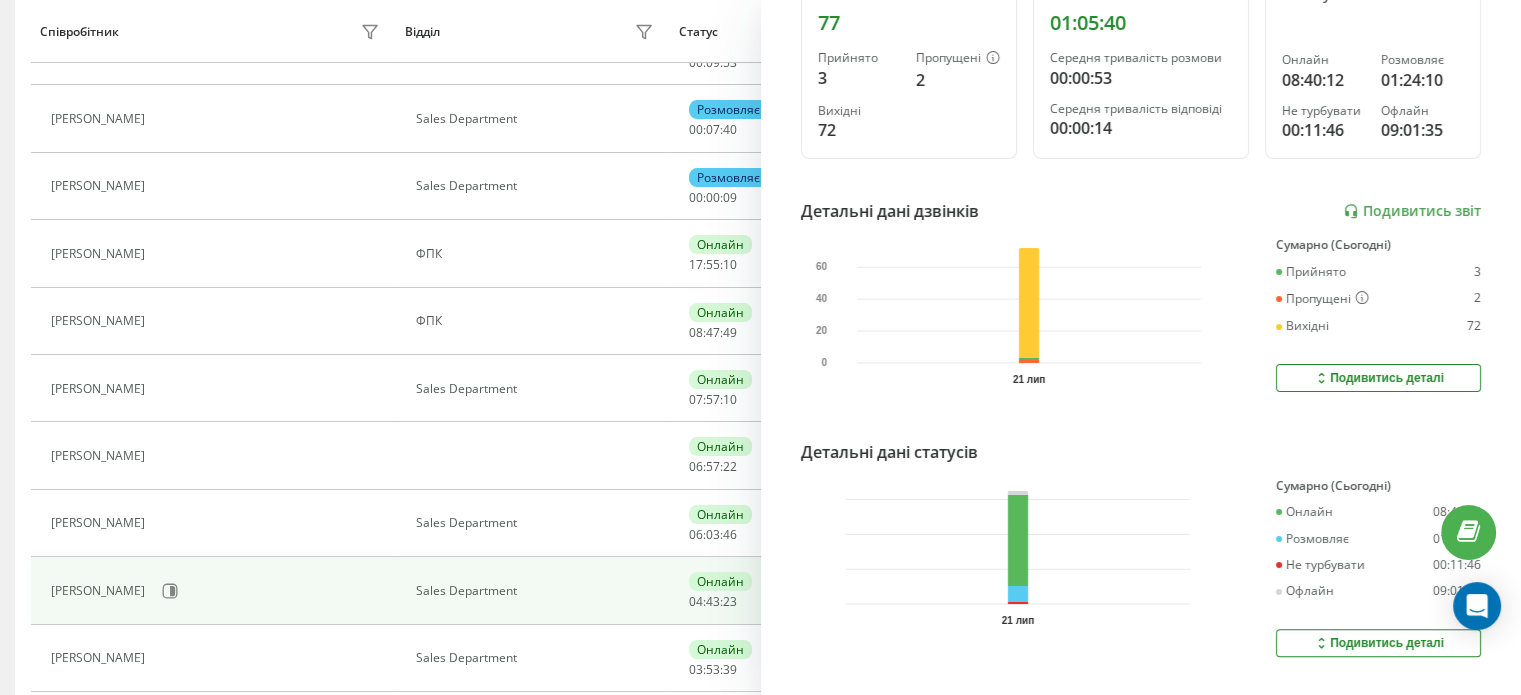 scroll, scrollTop: 296, scrollLeft: 0, axis: vertical 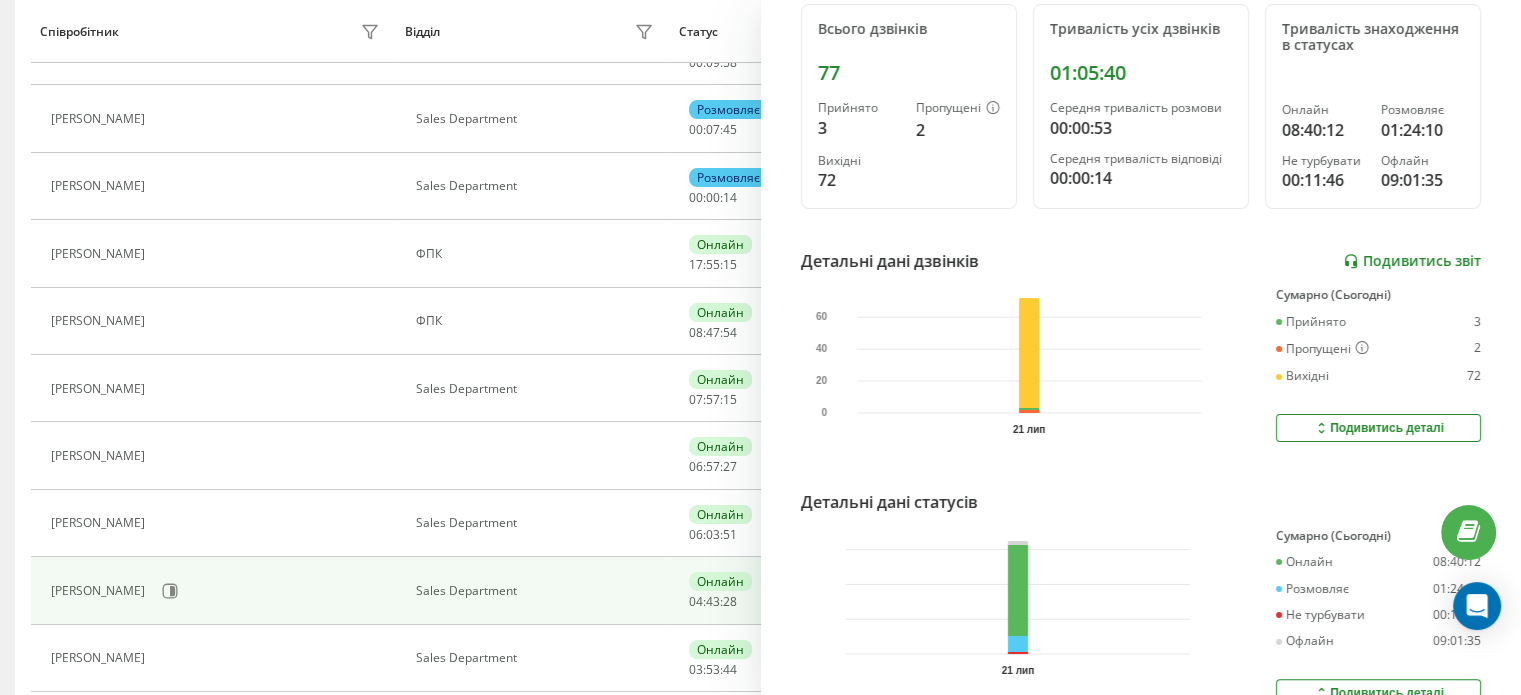 click on "Подивитись звіт" at bounding box center (1412, 261) 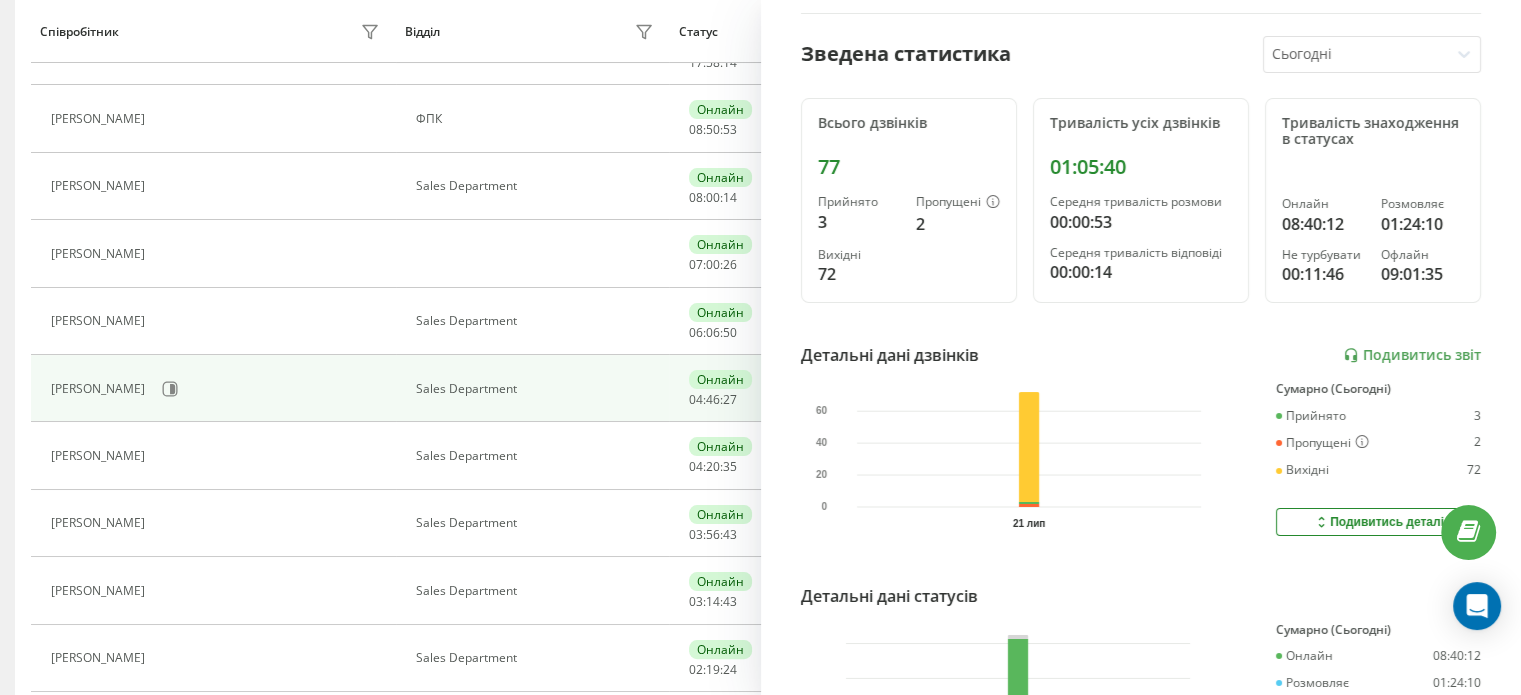 scroll, scrollTop: 196, scrollLeft: 0, axis: vertical 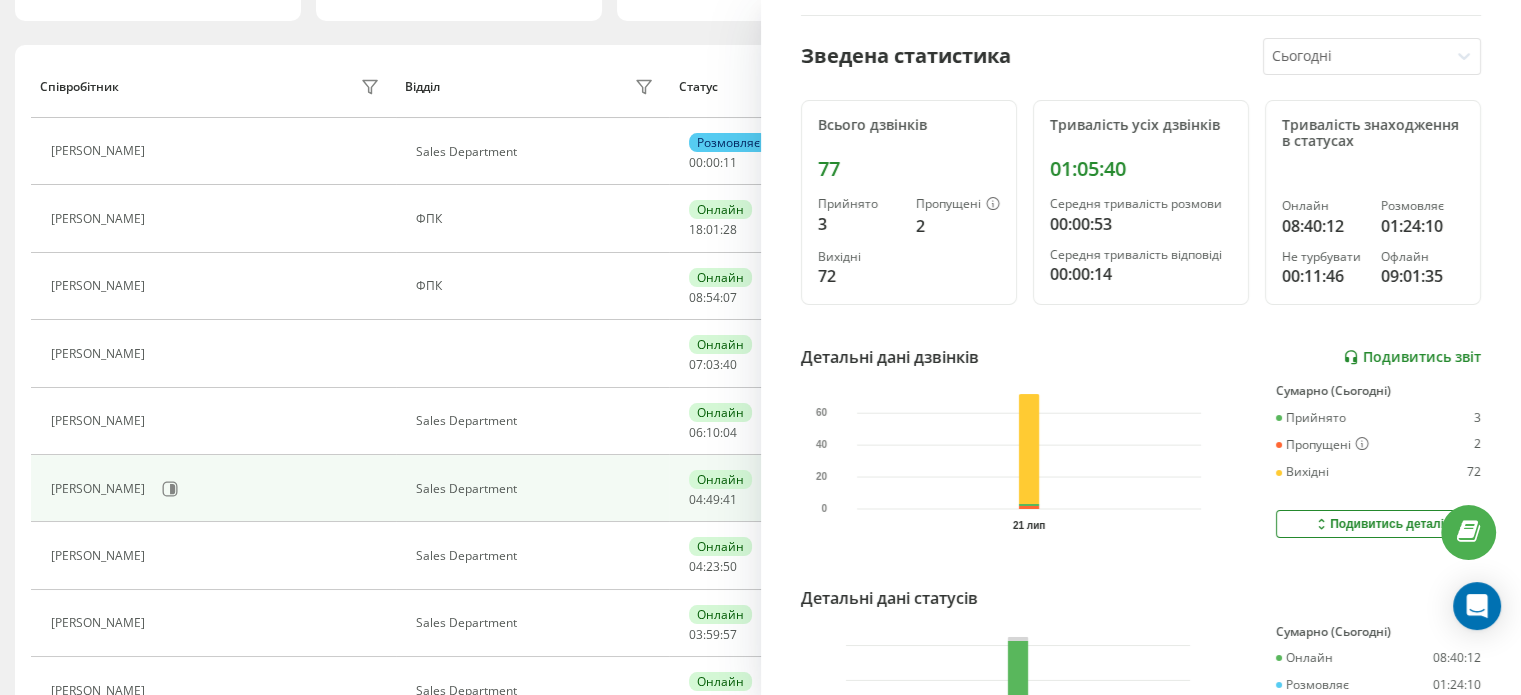 click on "Подивитись звіт" at bounding box center (1412, 357) 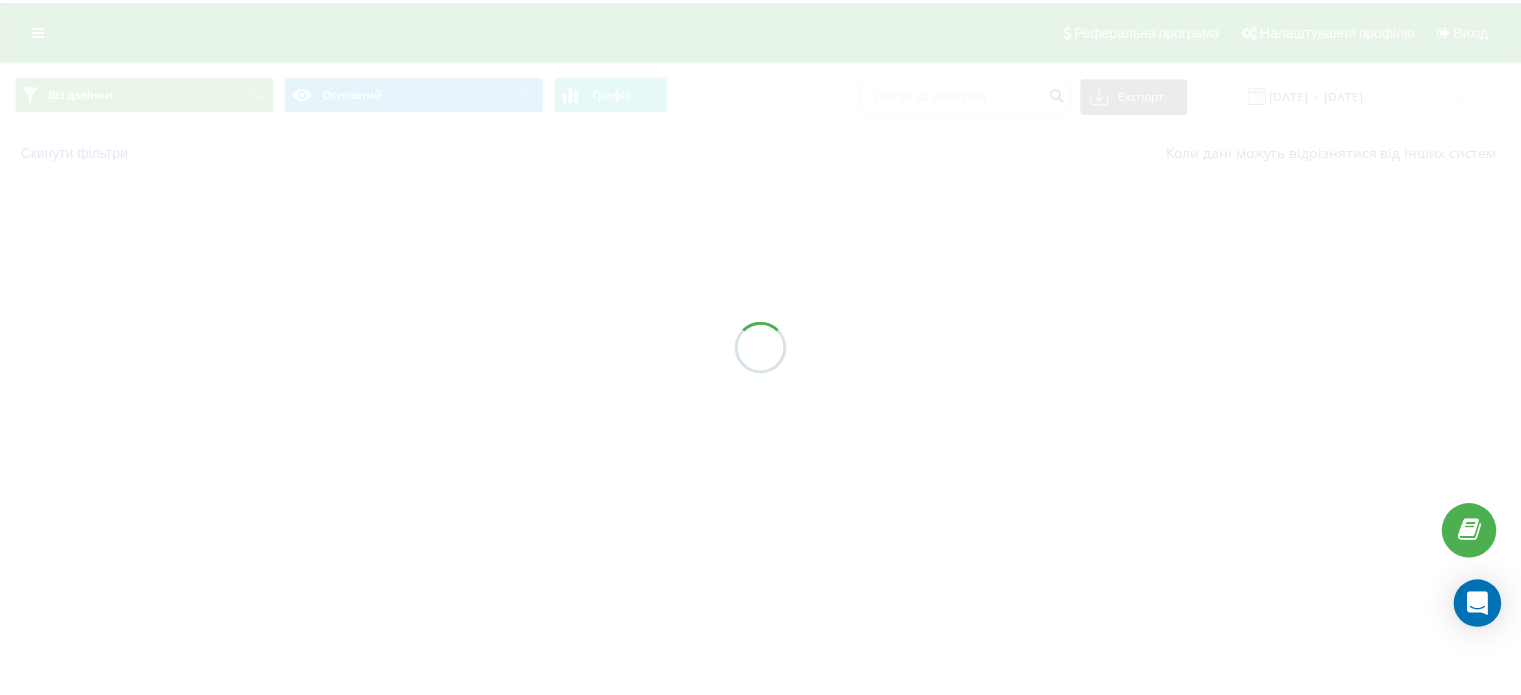scroll, scrollTop: 0, scrollLeft: 0, axis: both 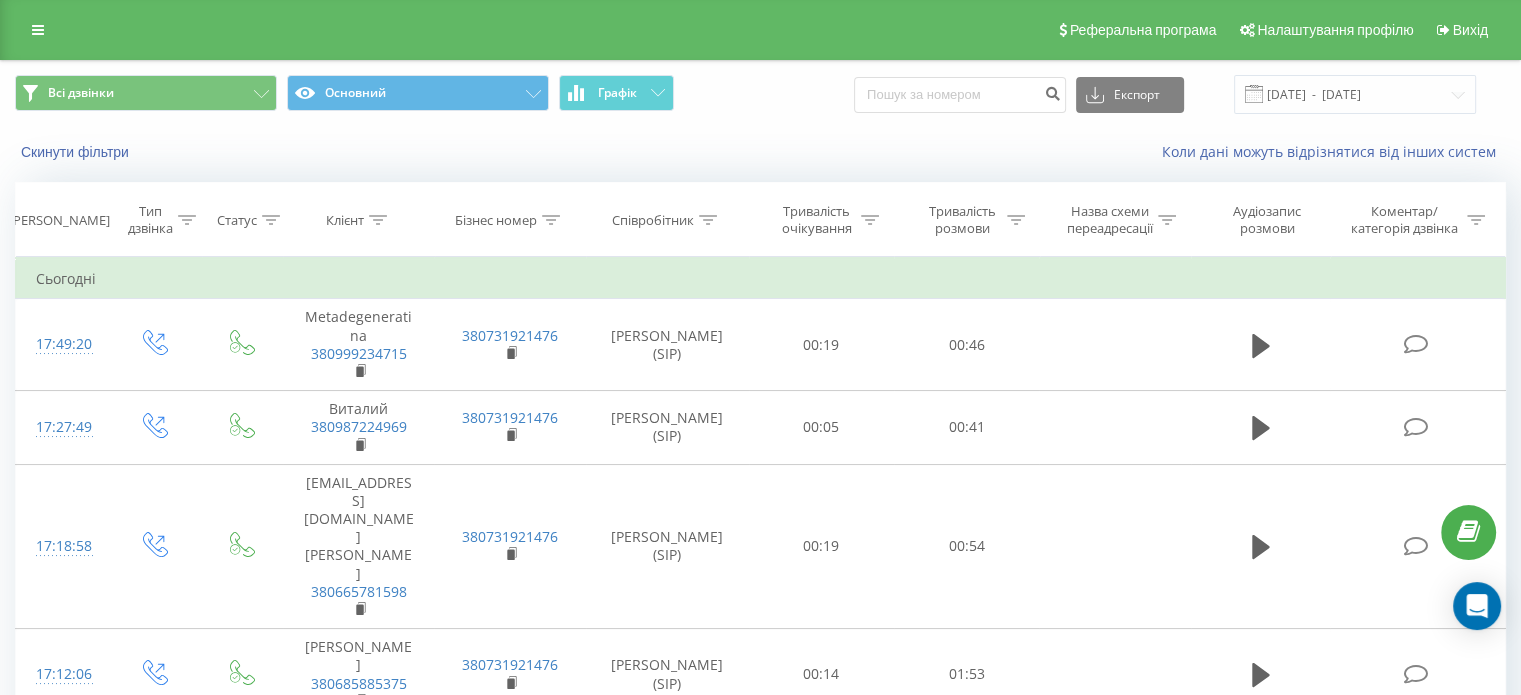click on "Тривалість розмови" at bounding box center (973, 220) 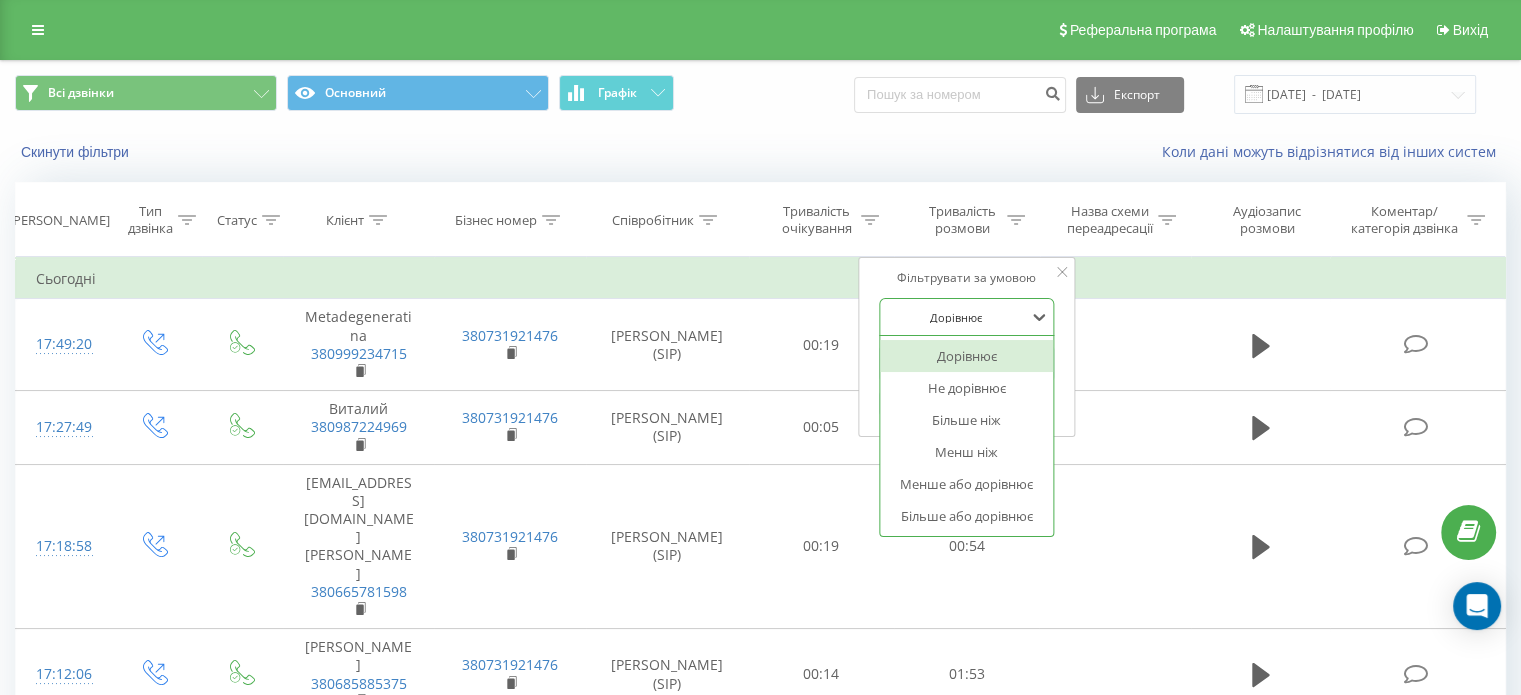 click at bounding box center [956, 317] 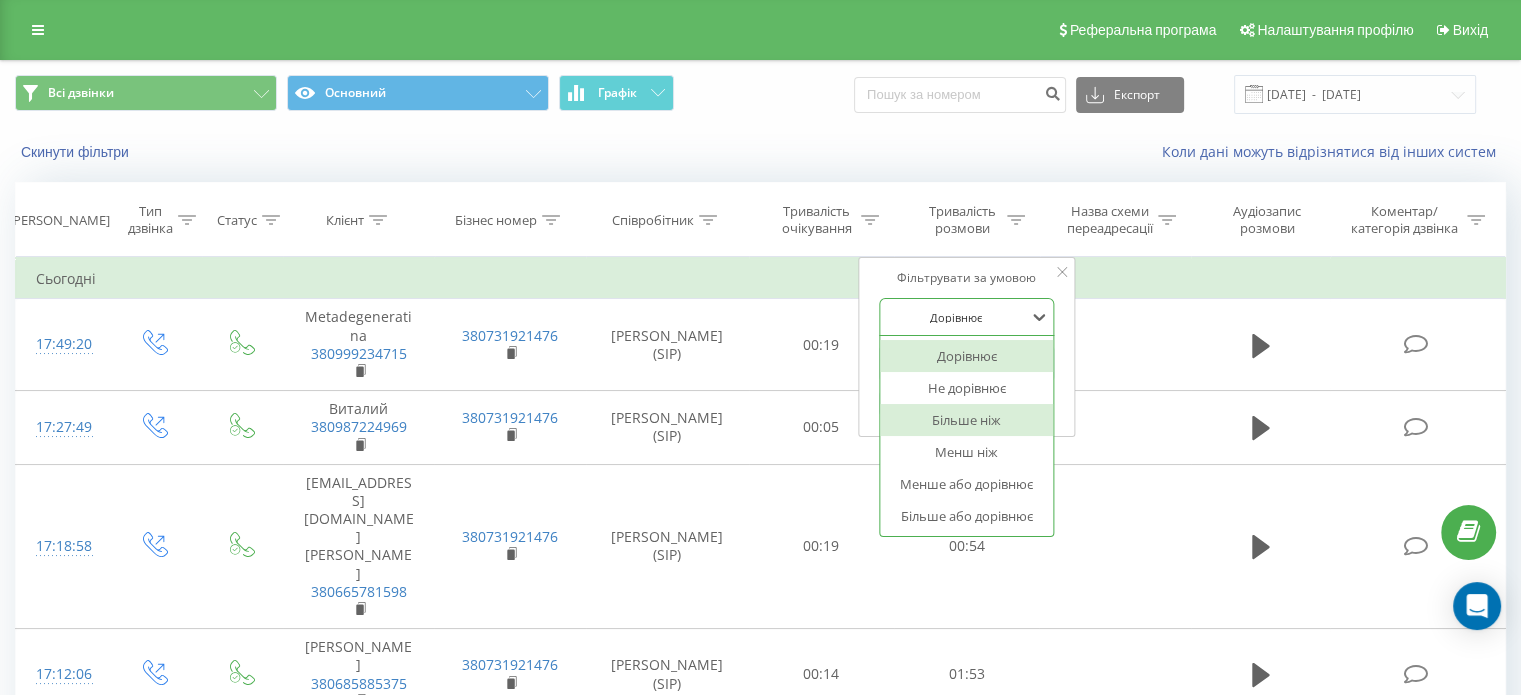 click on "Більше ніж" at bounding box center [967, 420] 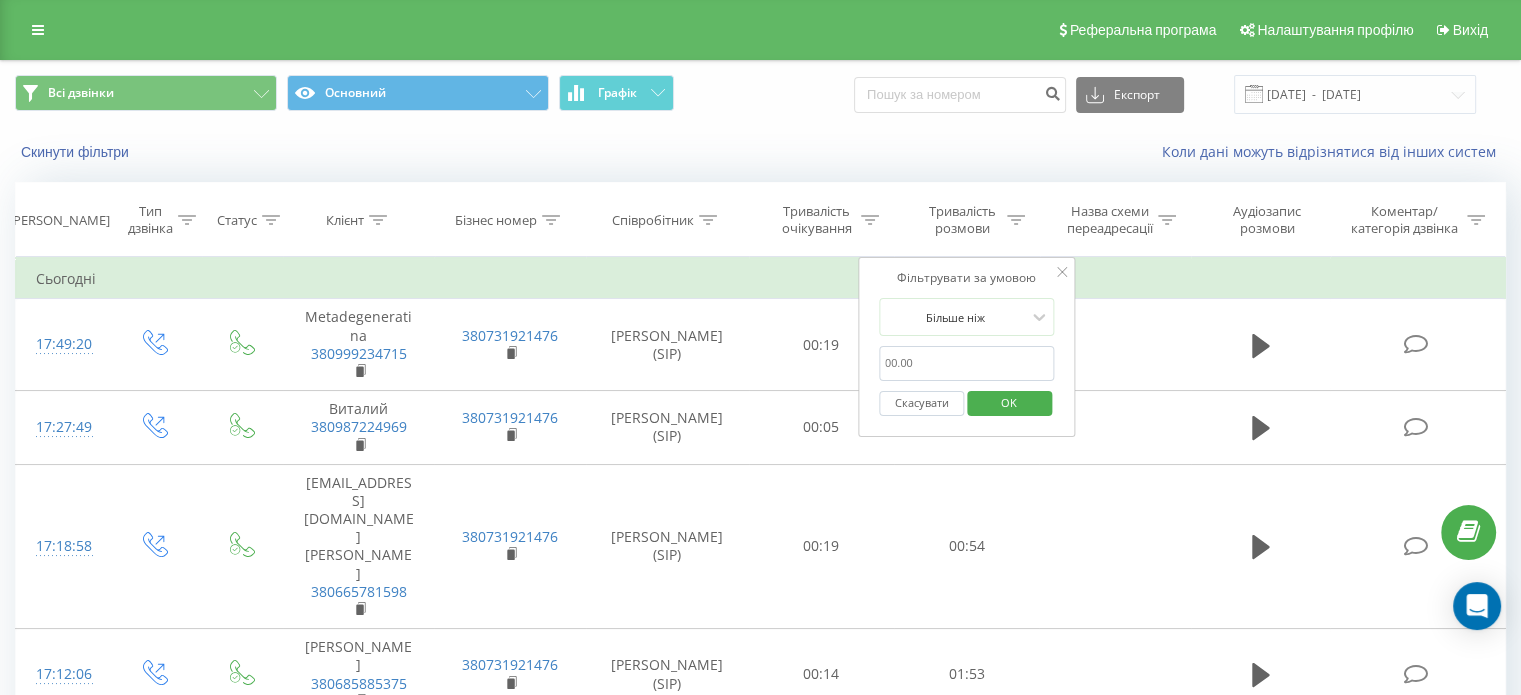 click at bounding box center (967, 363) 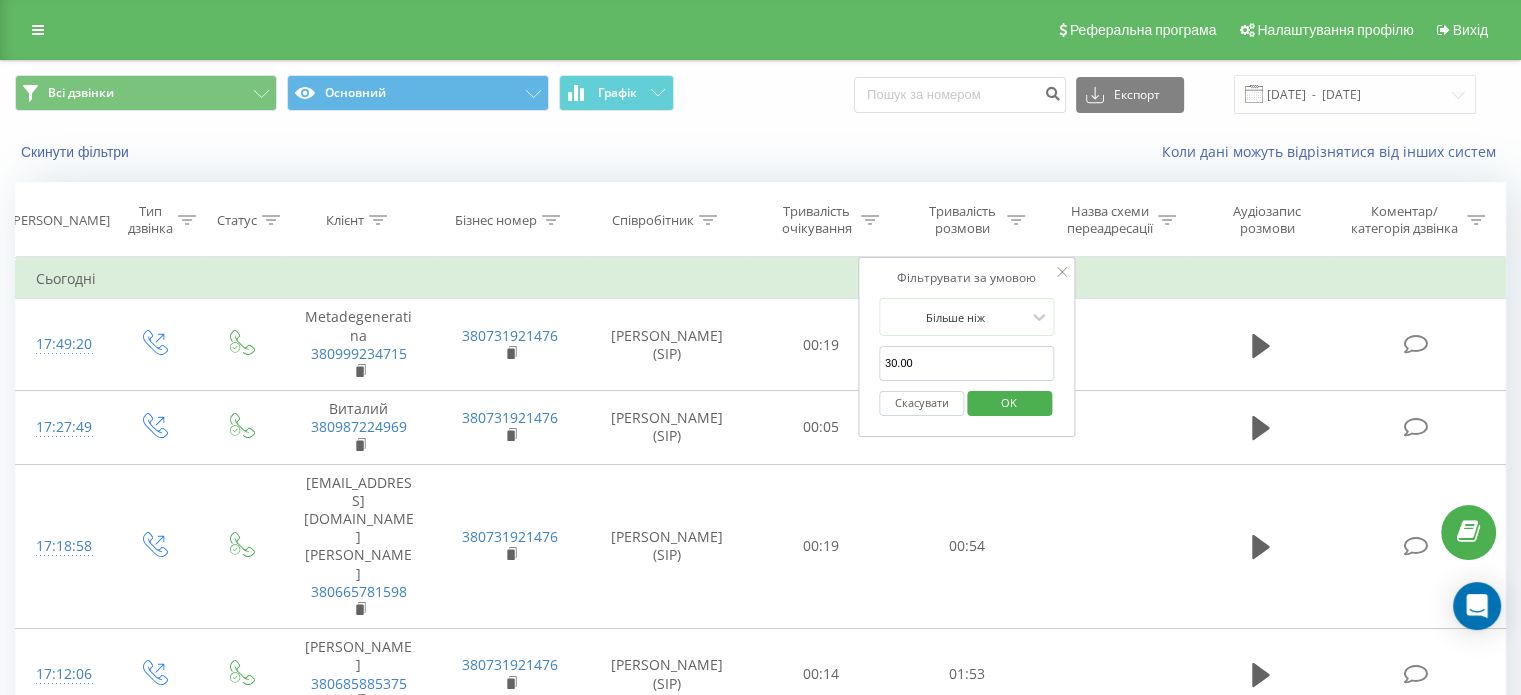 click on "OK" at bounding box center [1009, 402] 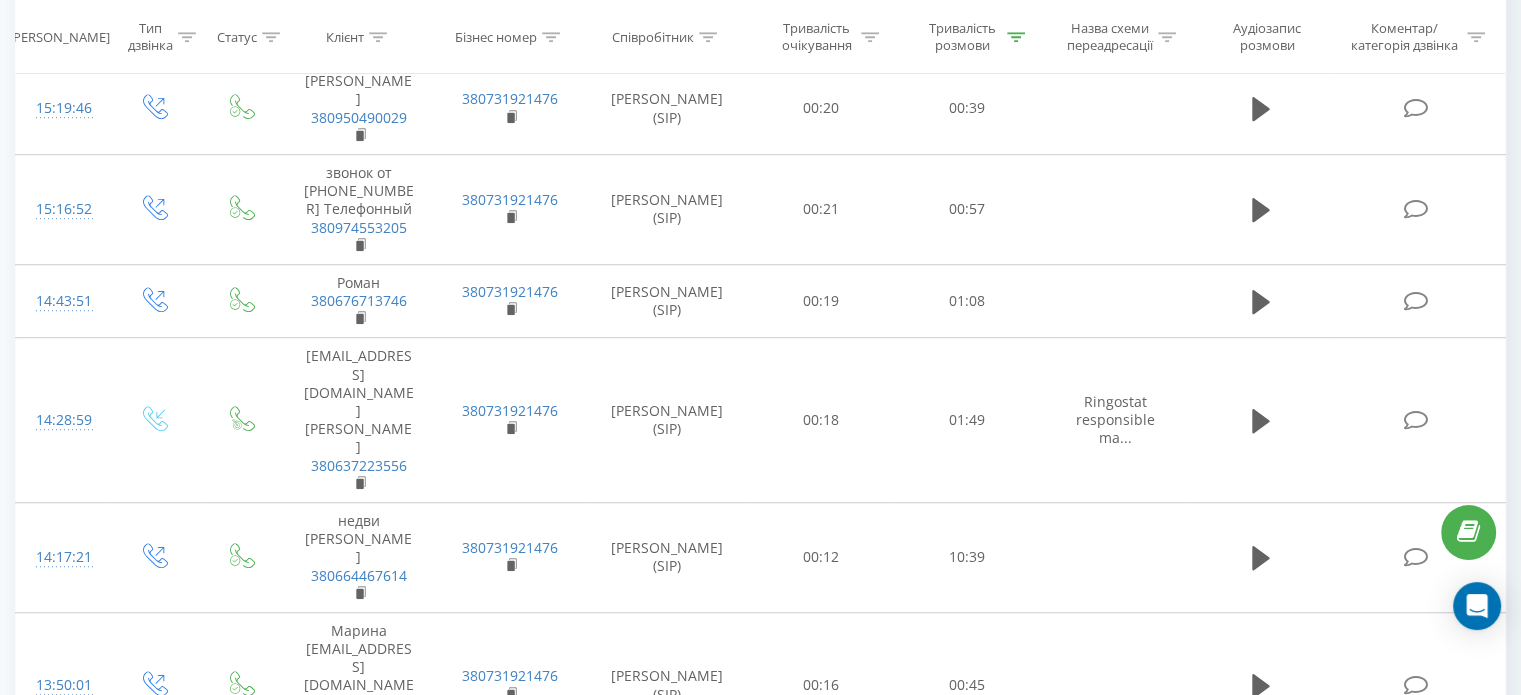 scroll, scrollTop: 1658, scrollLeft: 0, axis: vertical 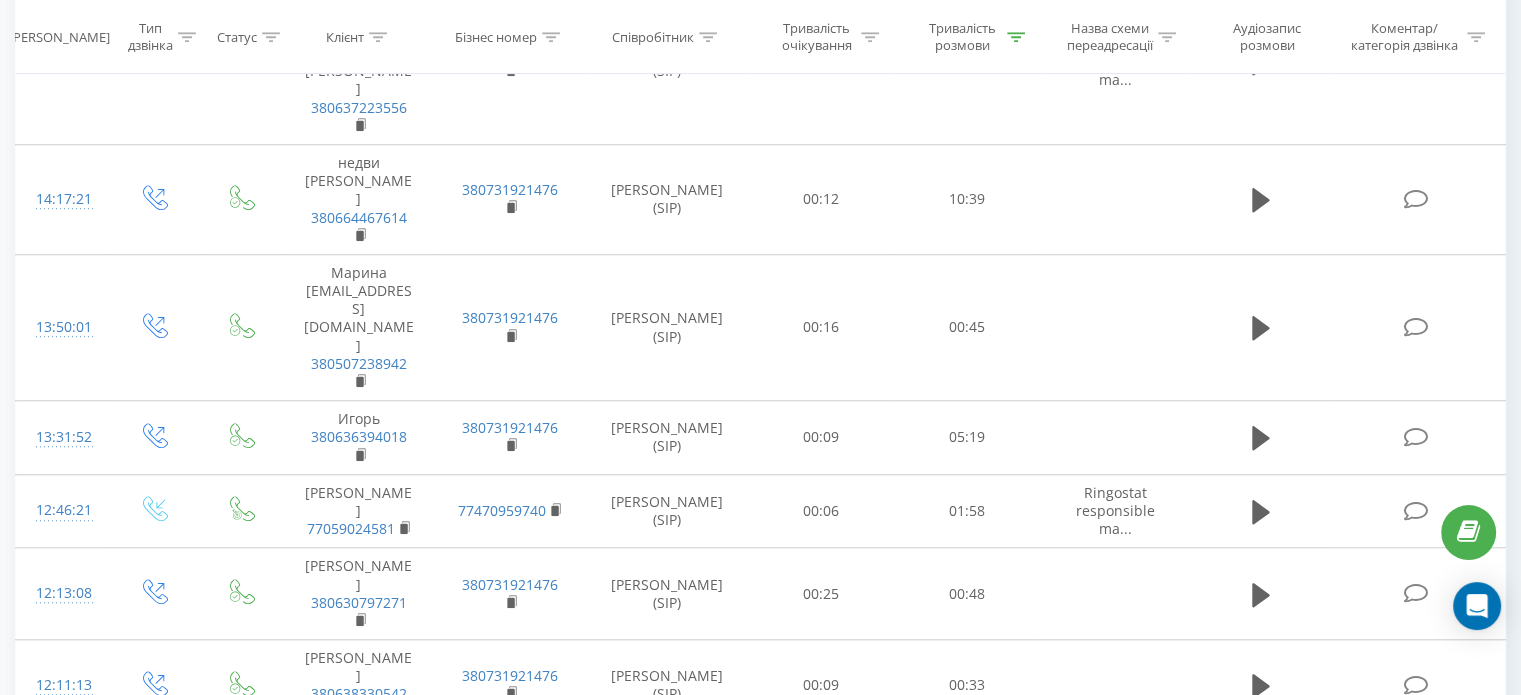 click at bounding box center (1389, 1125) 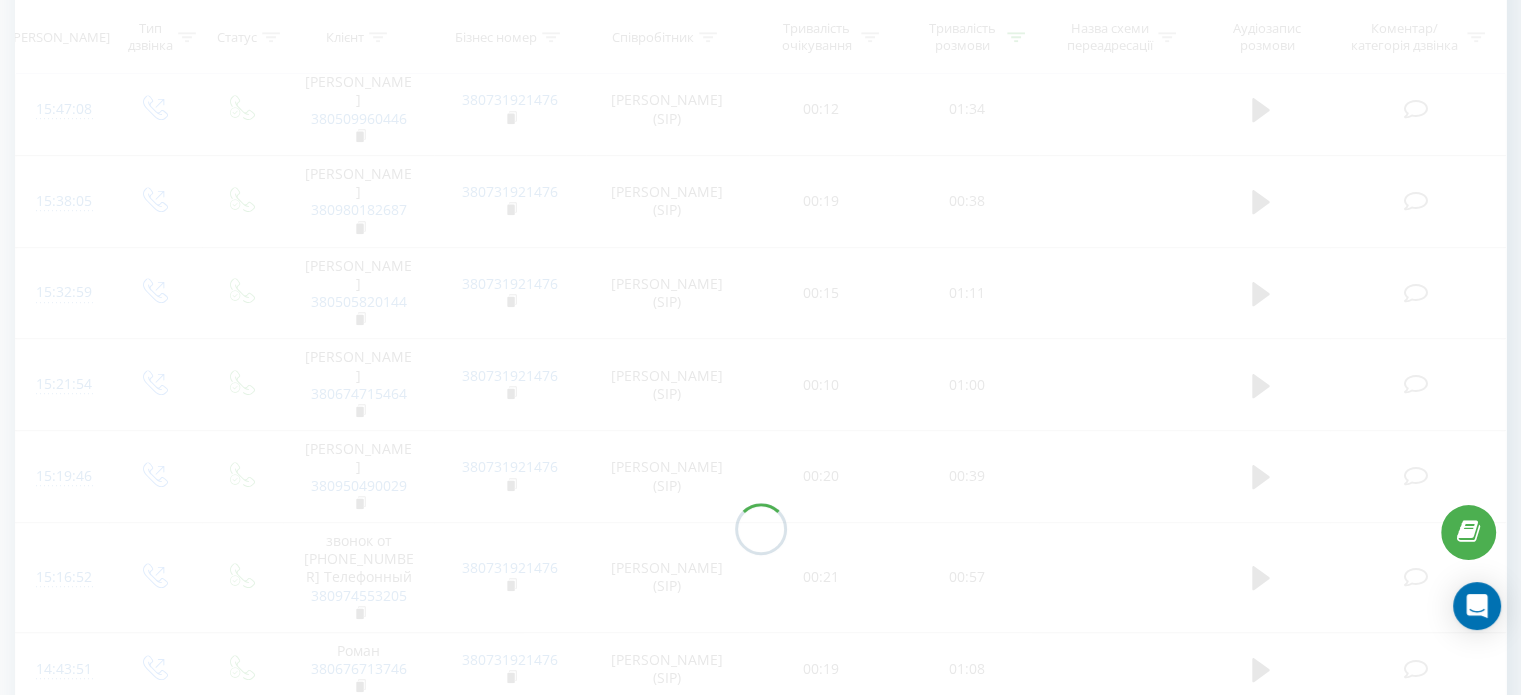 scroll, scrollTop: 86, scrollLeft: 0, axis: vertical 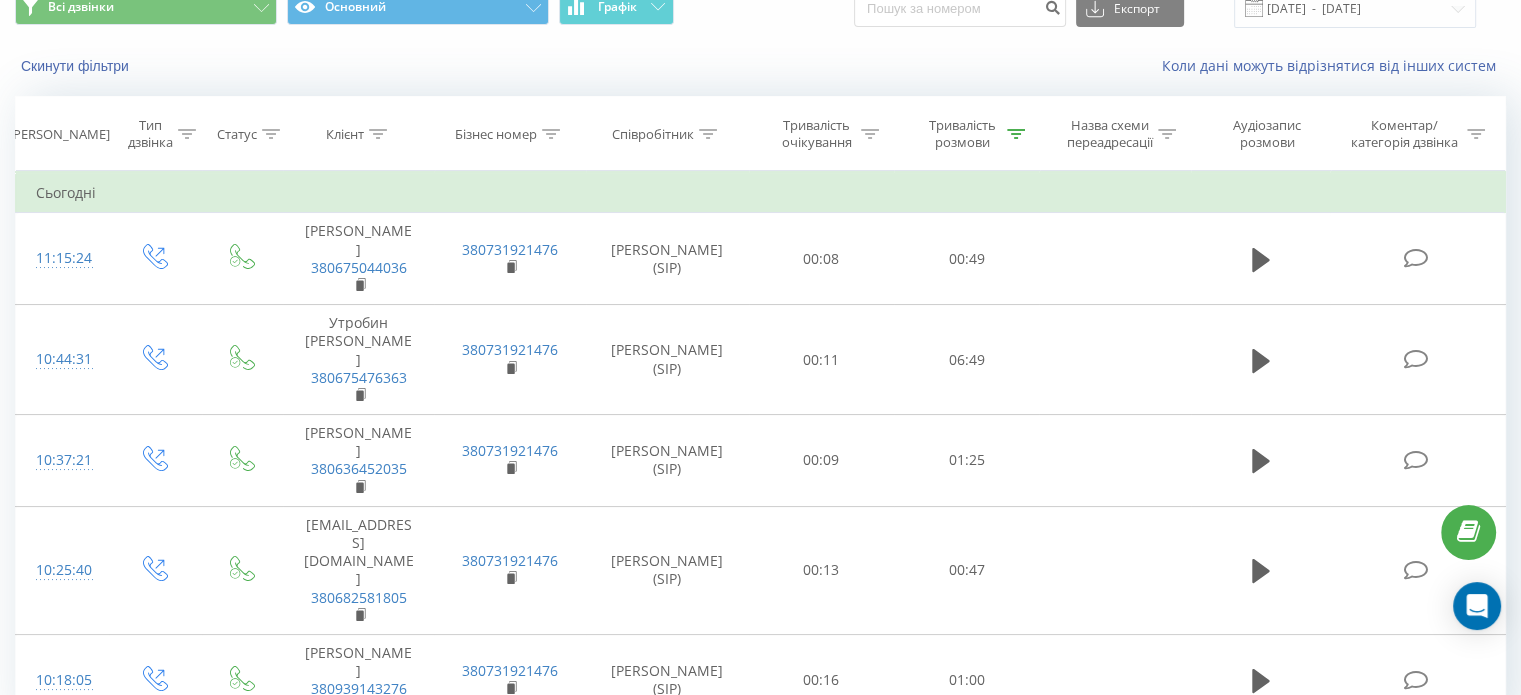 click at bounding box center (1299, 772) 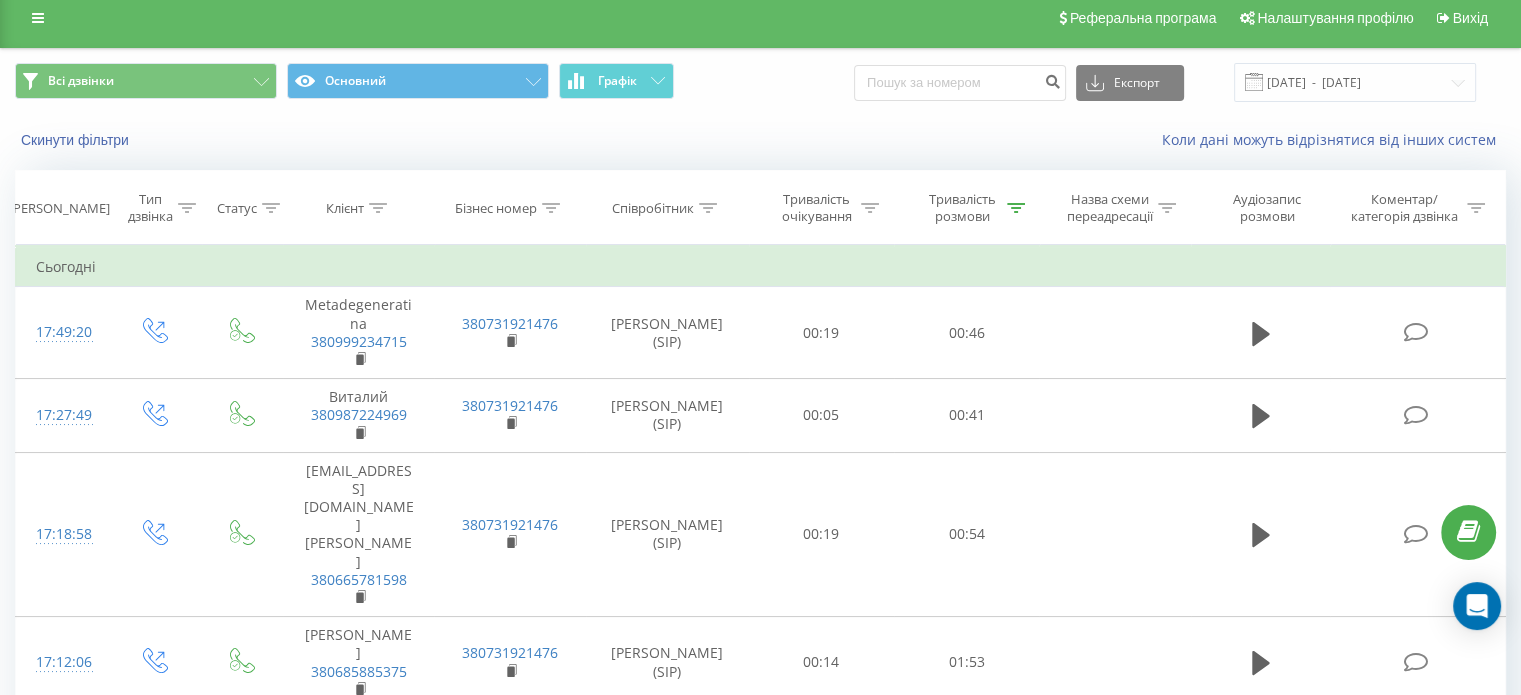 scroll, scrollTop: 0, scrollLeft: 0, axis: both 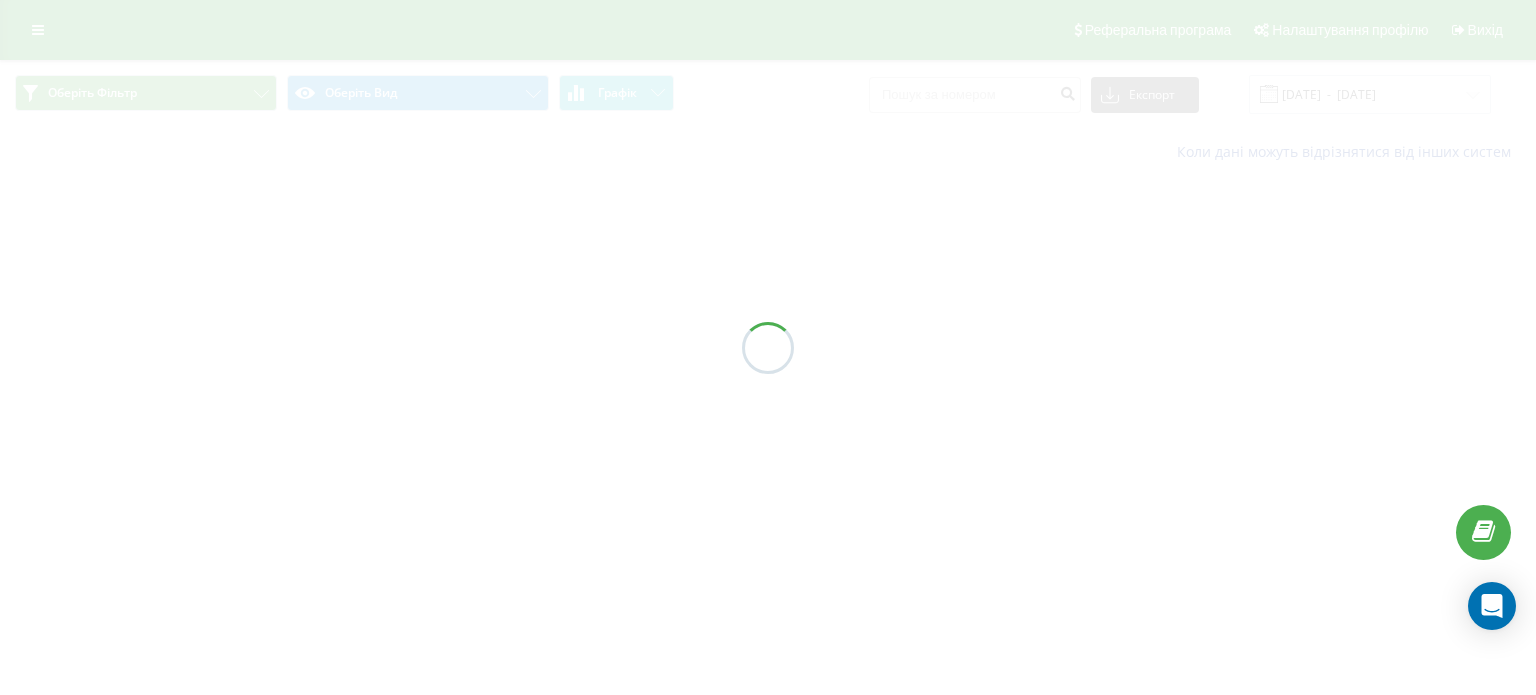type on "[DATE]  -  [DATE]" 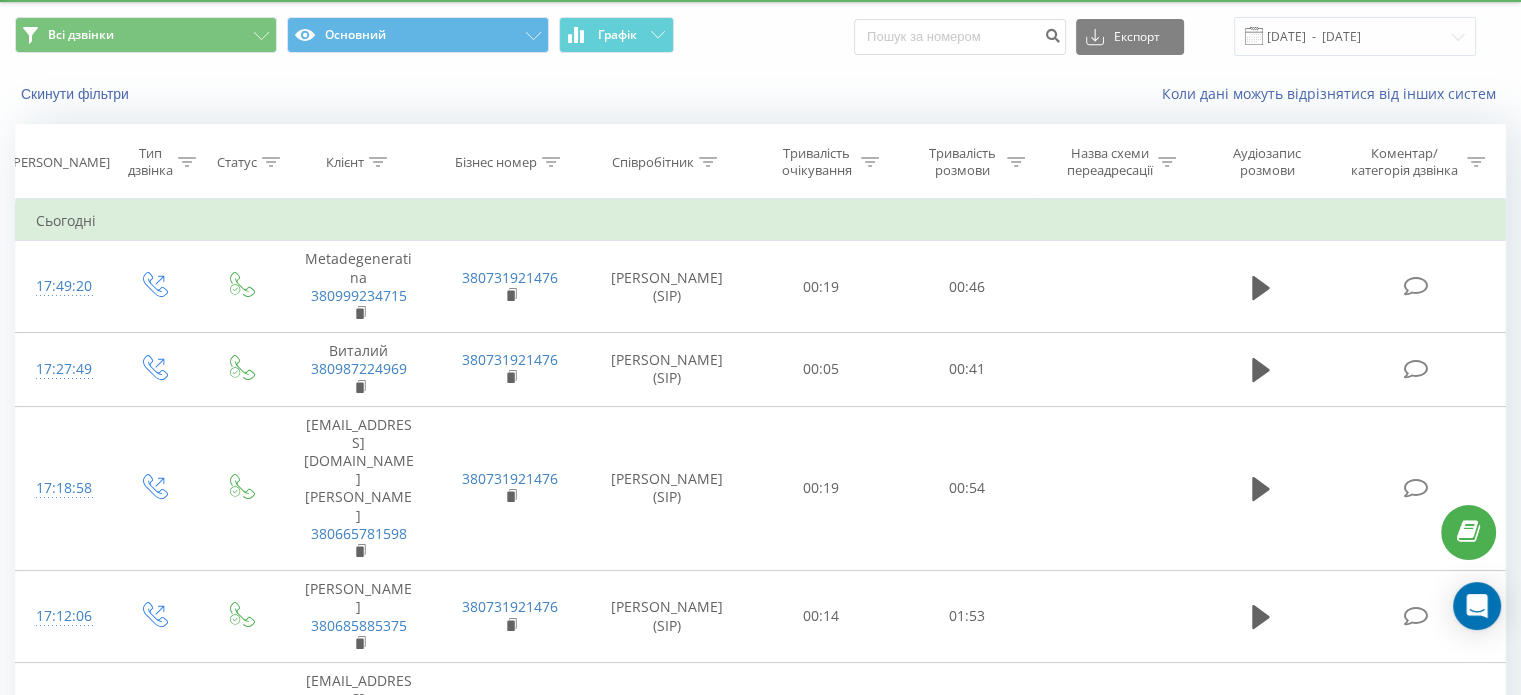 scroll, scrollTop: 0, scrollLeft: 0, axis: both 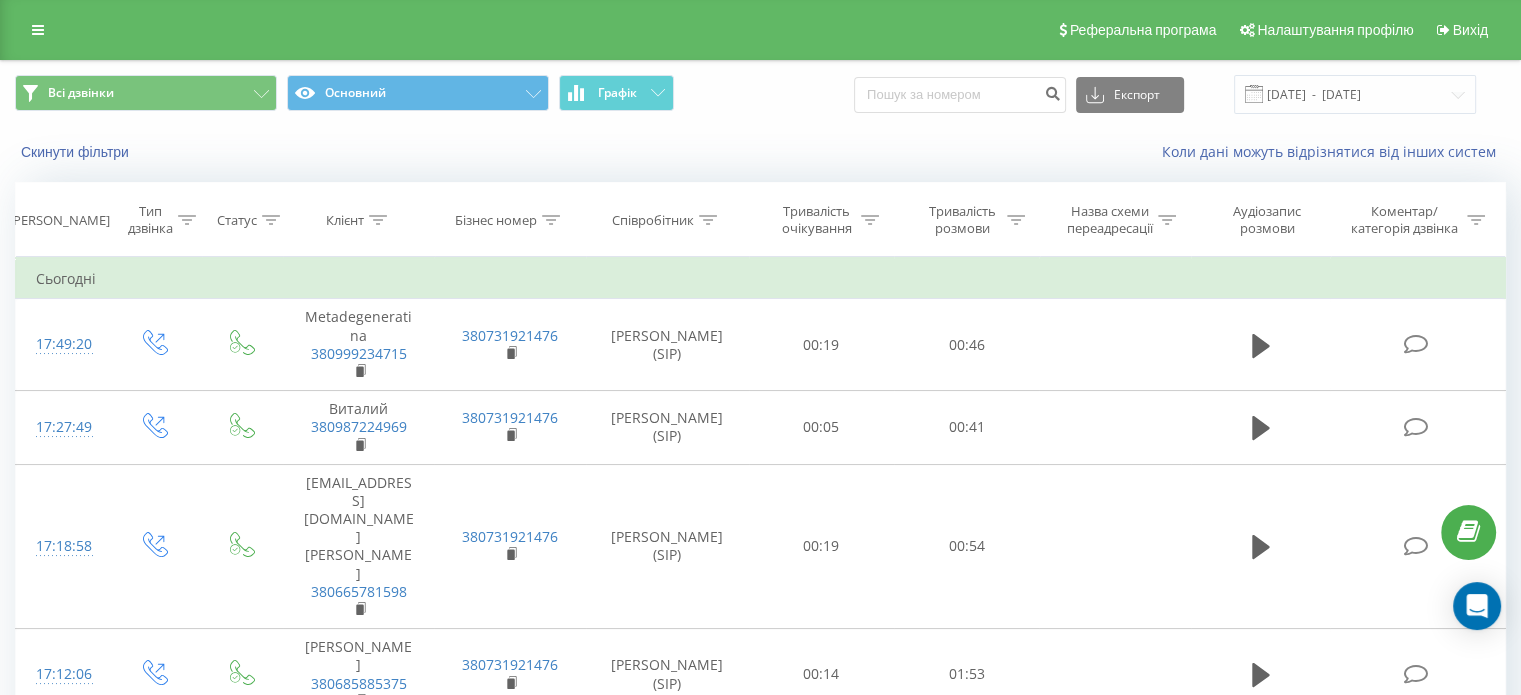 click on "Тривалість розмови" at bounding box center [962, 220] 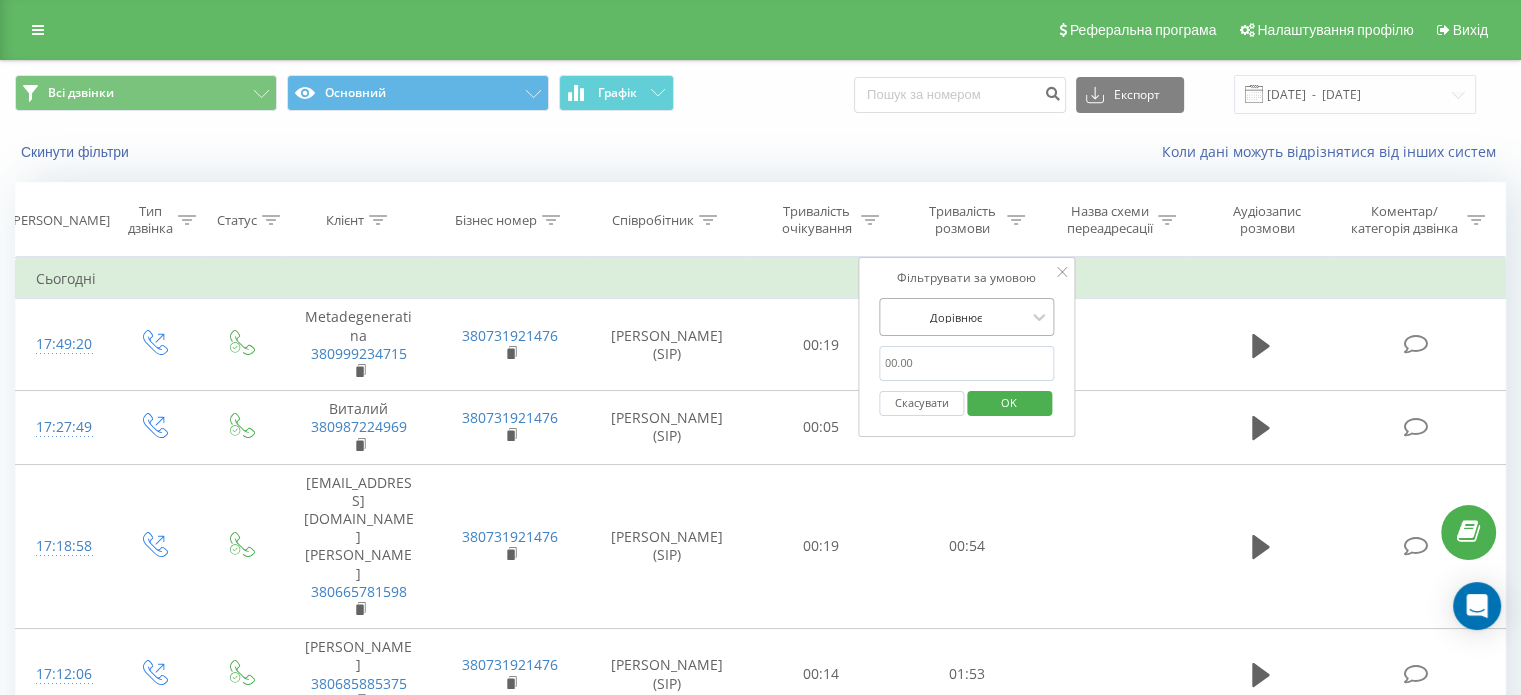 click at bounding box center (956, 317) 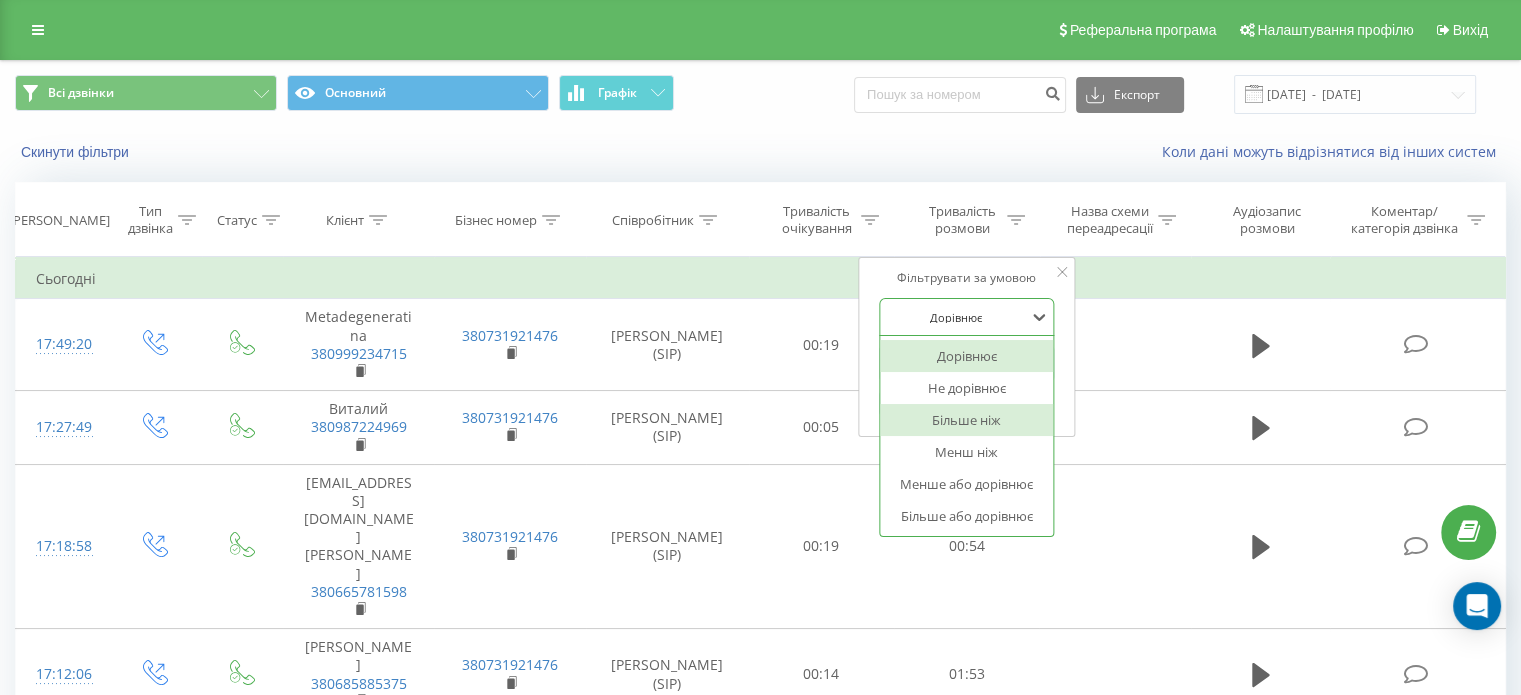 click on "Більше ніж" at bounding box center (967, 420) 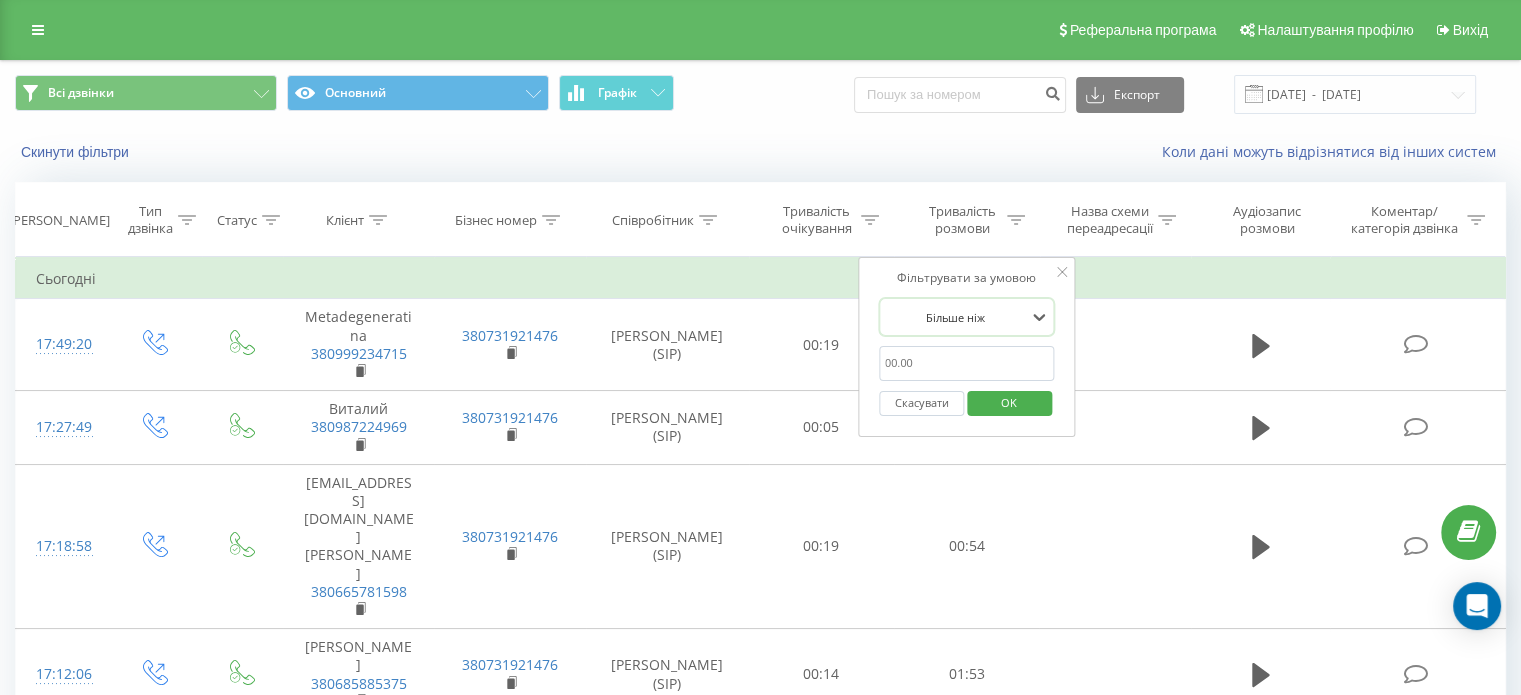 click at bounding box center [967, 363] 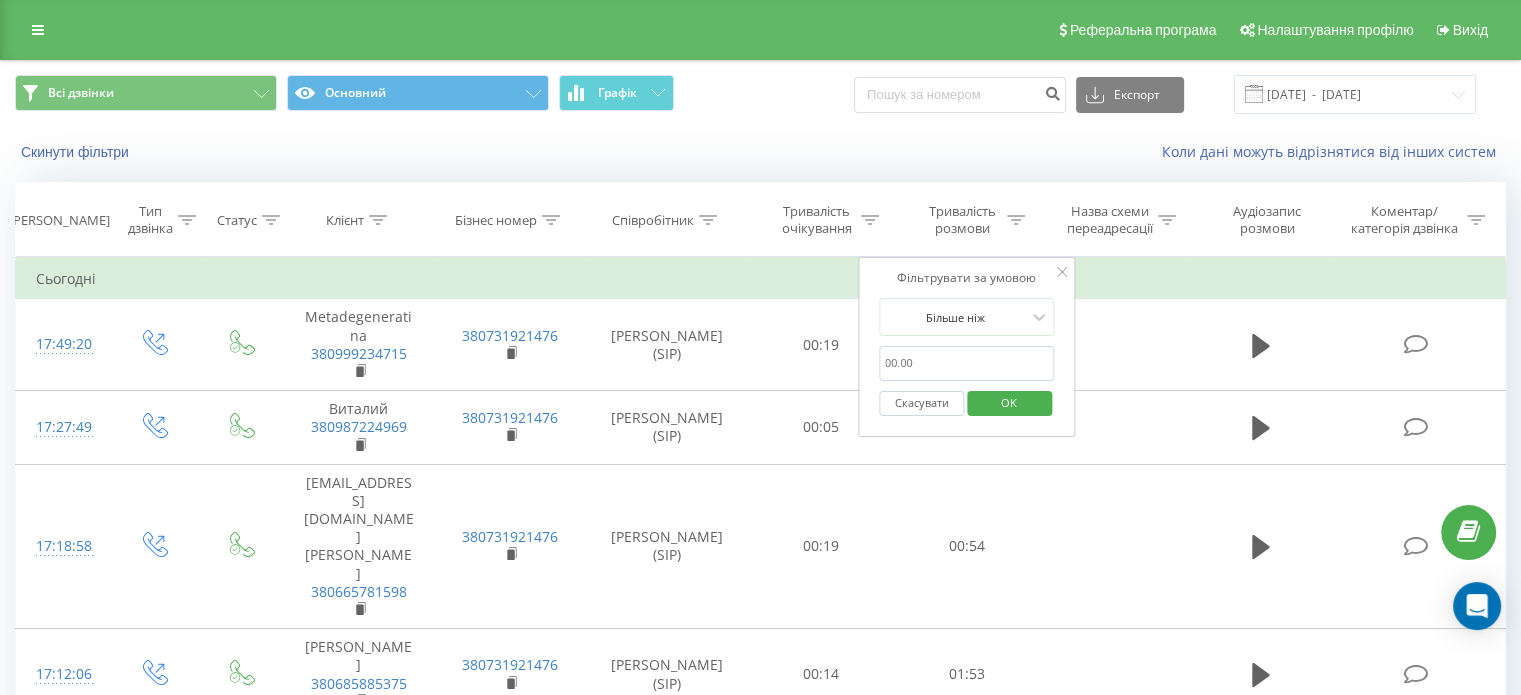 type on "30.00" 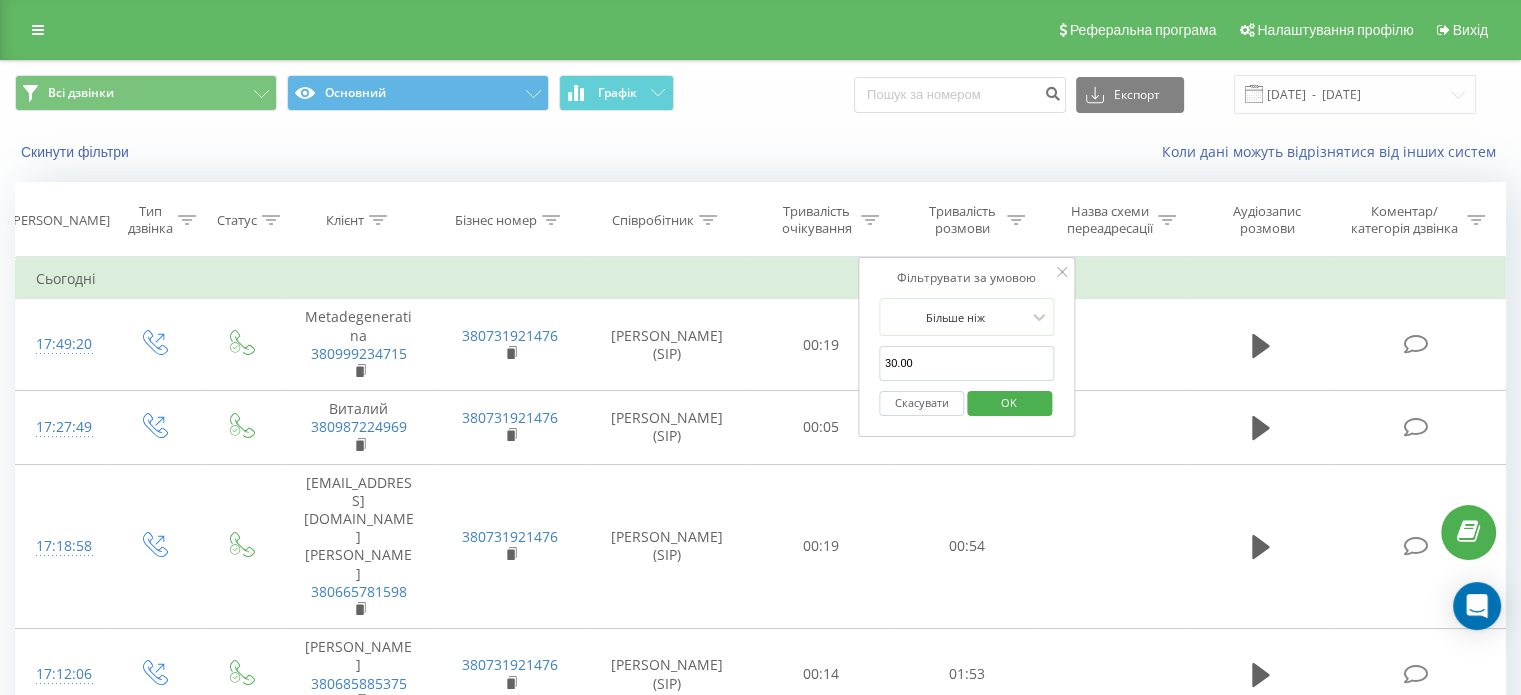 click on "OK" at bounding box center (1009, 402) 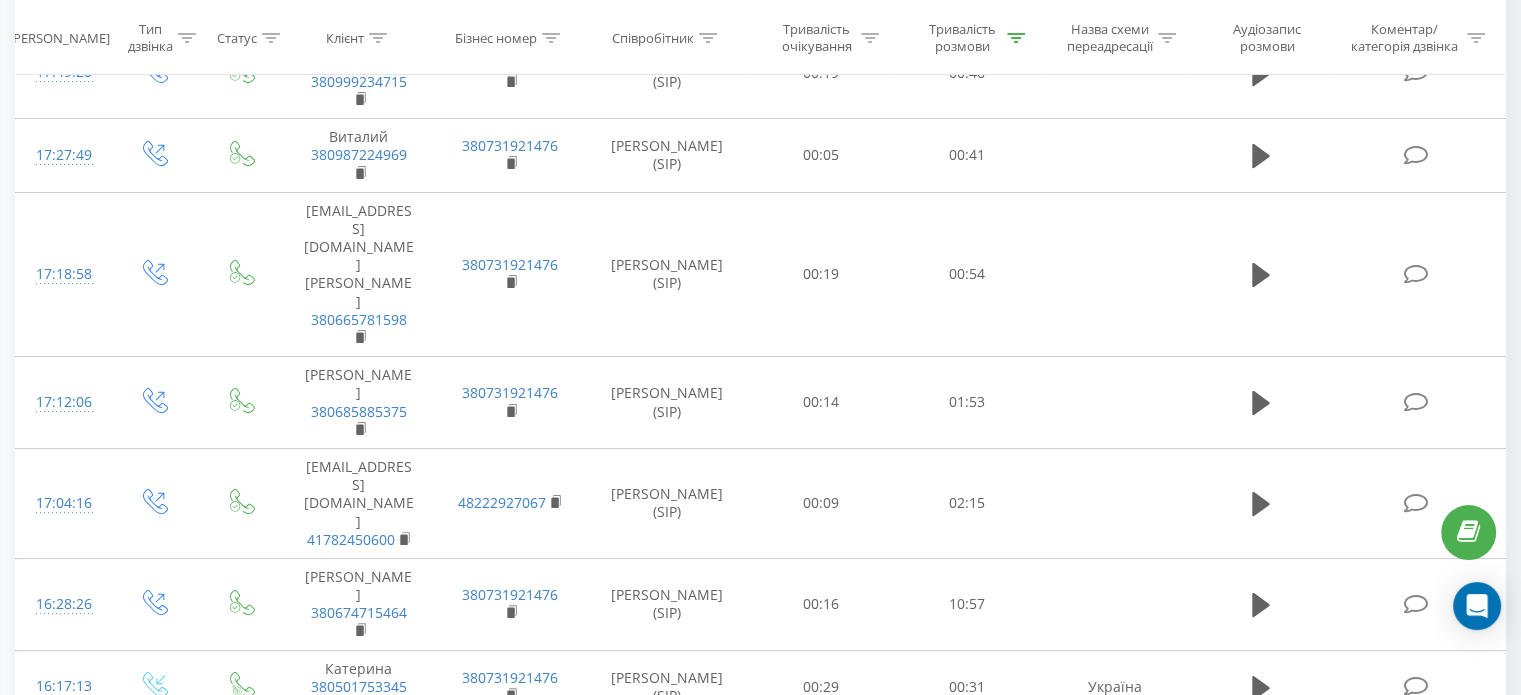 scroll, scrollTop: 258, scrollLeft: 0, axis: vertical 